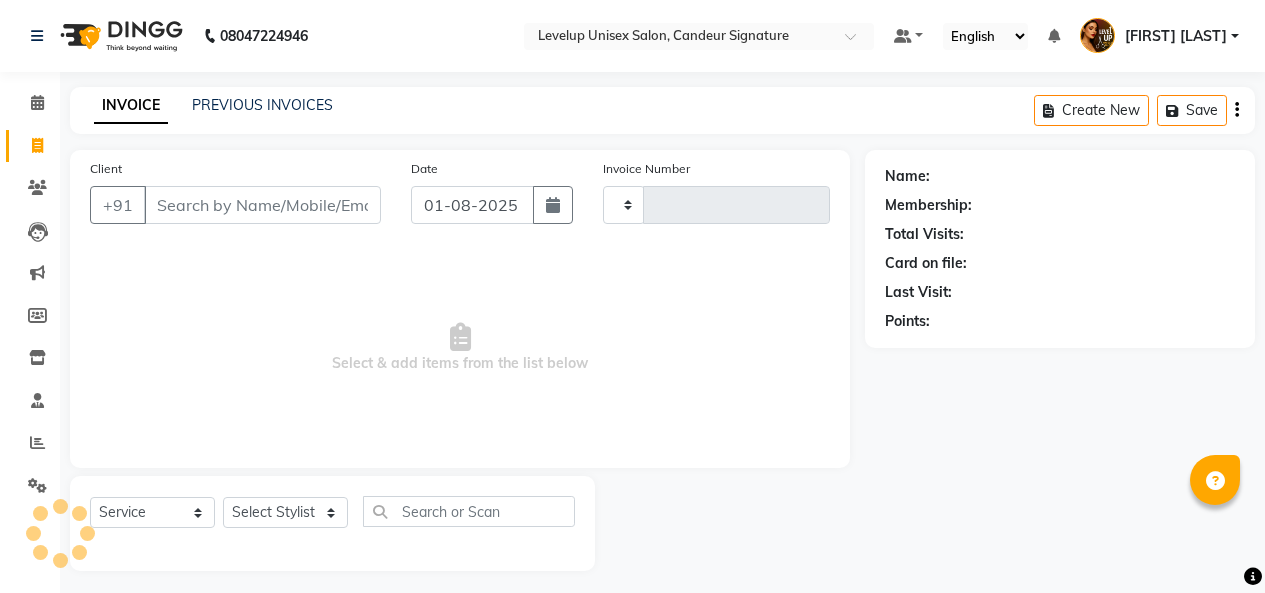 select on "service" 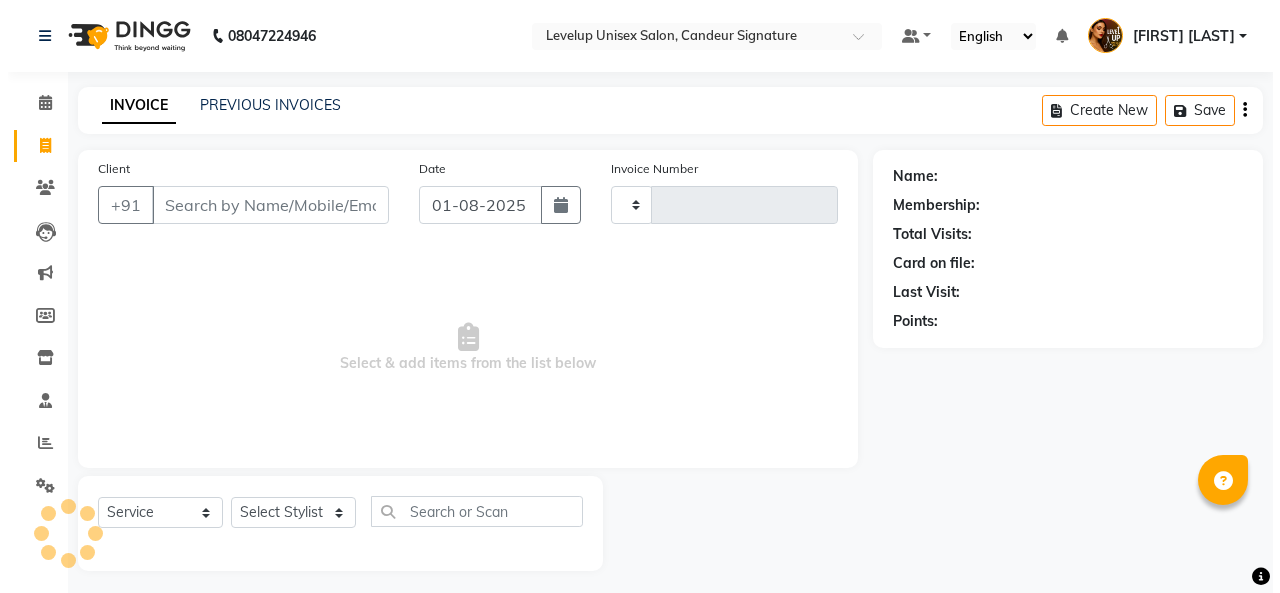 scroll, scrollTop: 7, scrollLeft: 0, axis: vertical 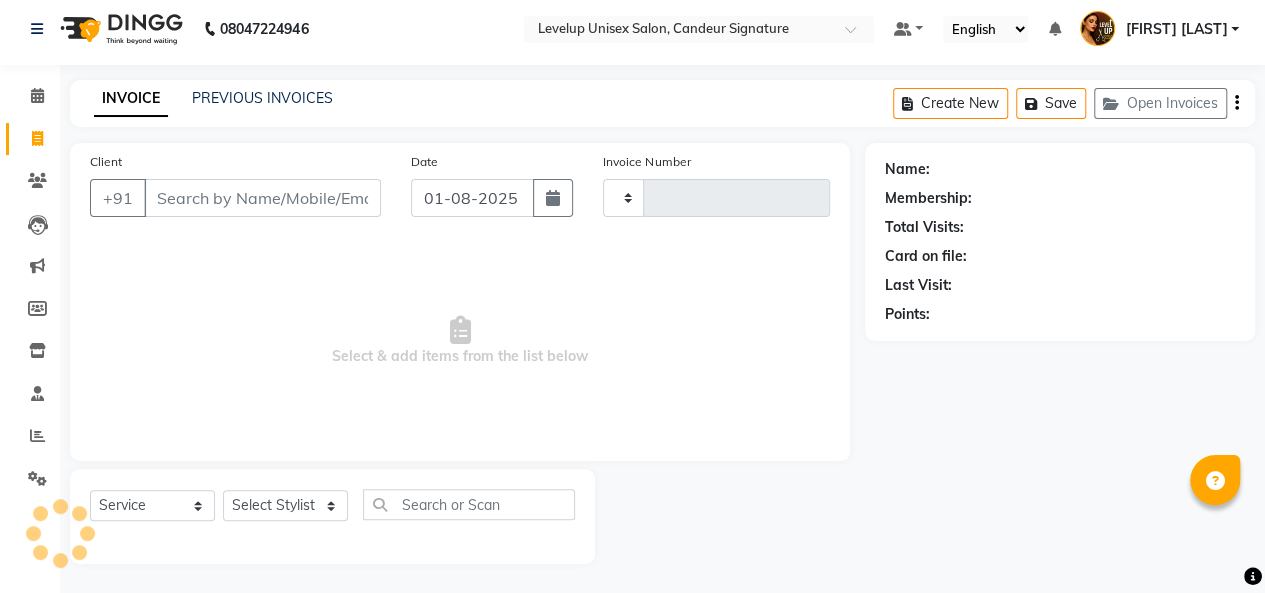 type on "1612" 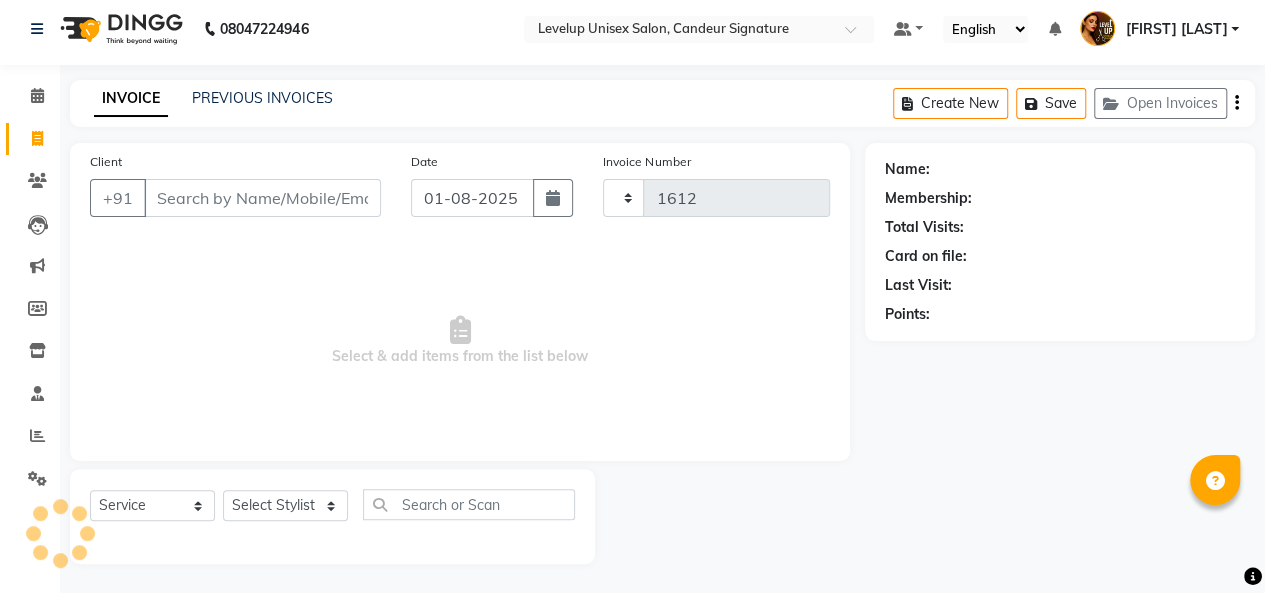 select on "7681" 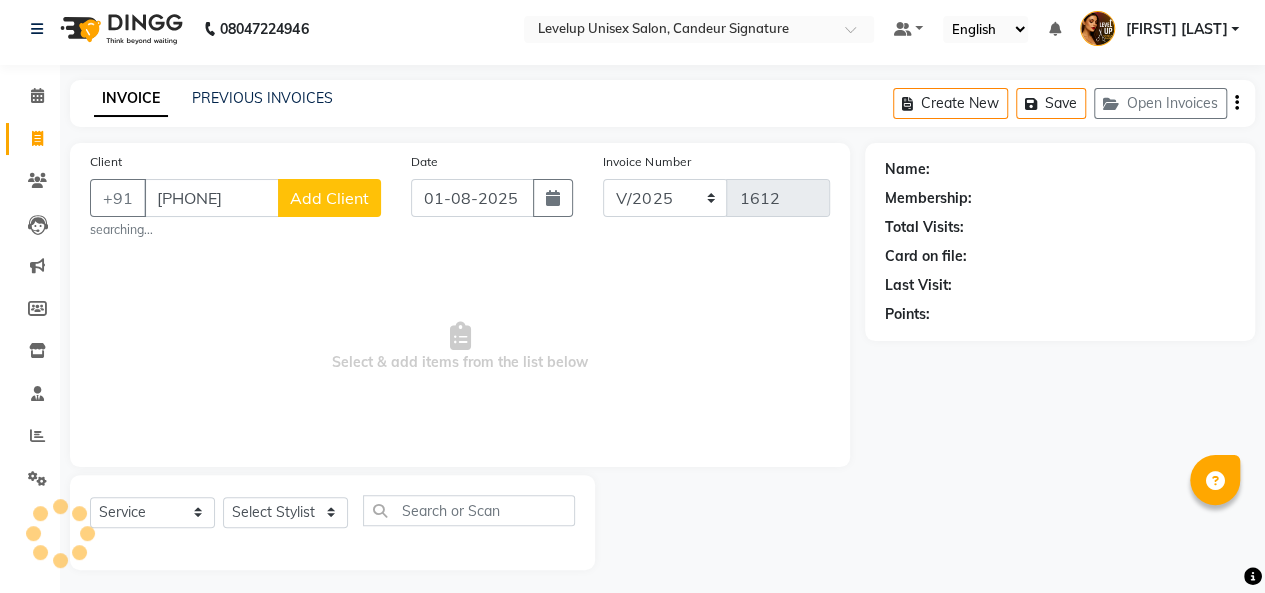 type on "[PHONE]" 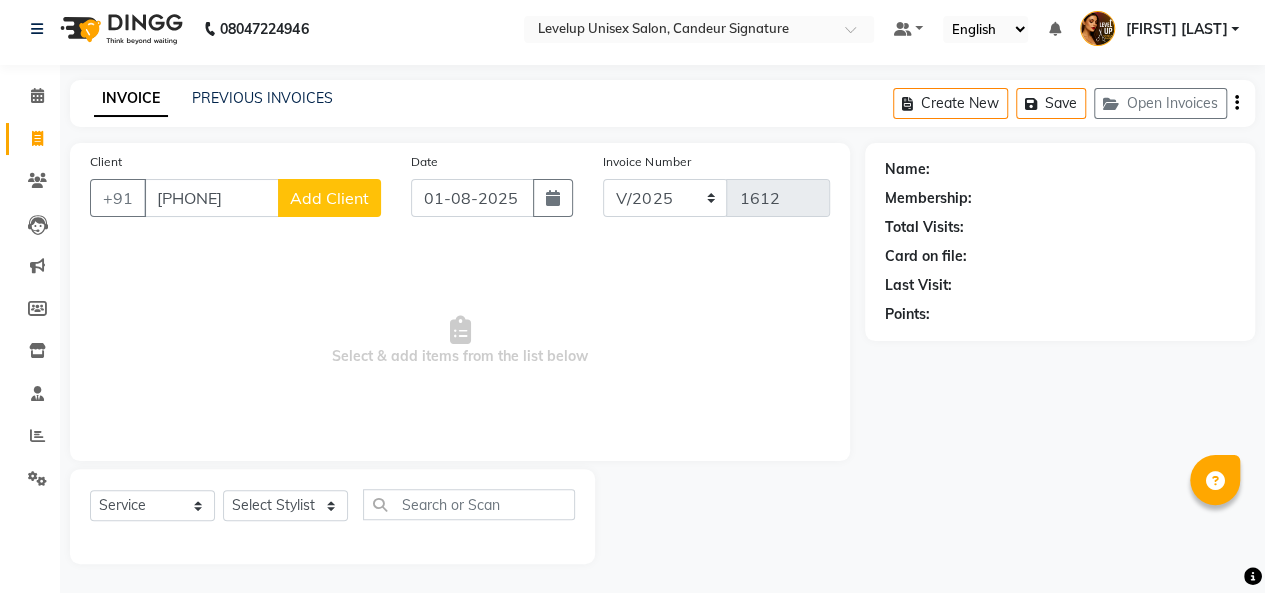click on "Add Client" 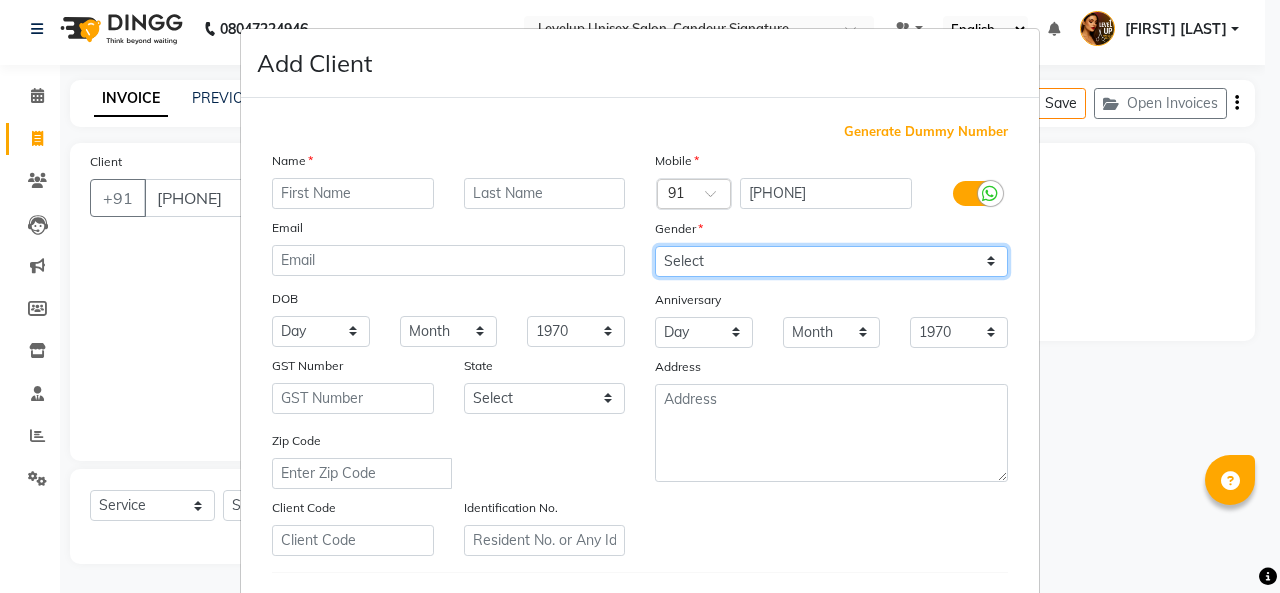 click on "Select Male Female Other Prefer Not To Say" at bounding box center [831, 261] 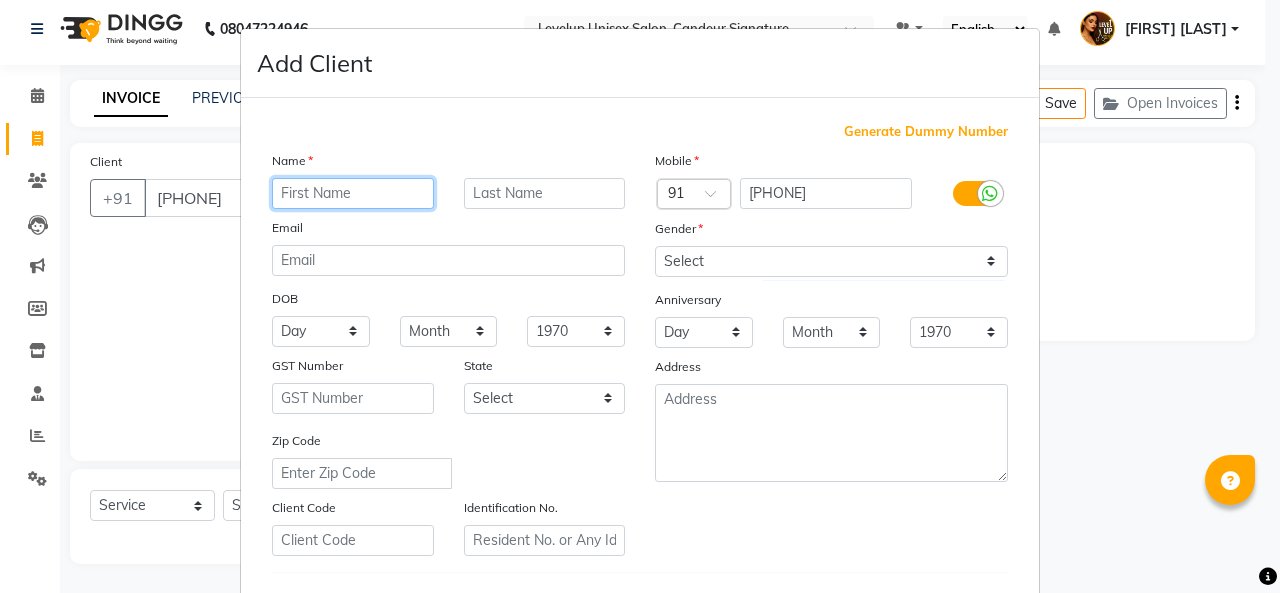 click at bounding box center [353, 193] 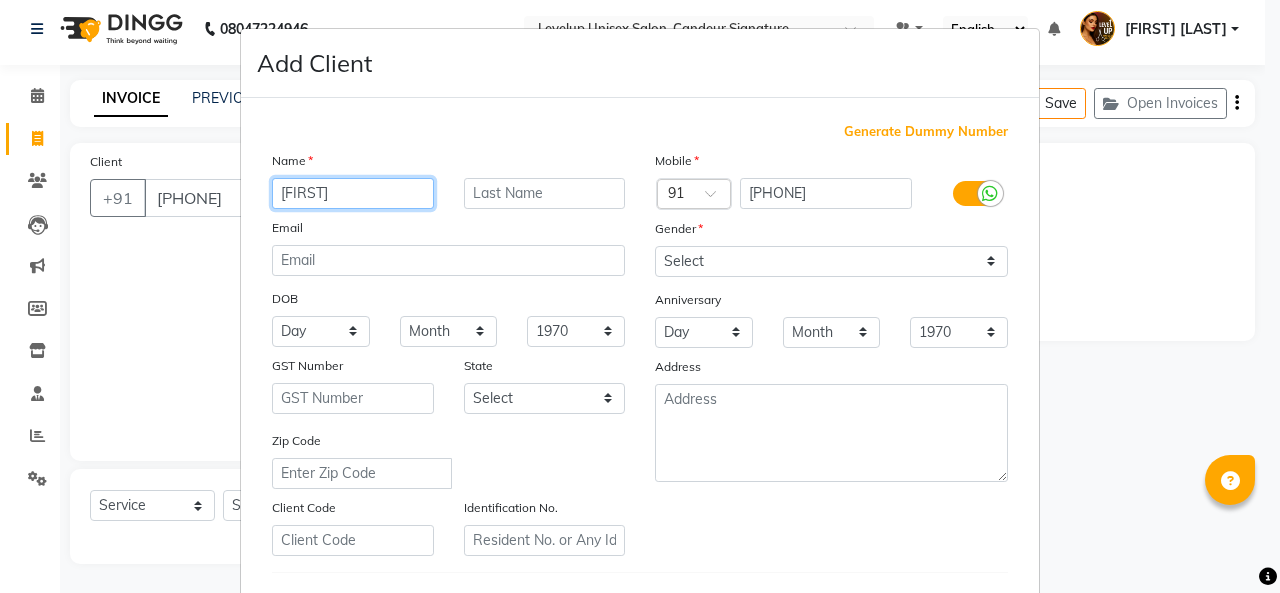 type on "[FIRST]" 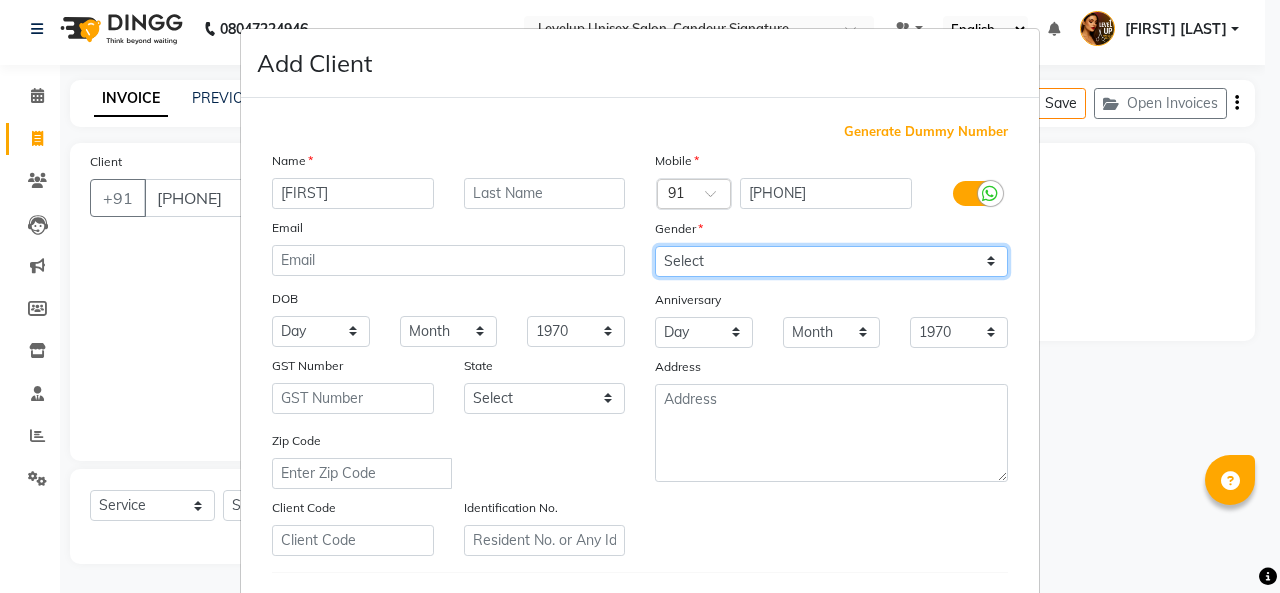 click on "Select Male Female Other Prefer Not To Say" at bounding box center [831, 261] 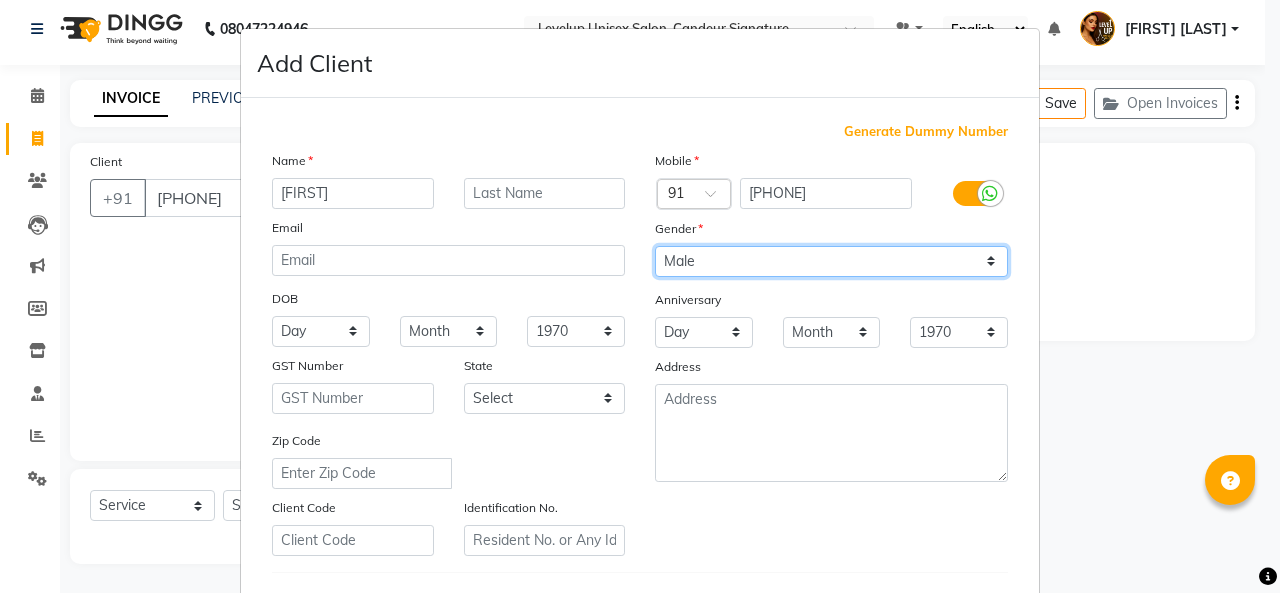 click on "Select Male Female Other Prefer Not To Say" at bounding box center [831, 261] 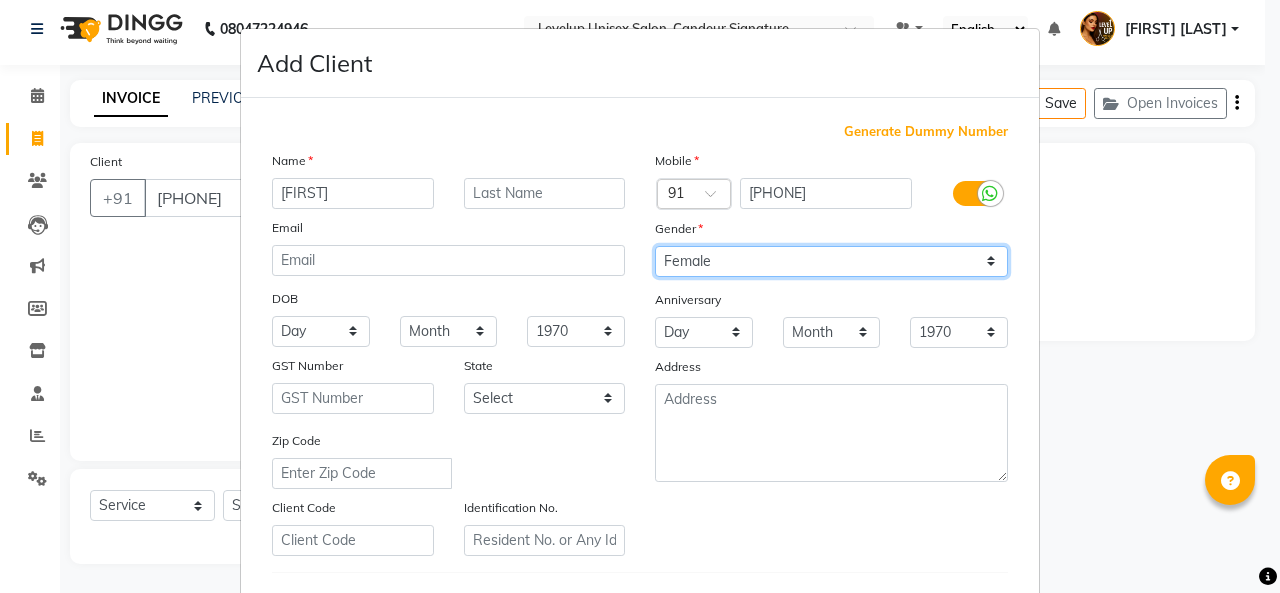 click on "Select Male Female Other Prefer Not To Say" at bounding box center [831, 261] 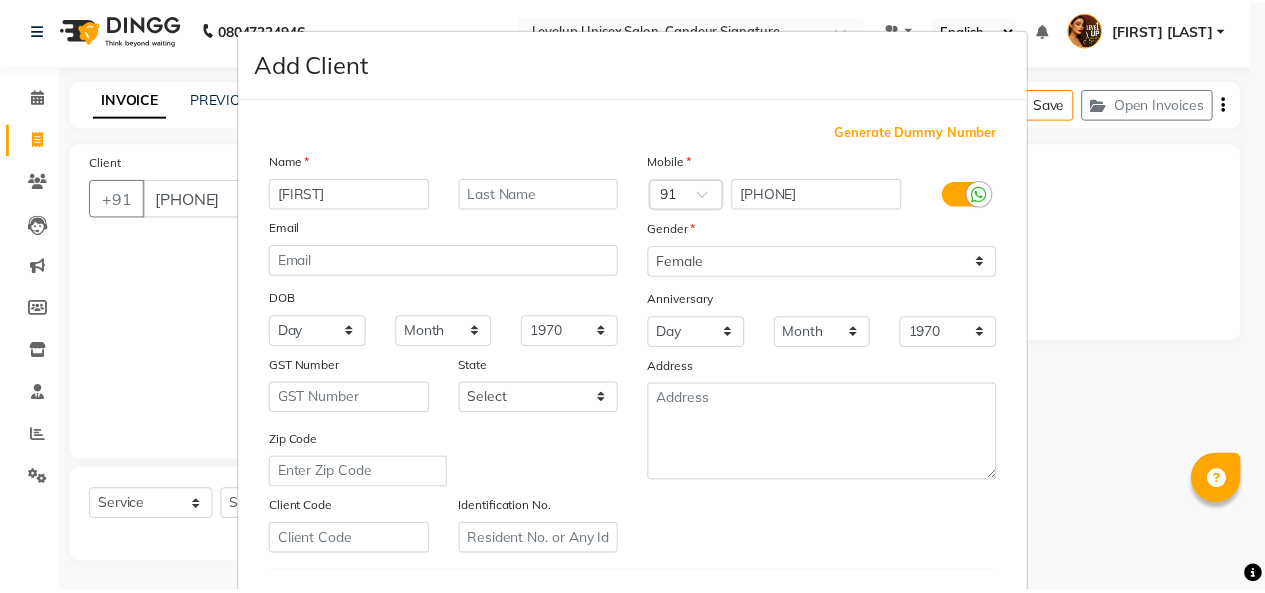 scroll, scrollTop: 326, scrollLeft: 0, axis: vertical 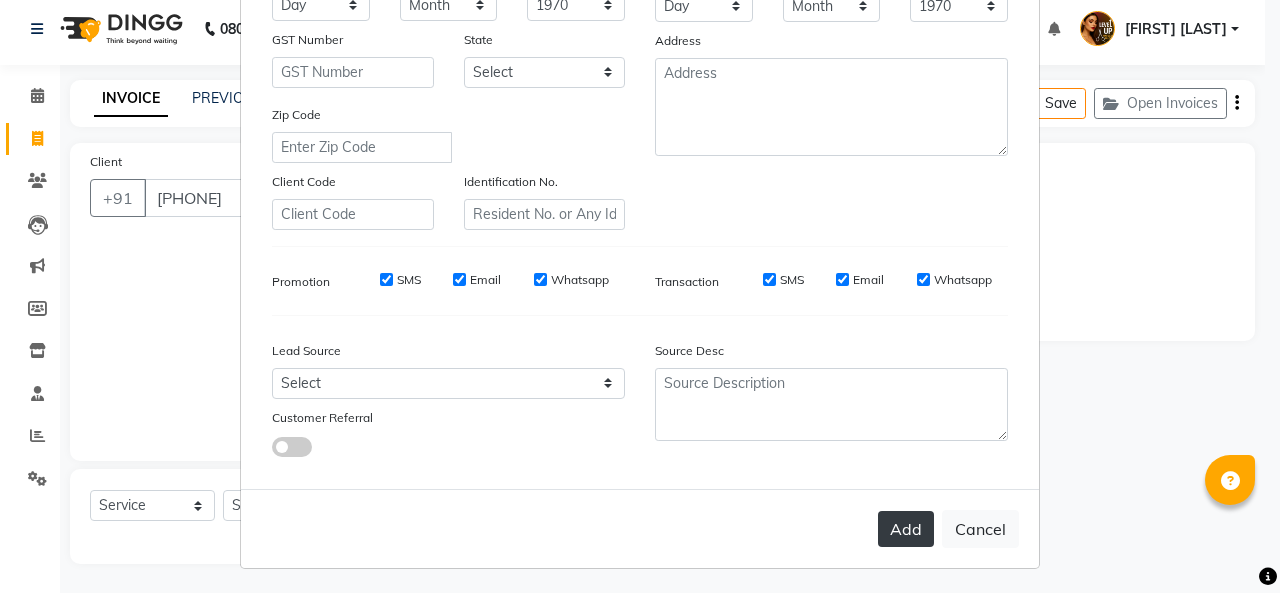click on "Add" at bounding box center (906, 529) 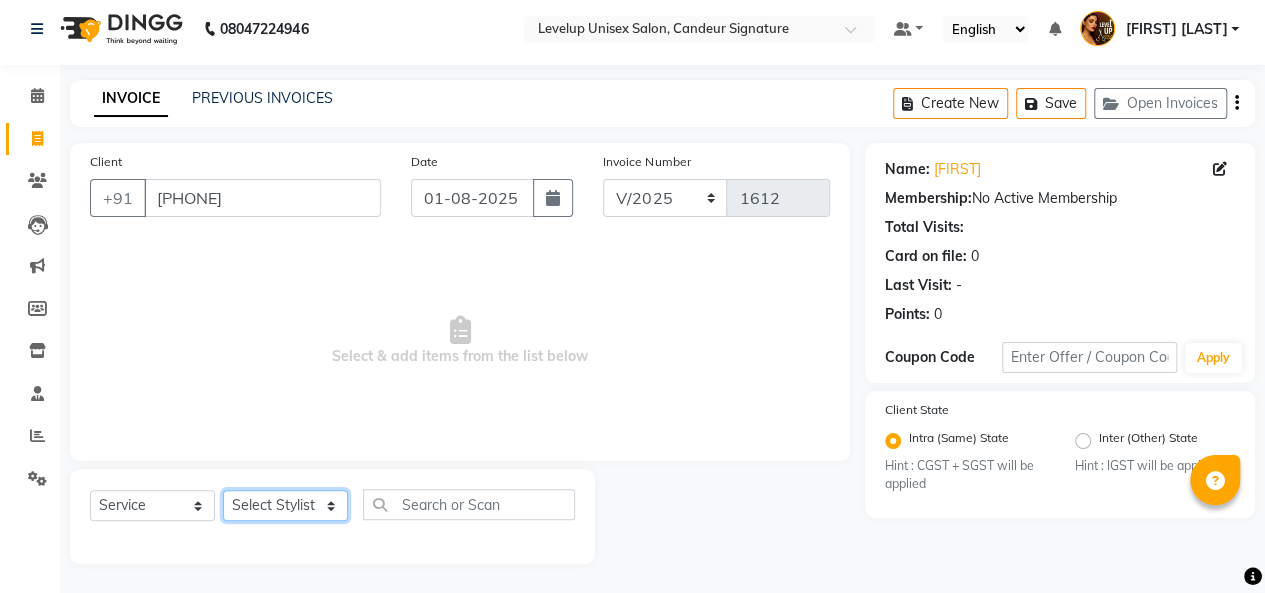 click on "Select Stylist Aadil  Anshu Arman  Furkan Ahmad  Muskan Nishu   Ritesh  Roshni  sameer malik Sanjana    Shadab Sneha Vikash" 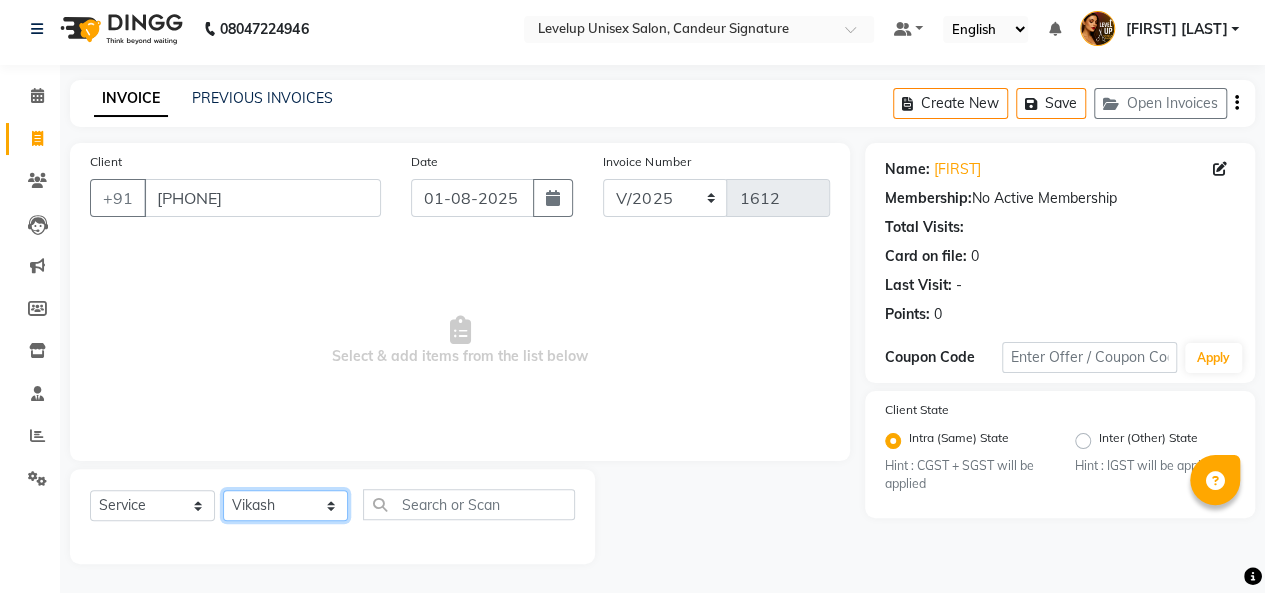 click on "Select Stylist Aadil  Anshu Arman  Furkan Ahmad  Muskan Nishu   Ritesh  Roshni  sameer malik Sanjana    Shadab Sneha Vikash" 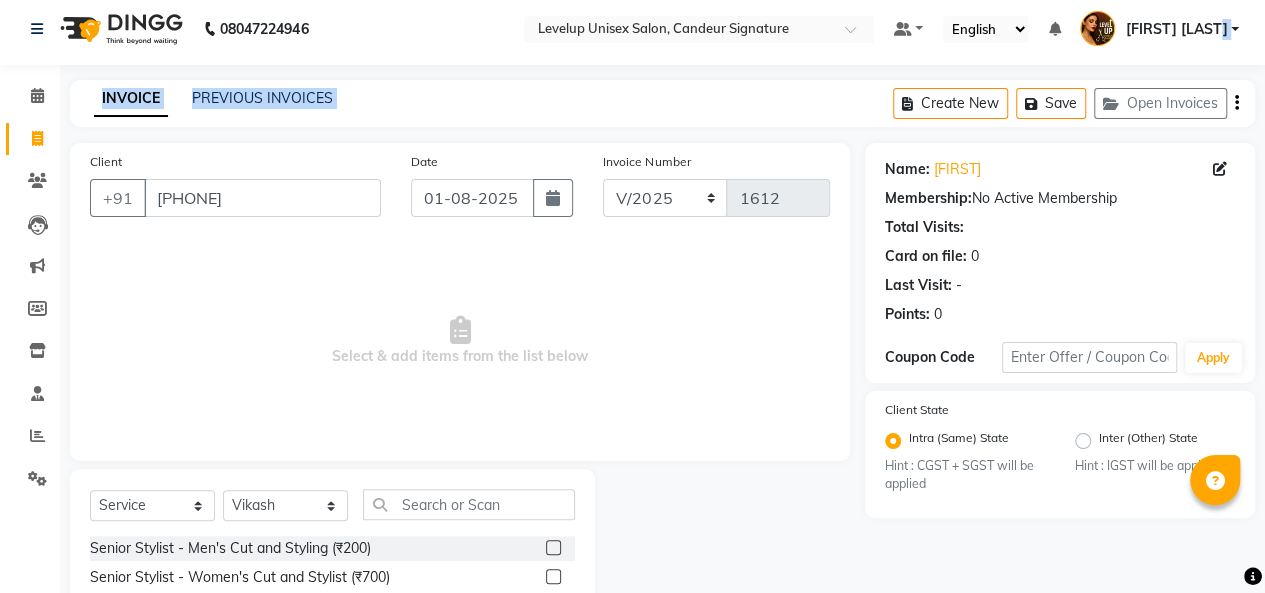 drag, startPoint x: 1264, startPoint y: 52, endPoint x: 1270, endPoint y: 85, distance: 33.54102 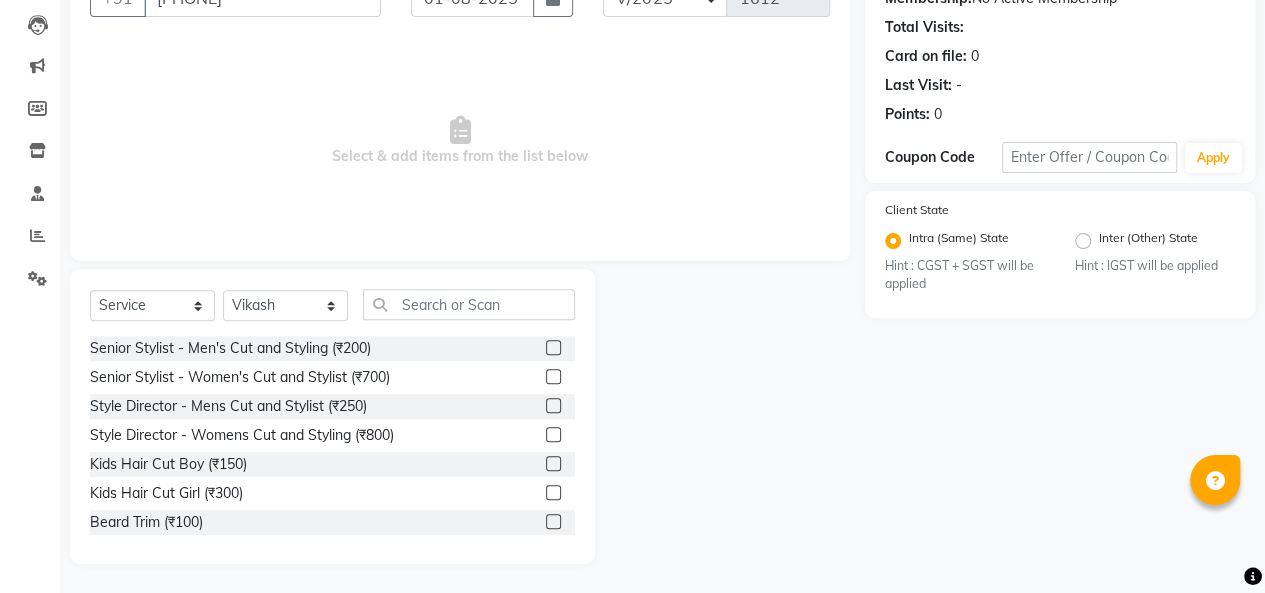 click 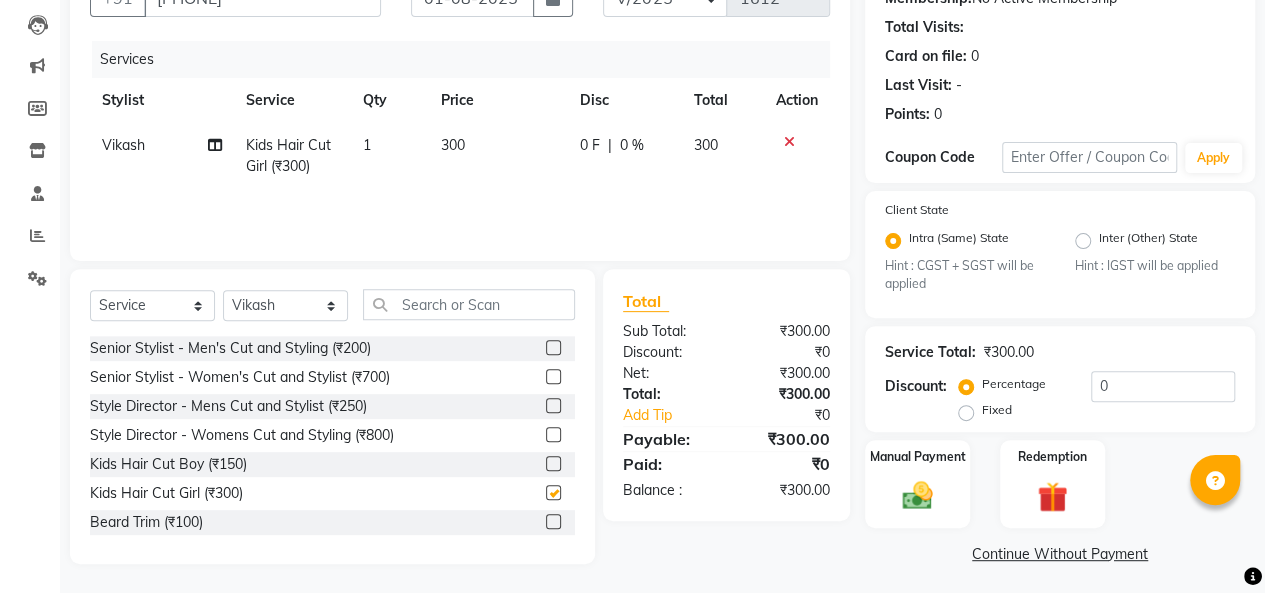 checkbox on "false" 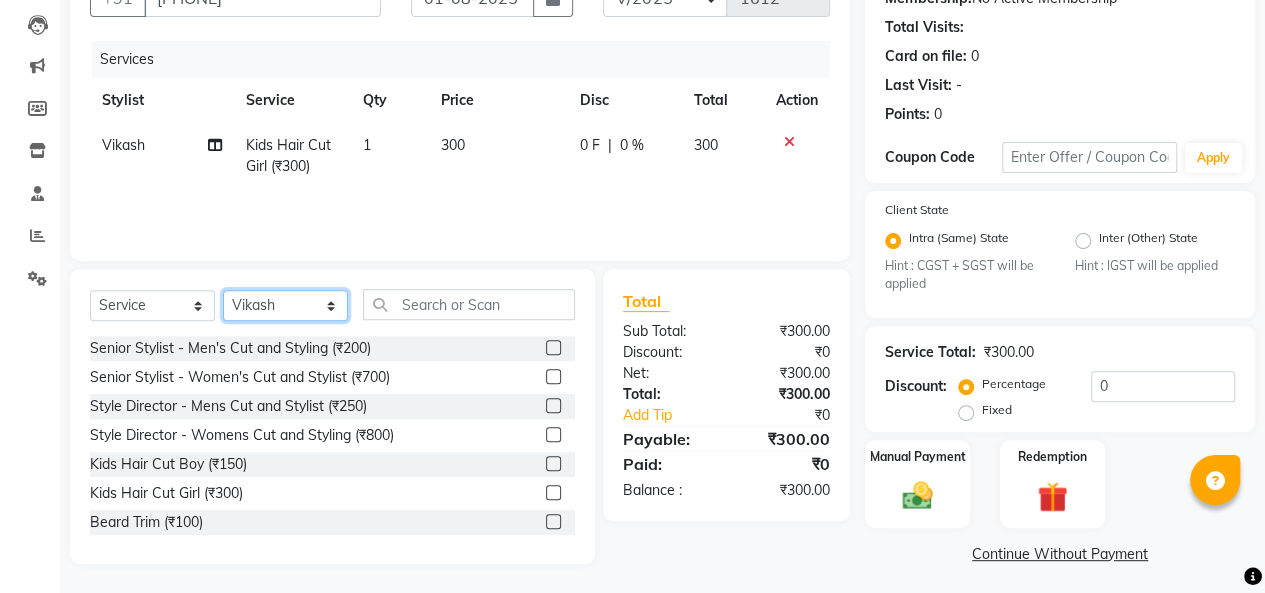 click on "Select Stylist Aadil  Anshu Arman  Furkan Ahmad  Muskan Nishu   Ritesh  Roshni  sameer malik Sanjana    Shadab Sneha Vikash" 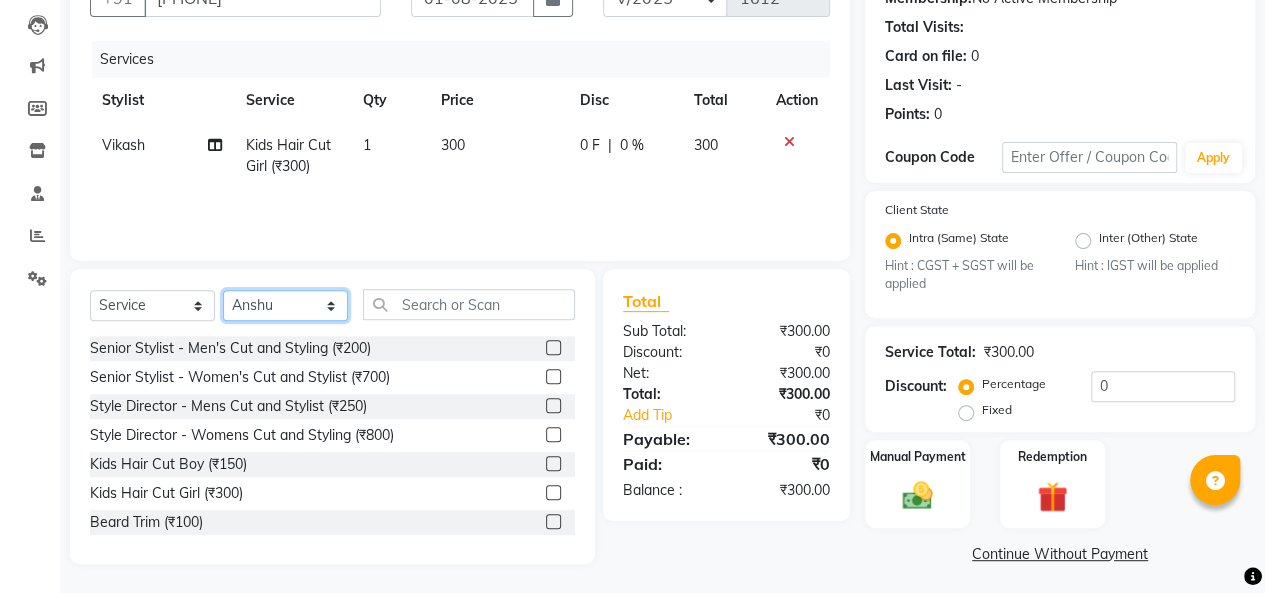 click on "Select Stylist Aadil  Anshu Arman  Furkan Ahmad  Muskan Nishu   Ritesh  Roshni  sameer malik Sanjana    Shadab Sneha Vikash" 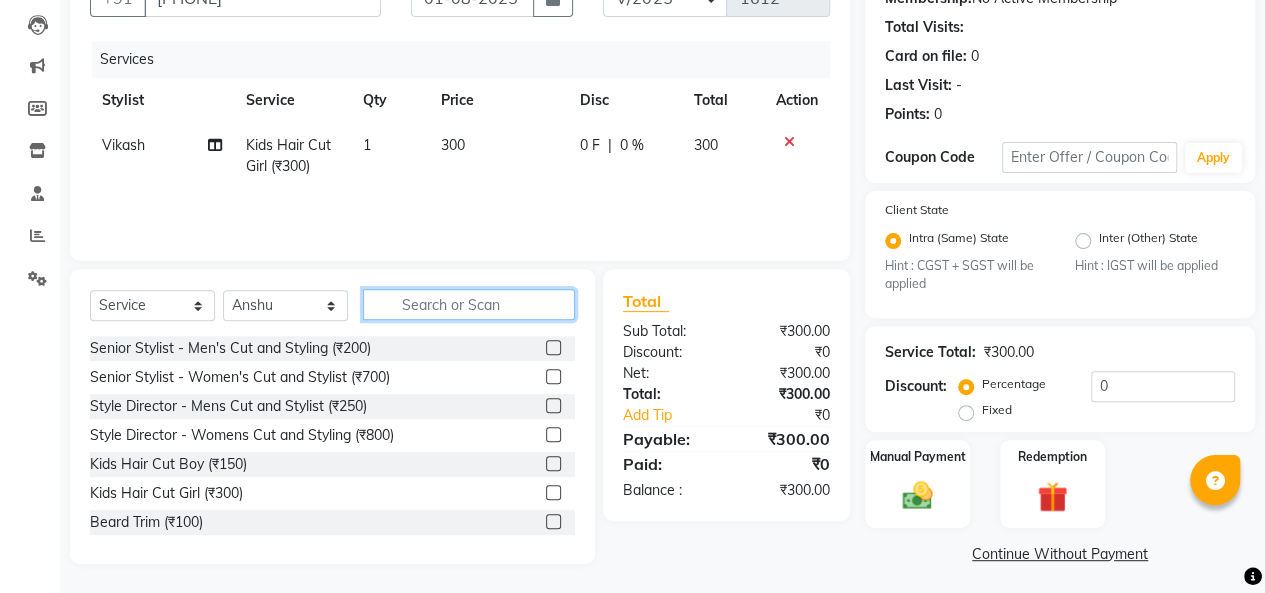 click 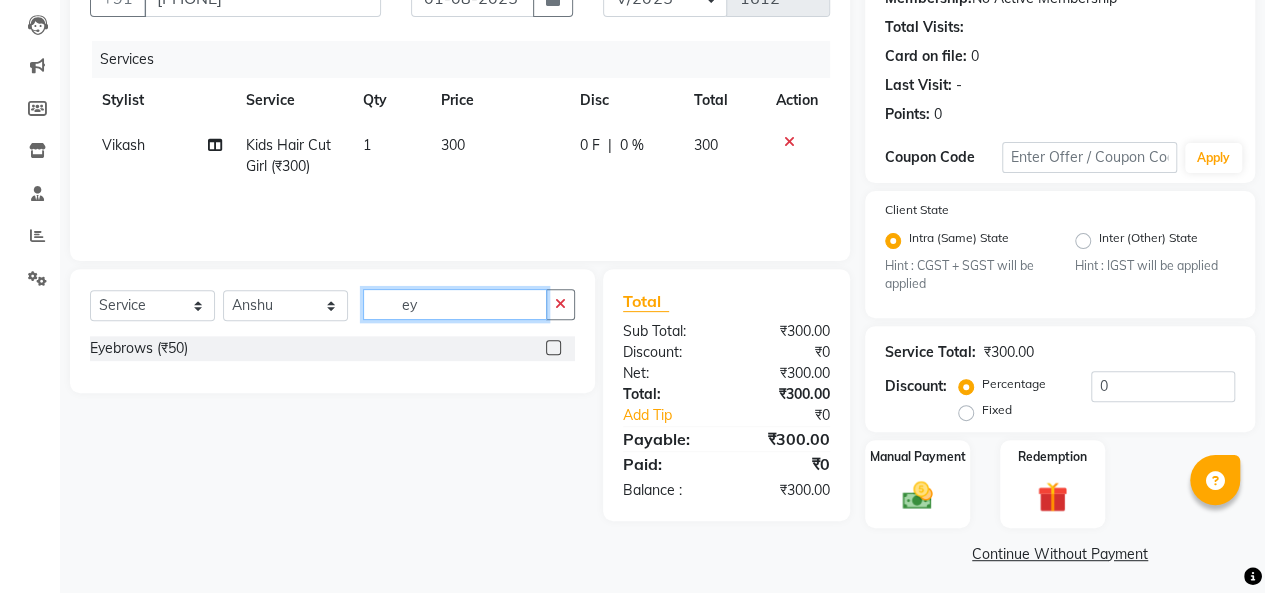 type on "ey" 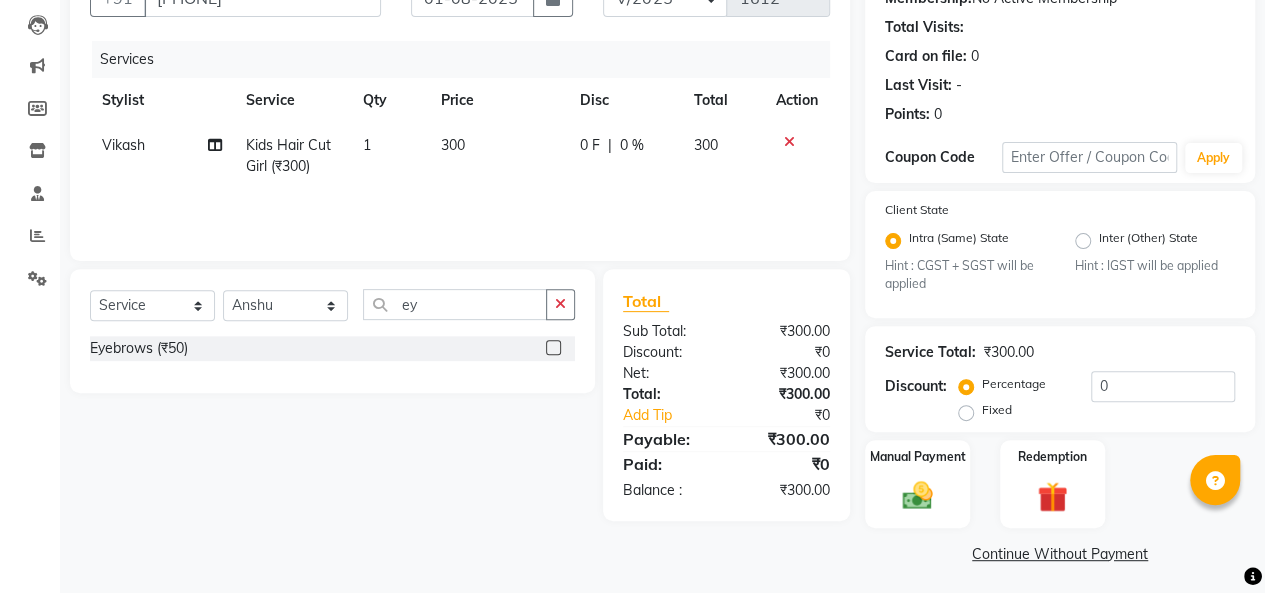 click 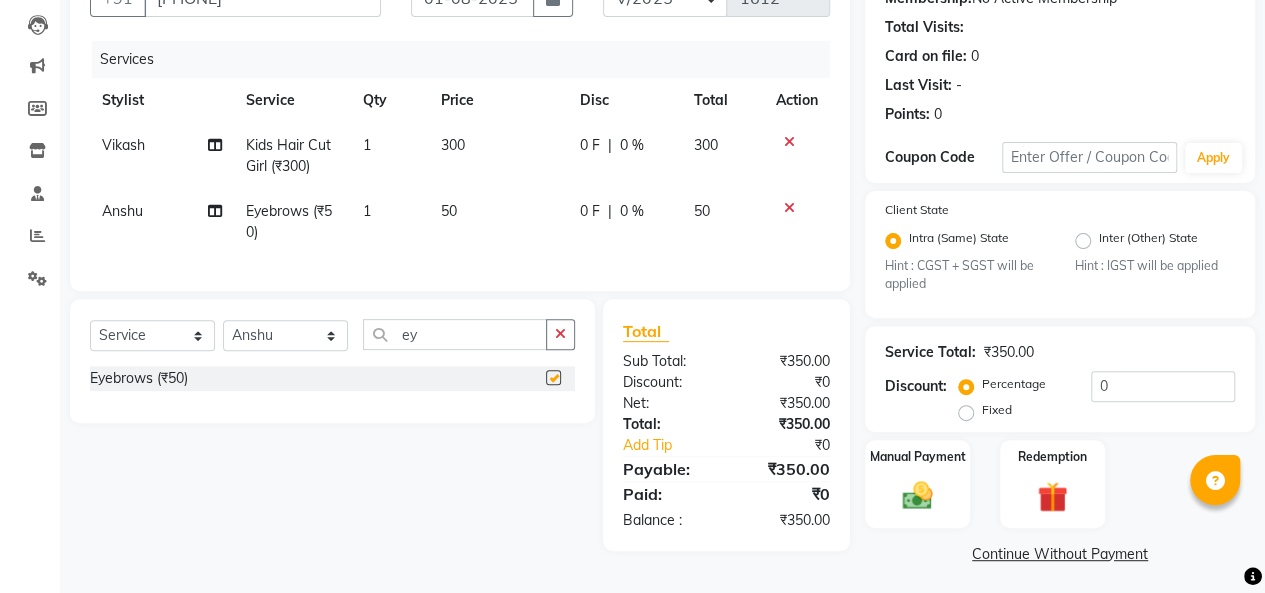 checkbox on "false" 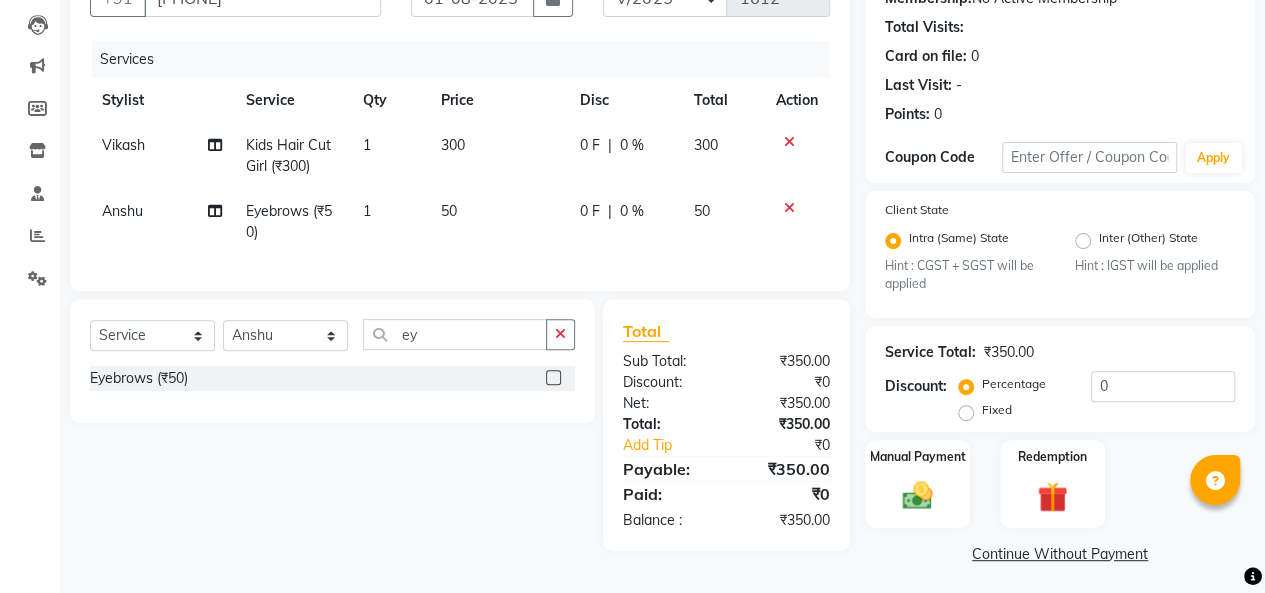click on "Continue Without Payment" 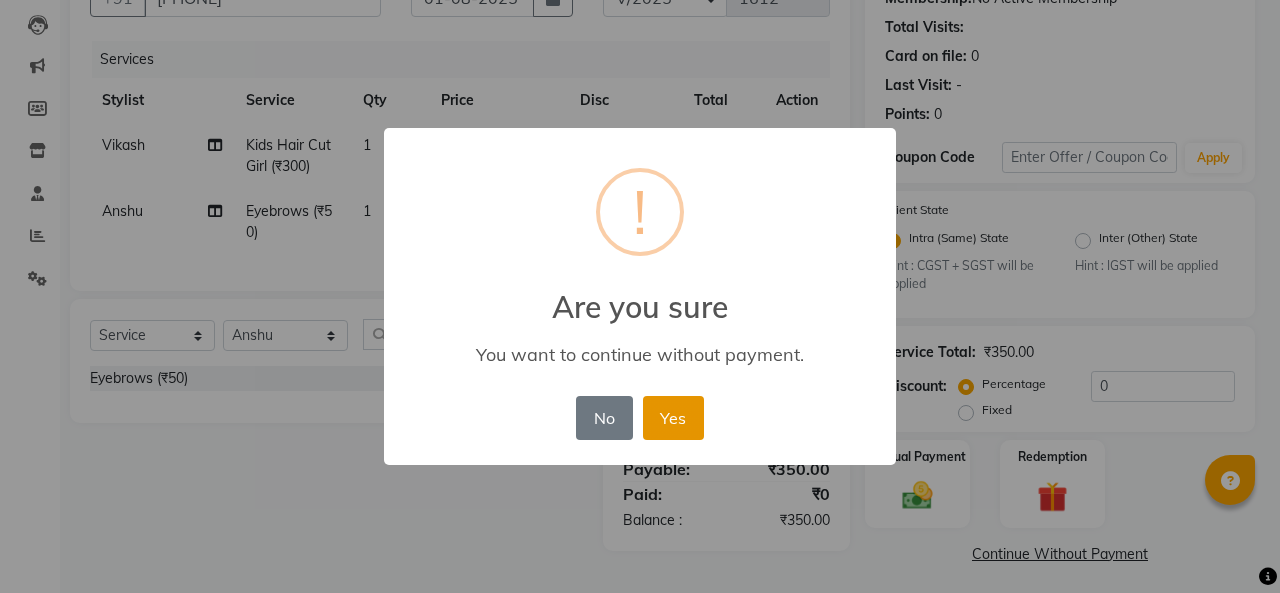 click on "Yes" at bounding box center [673, 418] 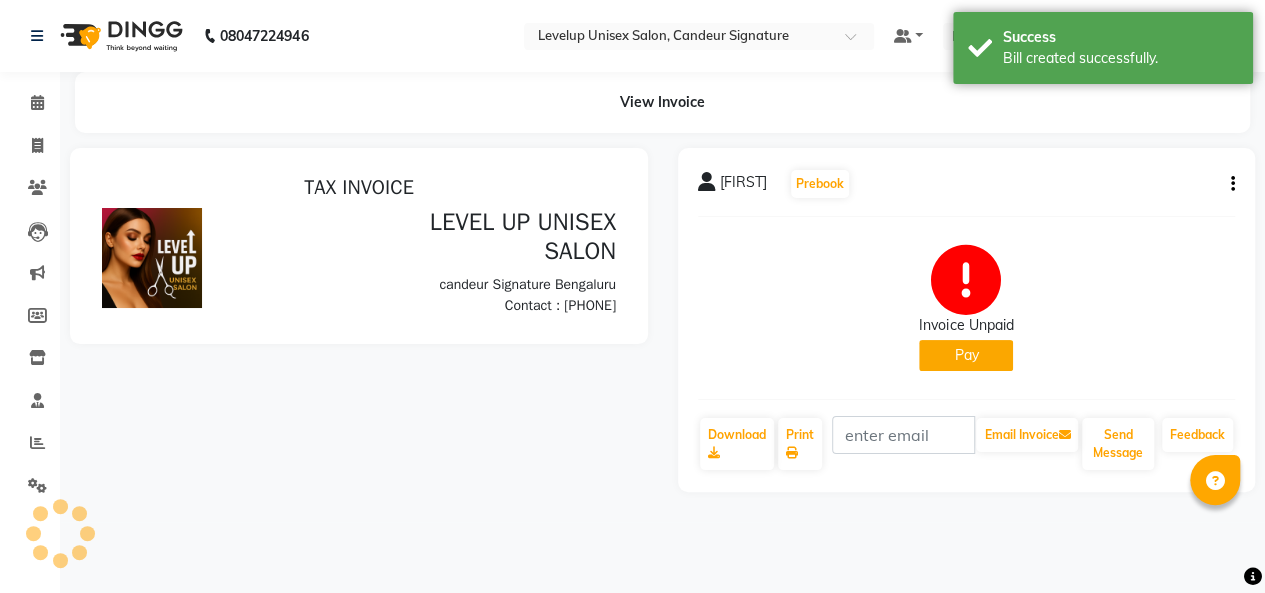 scroll, scrollTop: 0, scrollLeft: 0, axis: both 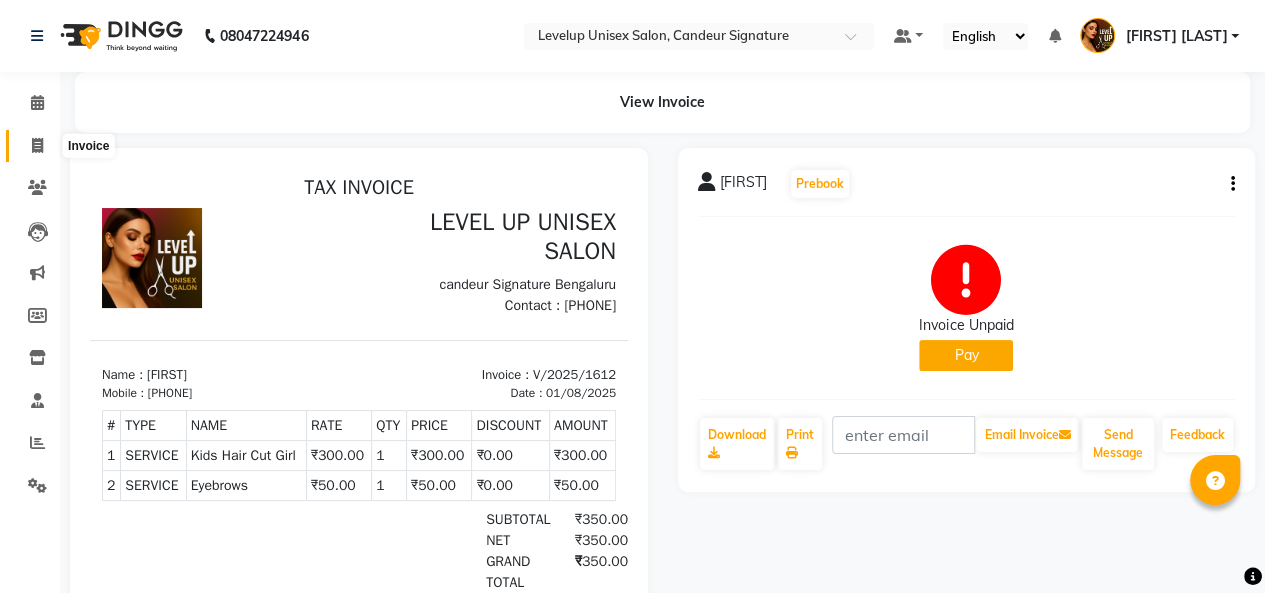 click 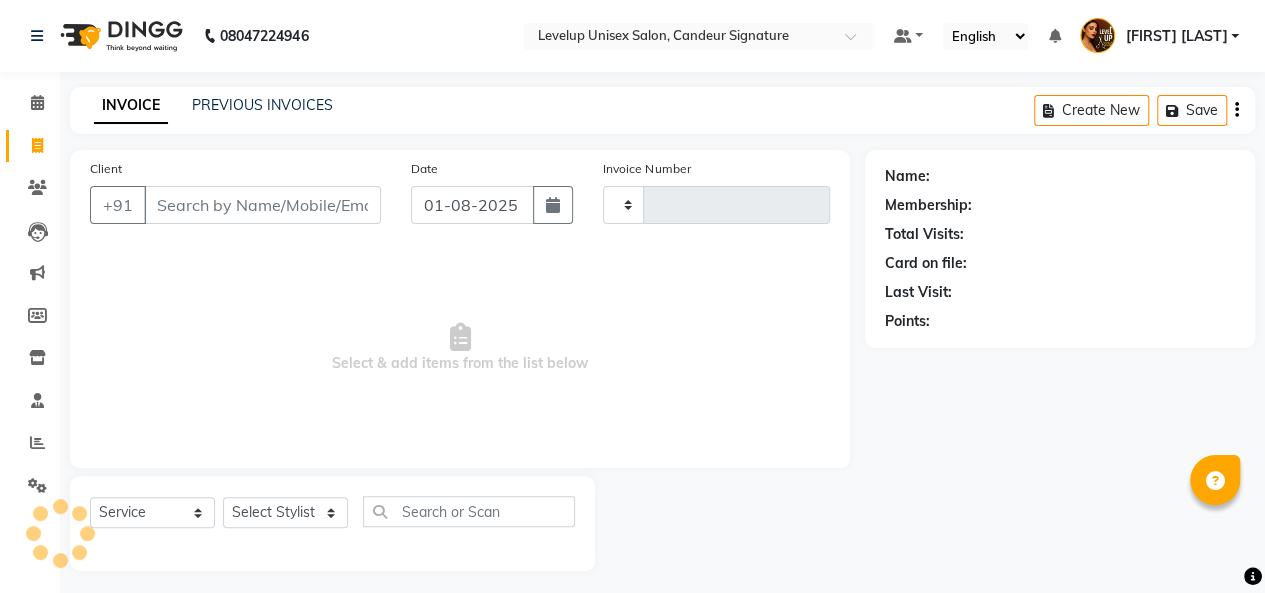 click on "Client" at bounding box center [262, 205] 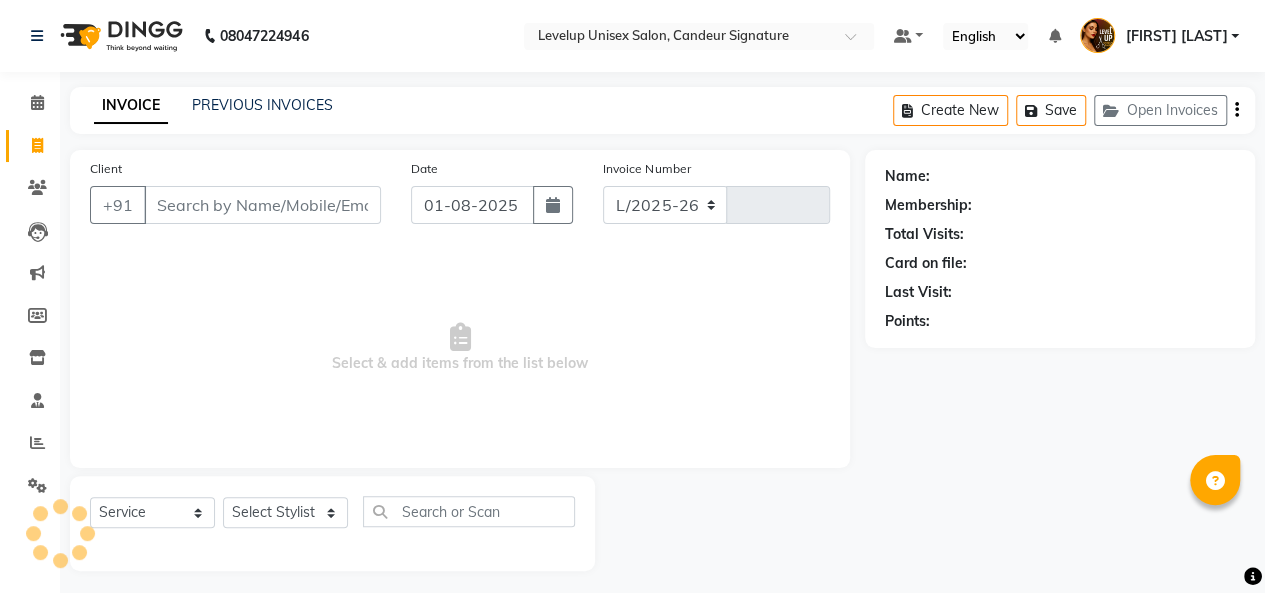 select on "7681" 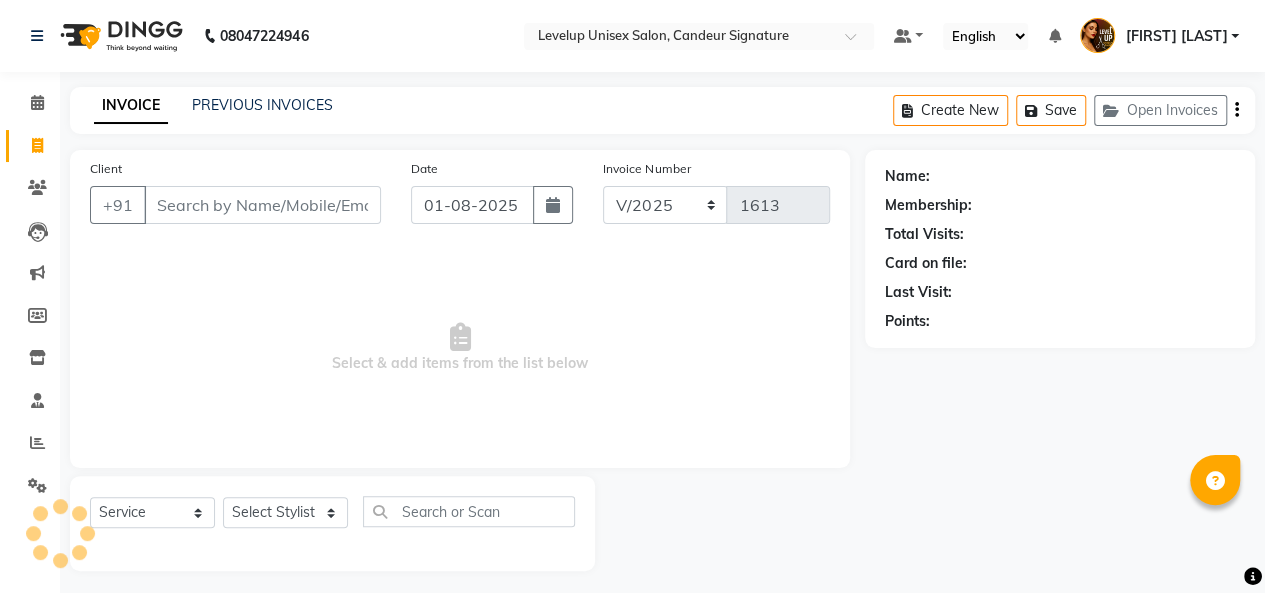 scroll, scrollTop: 7, scrollLeft: 0, axis: vertical 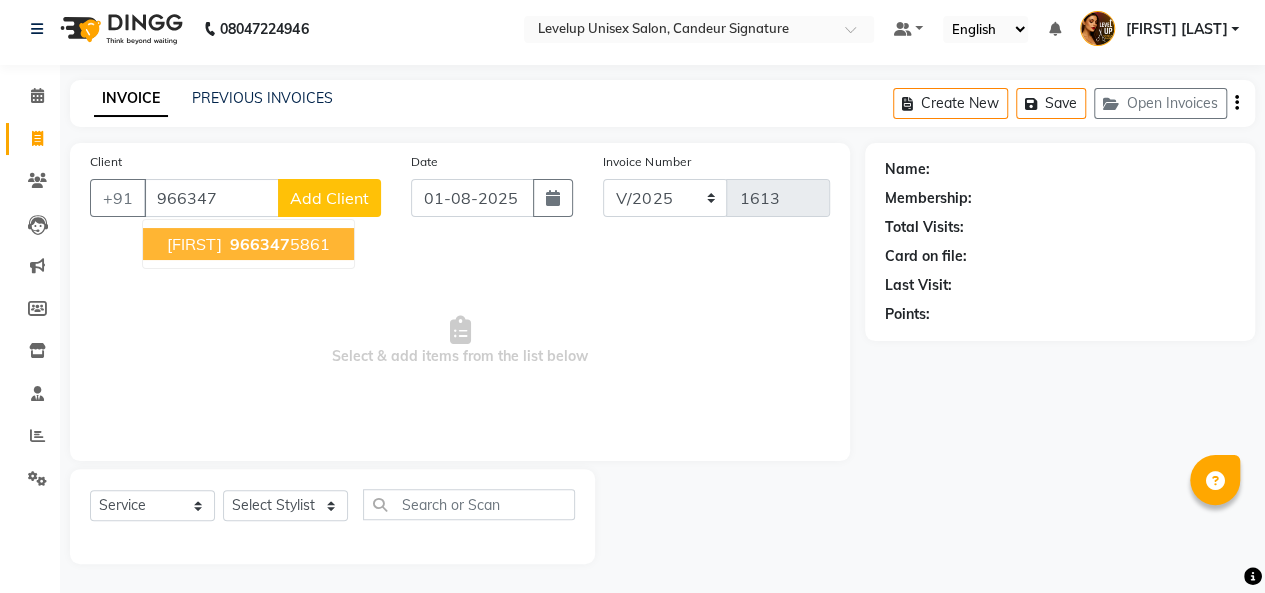 click on "basanti" at bounding box center (194, 244) 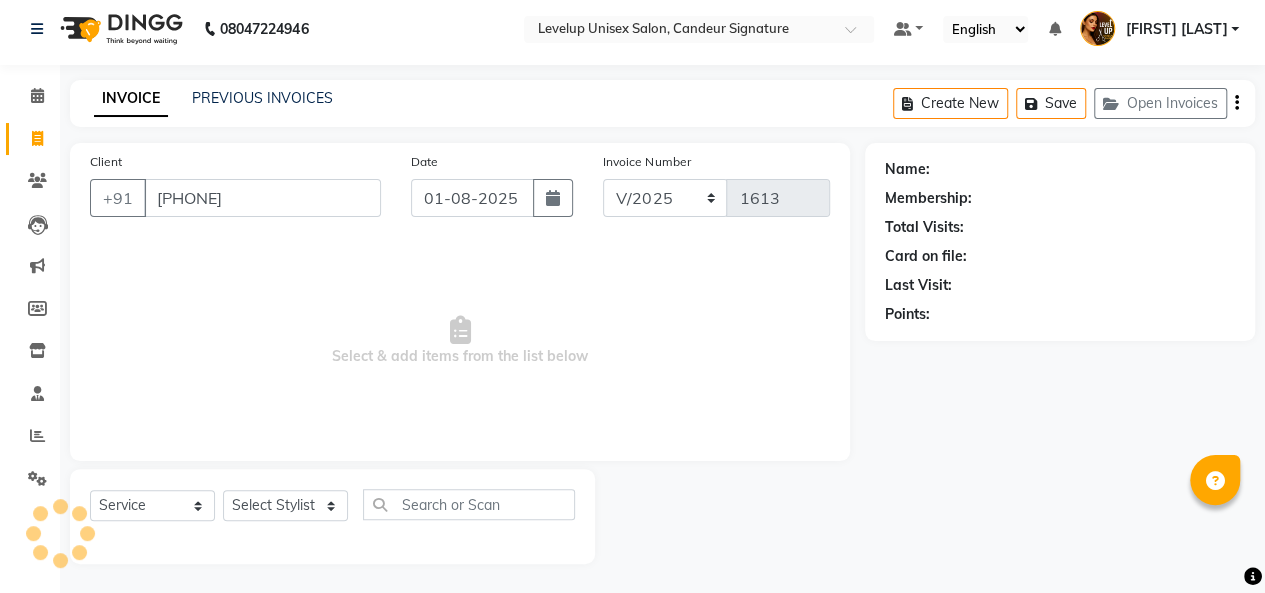 type on "9663475861" 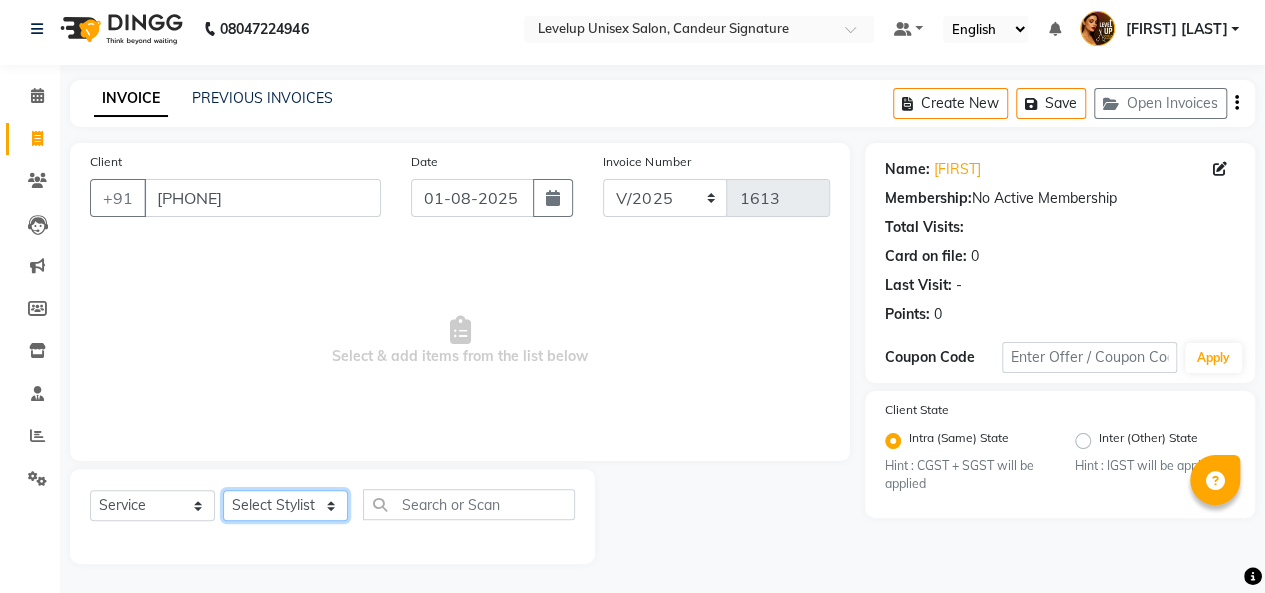 click on "Select Stylist Aadil  Anshu Arman  Furkan Ahmad  Muskan Nishu   Ritesh  Roshni  sameer malik Sanjana    Shadab Sneha Vikash" 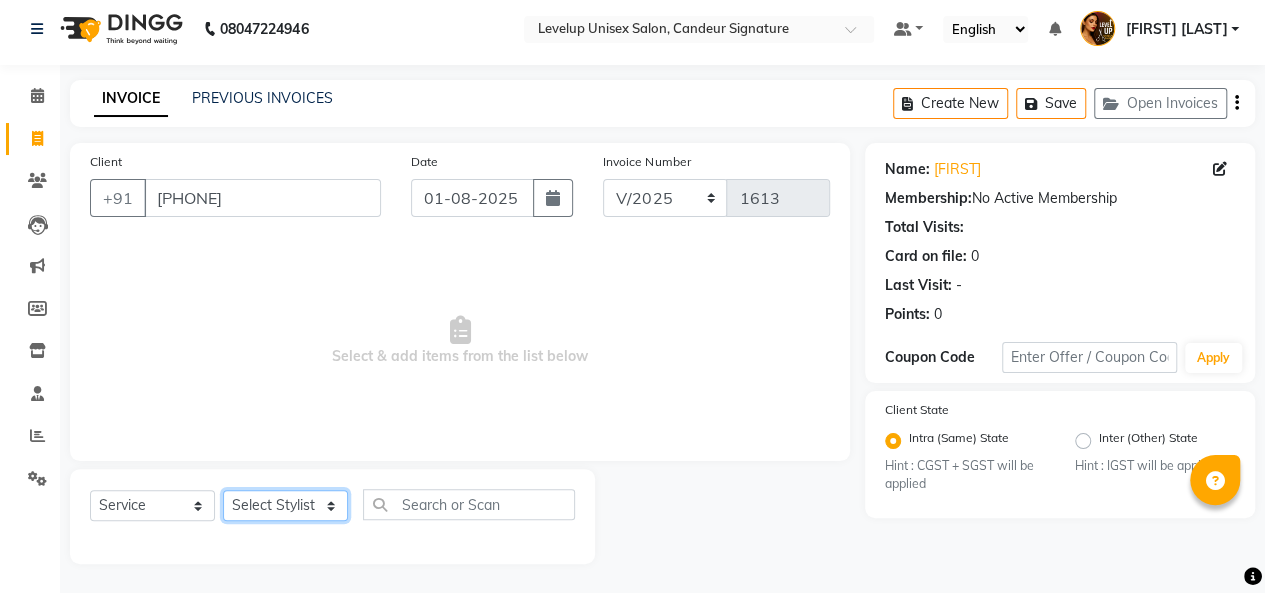 select on "81468" 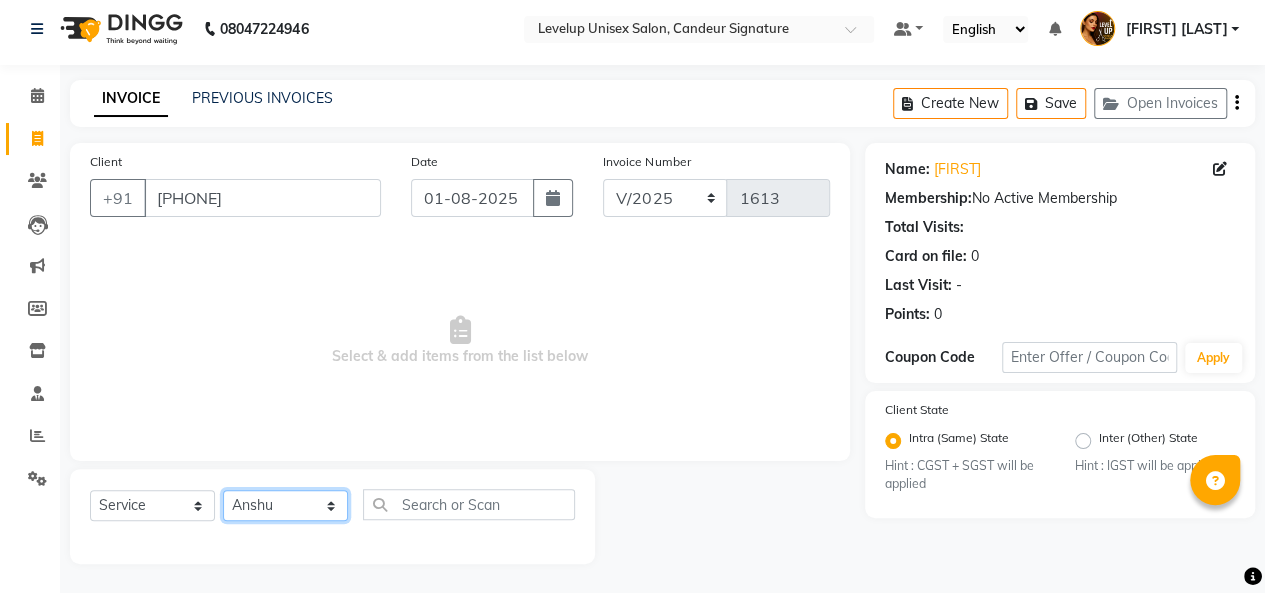 click on "Select Stylist Aadil  Anshu Arman  Furkan Ahmad  Muskan Nishu   Ritesh  Roshni  sameer malik Sanjana    Shadab Sneha Vikash" 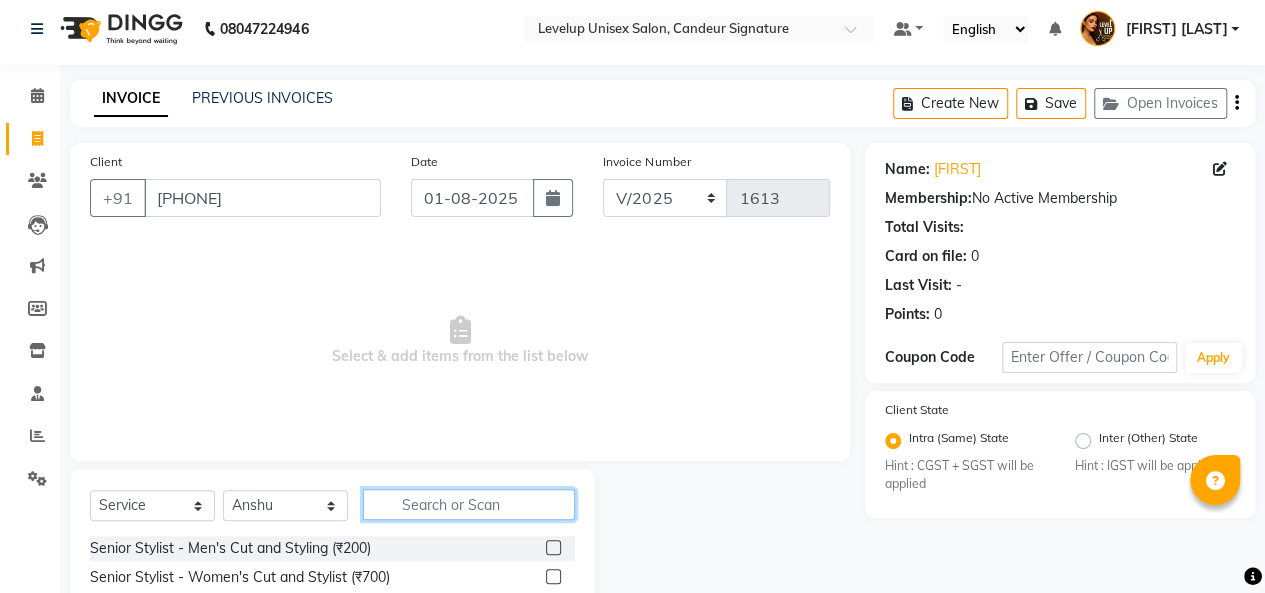 click 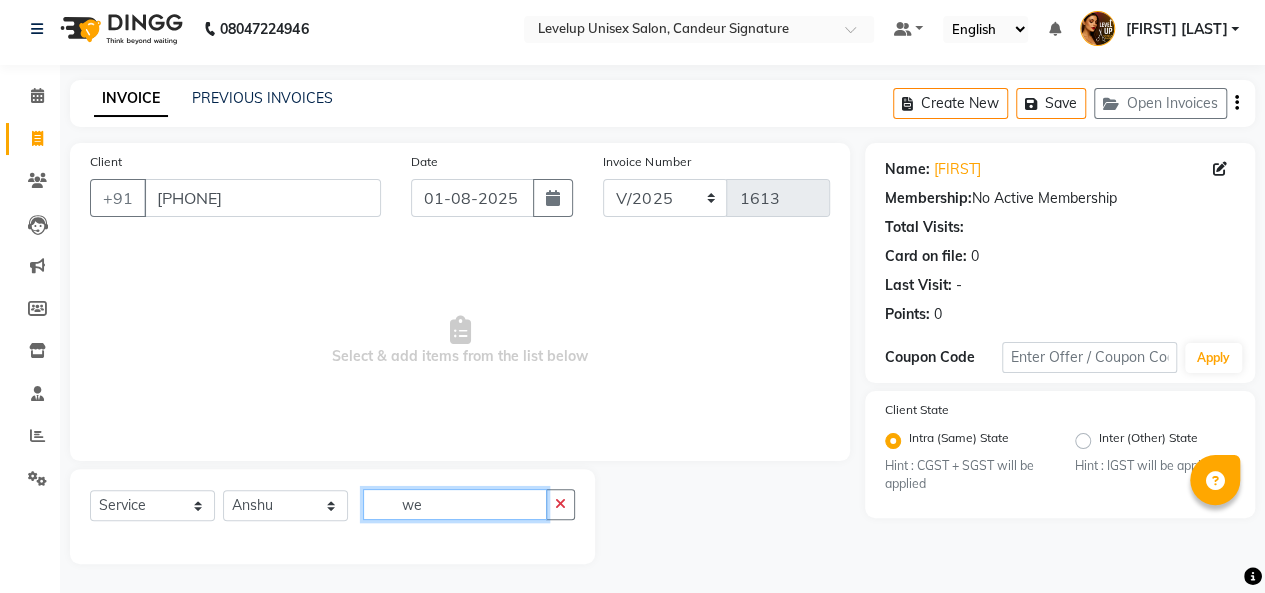 type on "w" 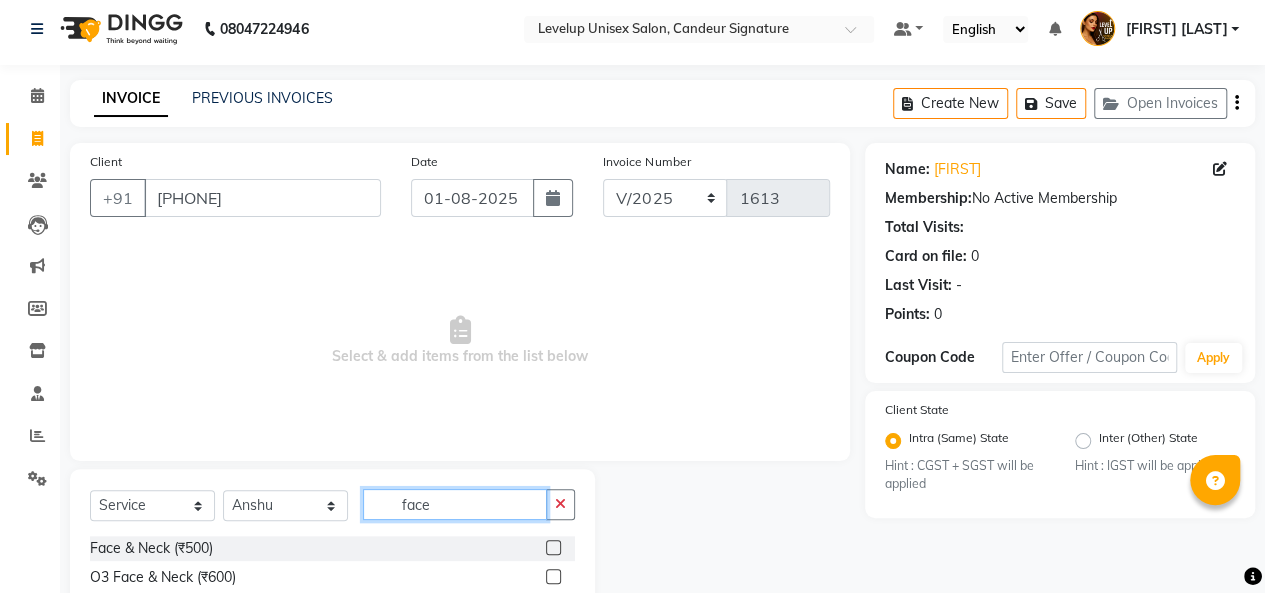 scroll, scrollTop: 122, scrollLeft: 0, axis: vertical 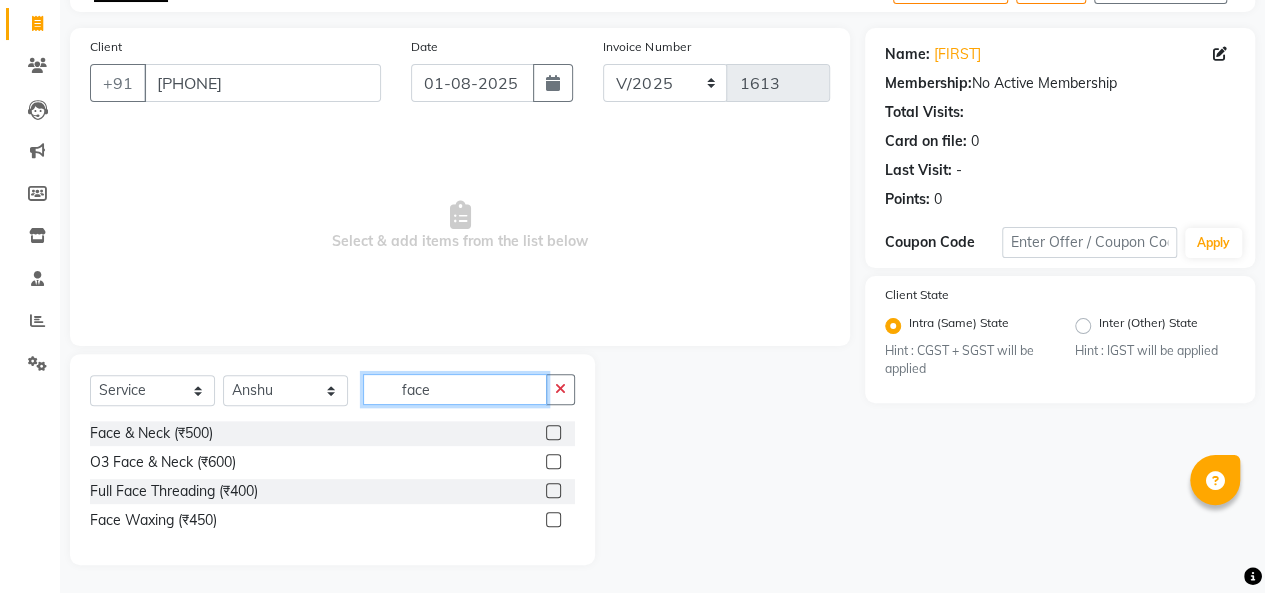 type on "face" 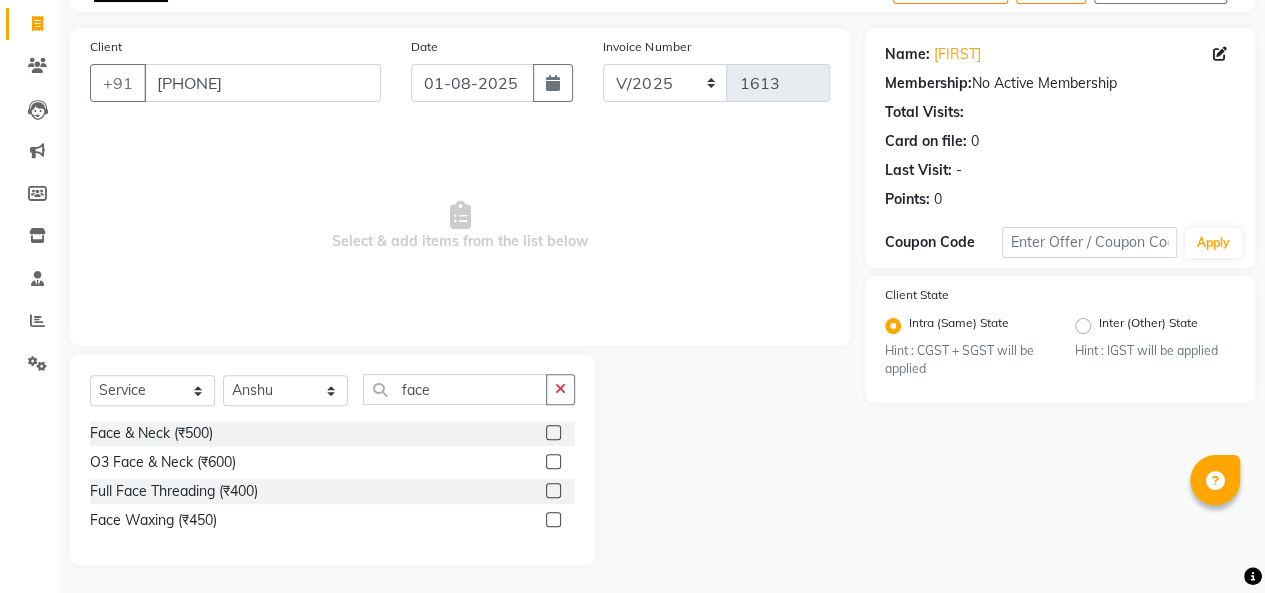 click 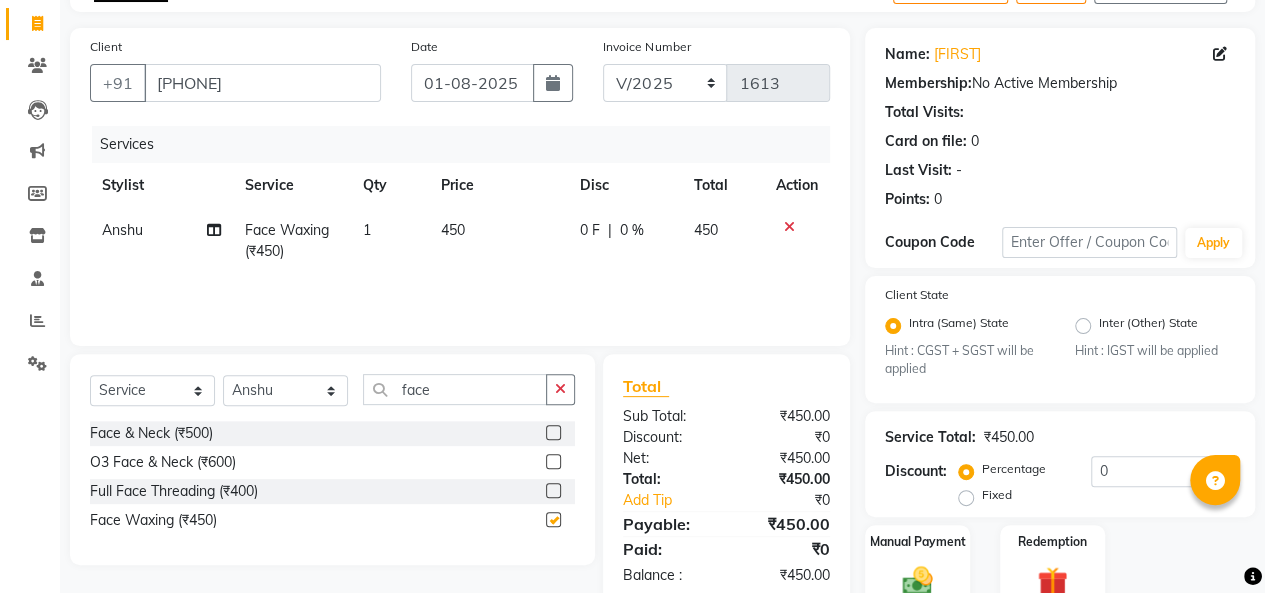 checkbox on "false" 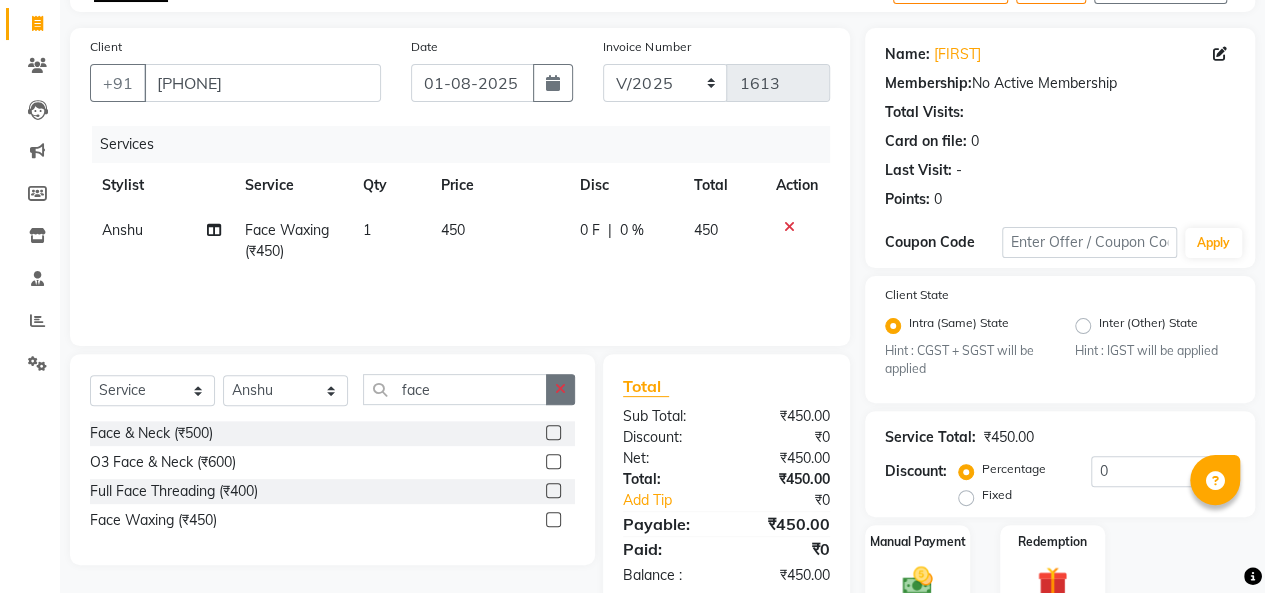 click 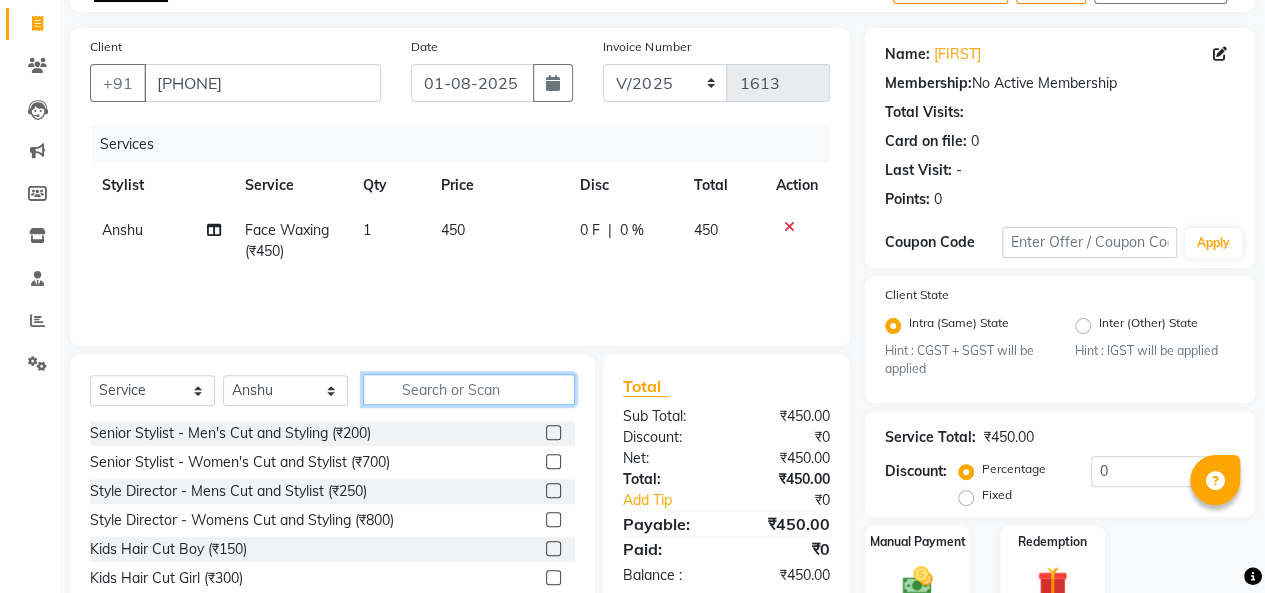 click 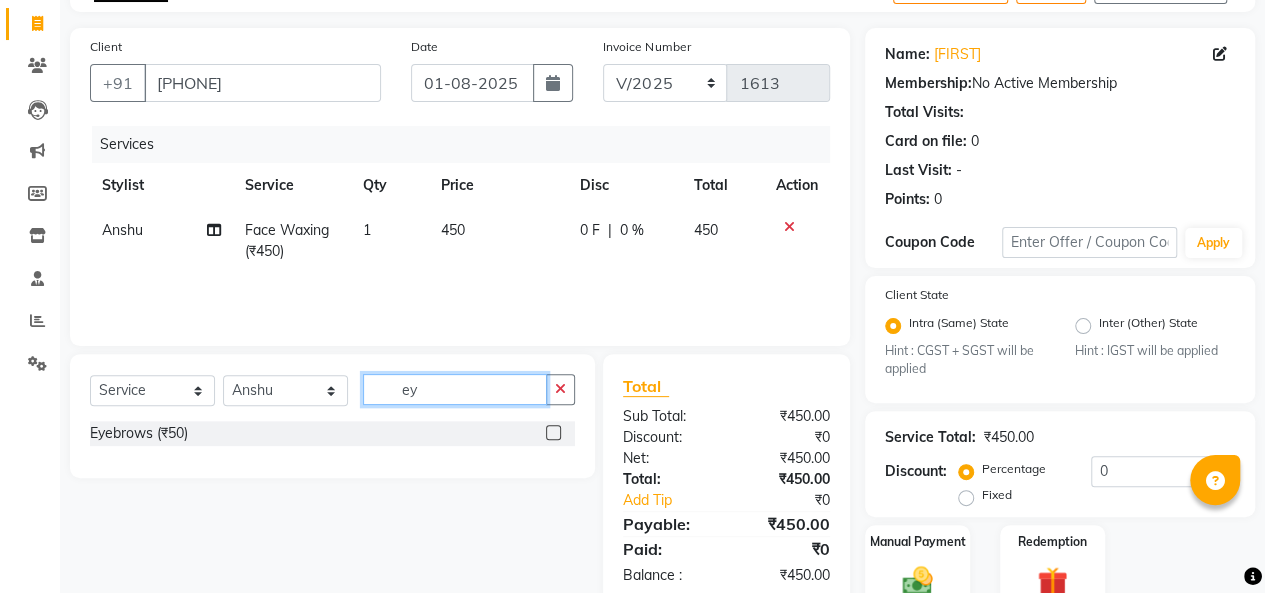 type on "ey" 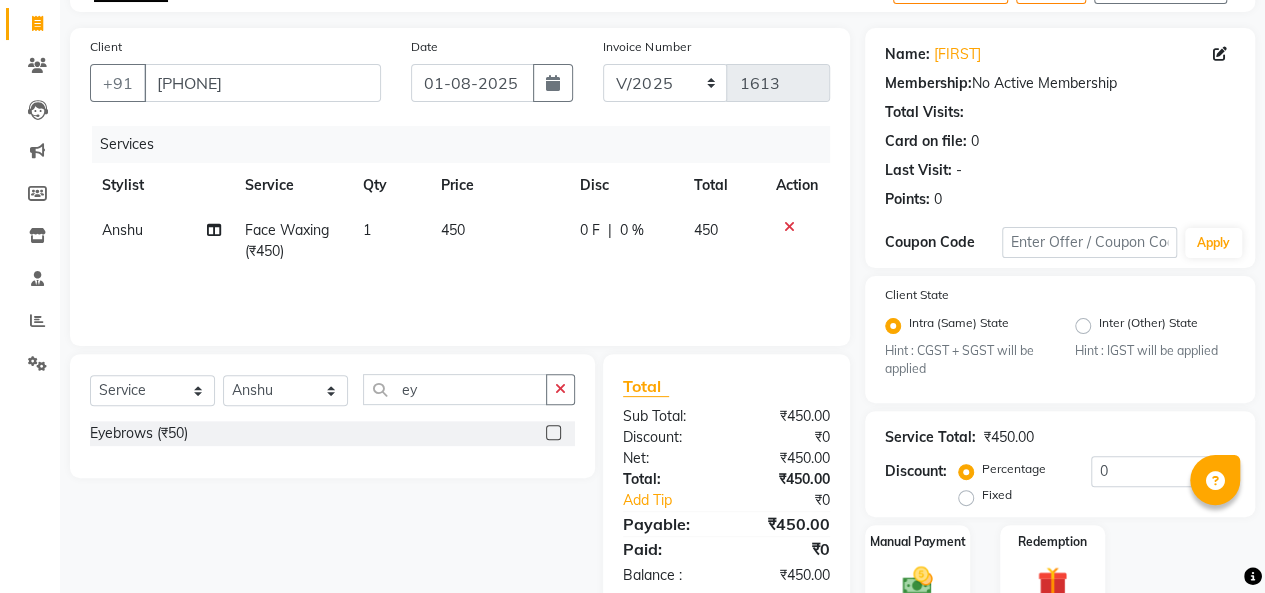 click 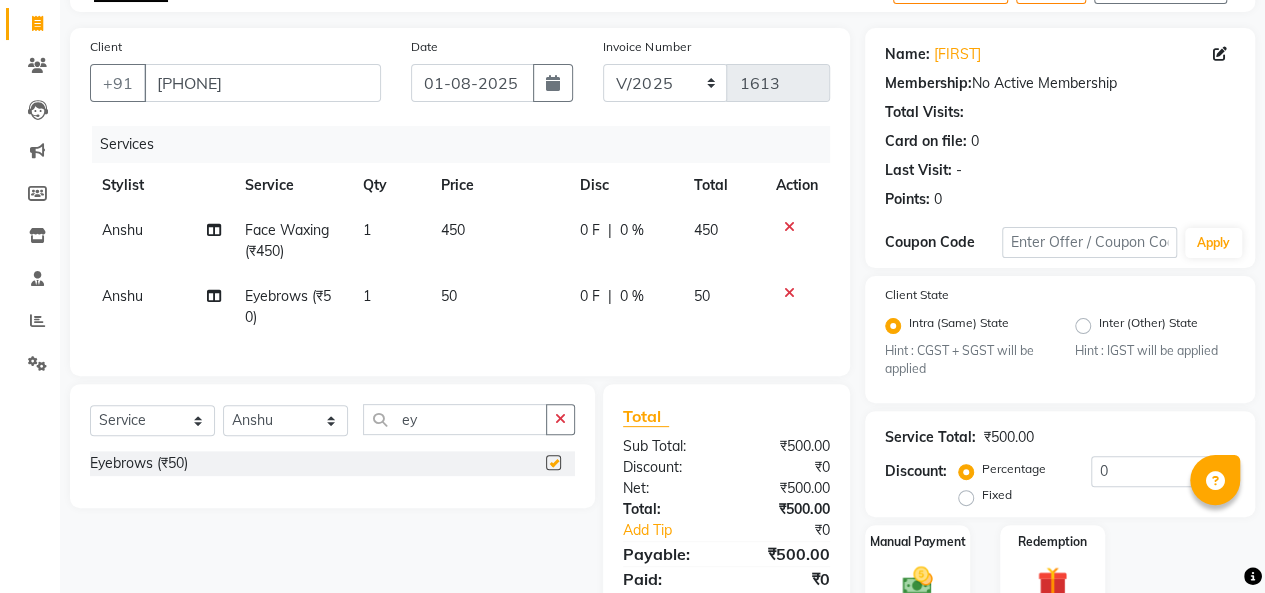 checkbox on "false" 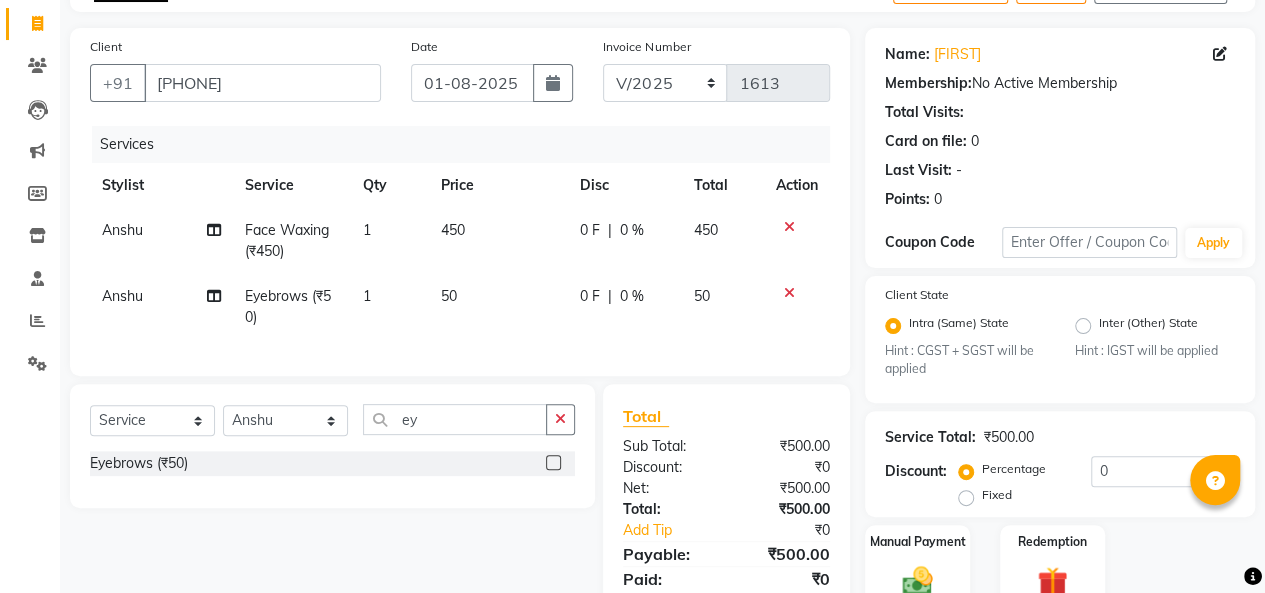 scroll, scrollTop: 212, scrollLeft: 0, axis: vertical 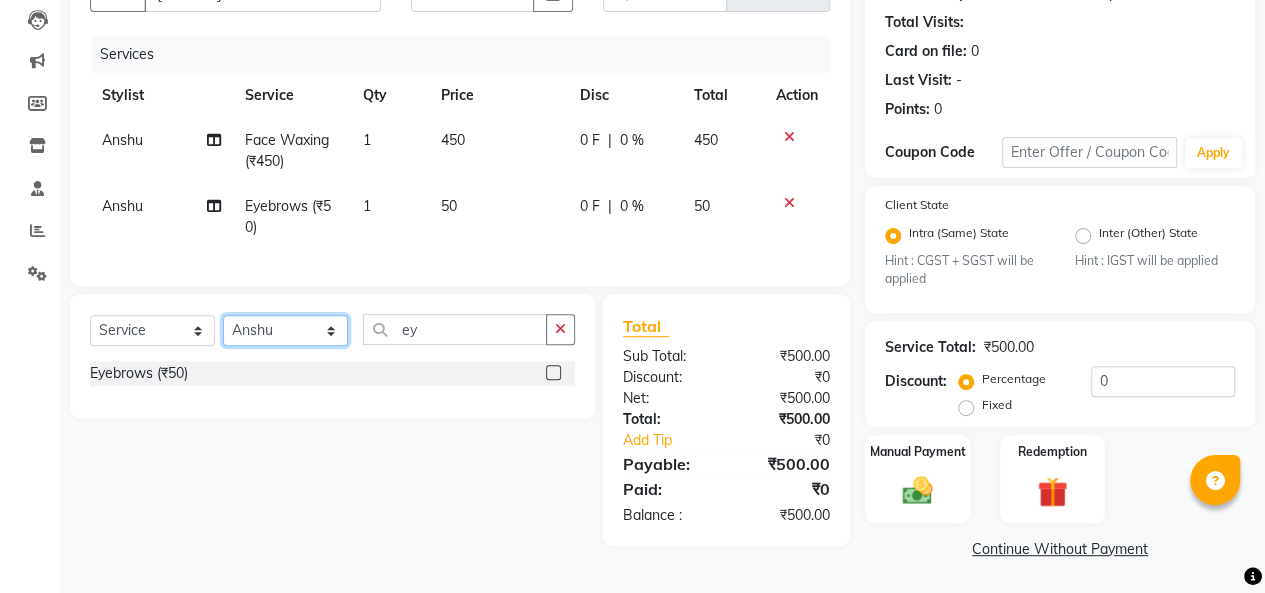 click on "Select Stylist Aadil  Anshu Arman  Furkan Ahmad  Muskan Nishu   Ritesh  Roshni  sameer malik Sanjana    Shadab Sneha Vikash" 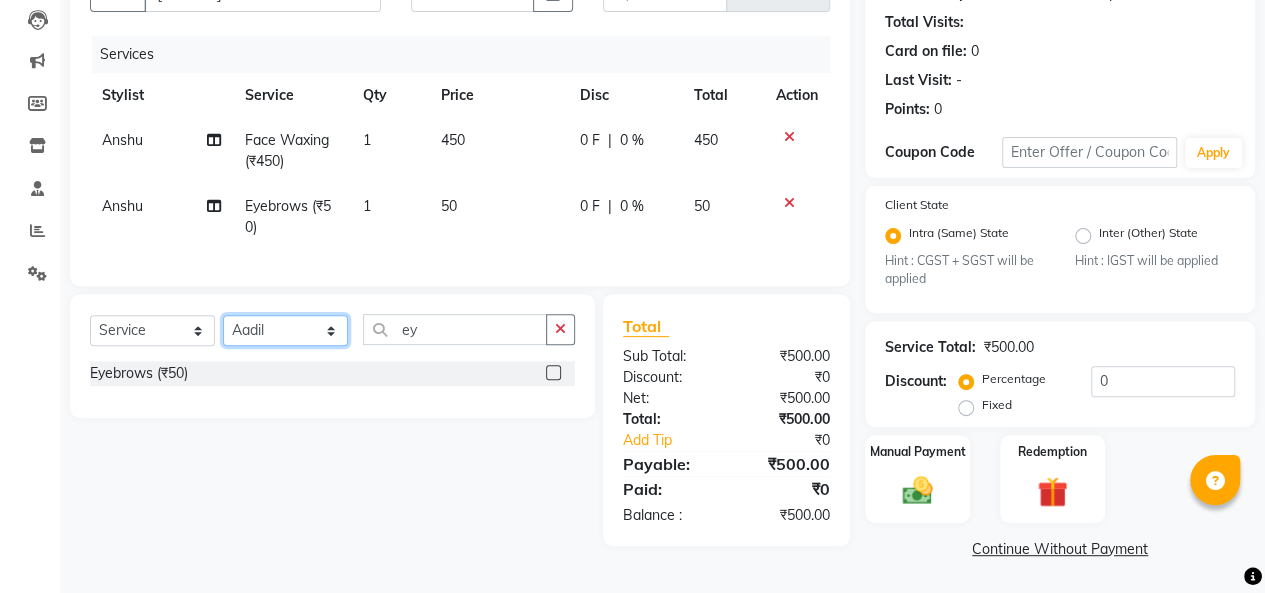 click on "Select Stylist Aadil  Anshu Arman  Furkan Ahmad  Muskan Nishu   Ritesh  Roshni  sameer malik Sanjana    Shadab Sneha Vikash" 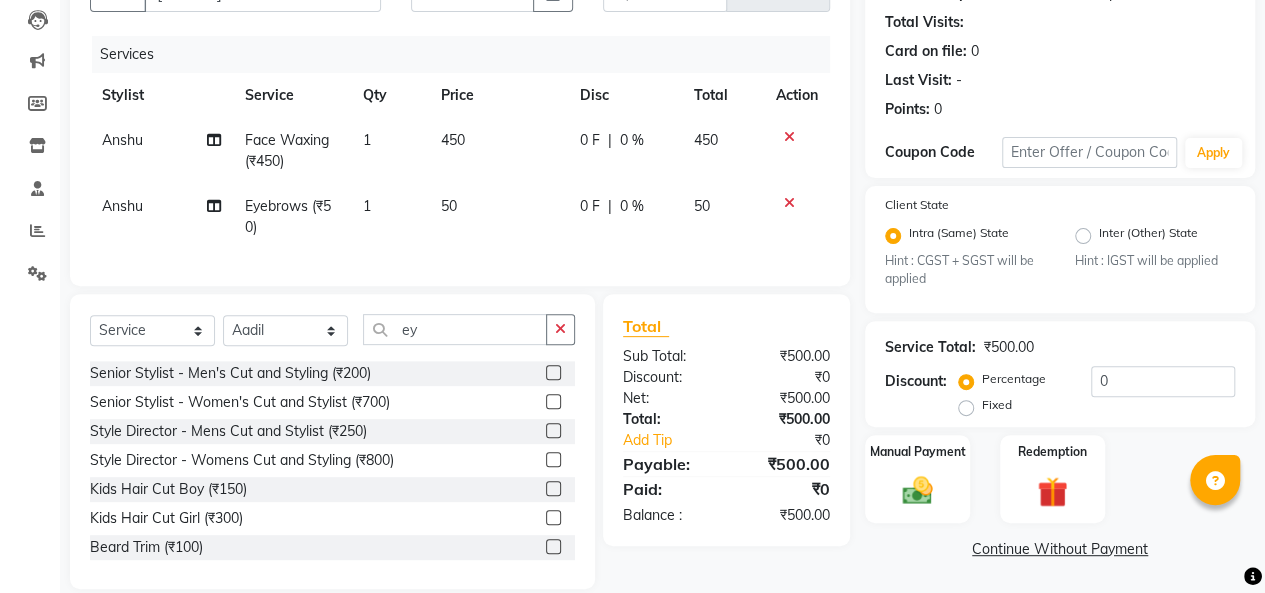 click 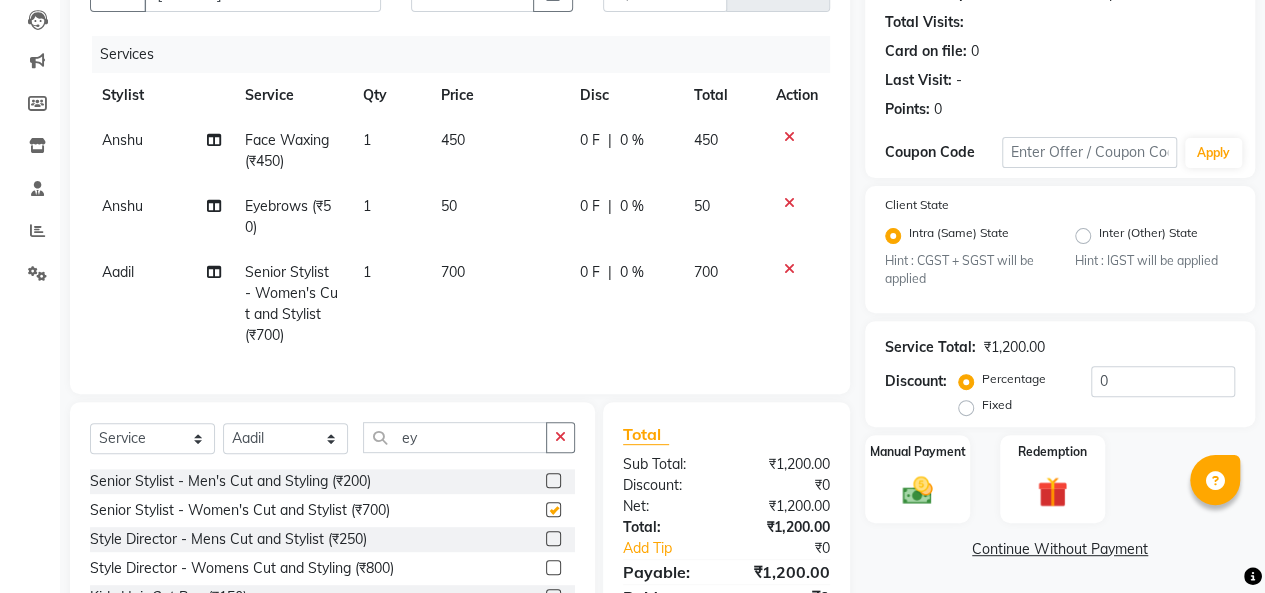 checkbox on "false" 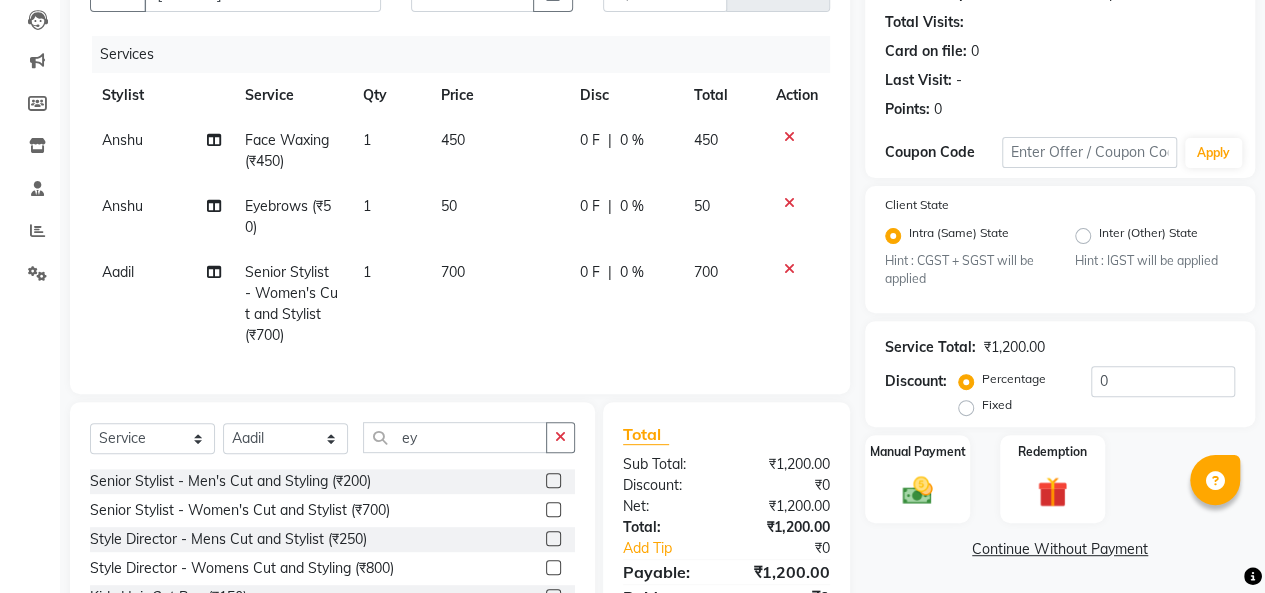 click on "Continue Without Payment" 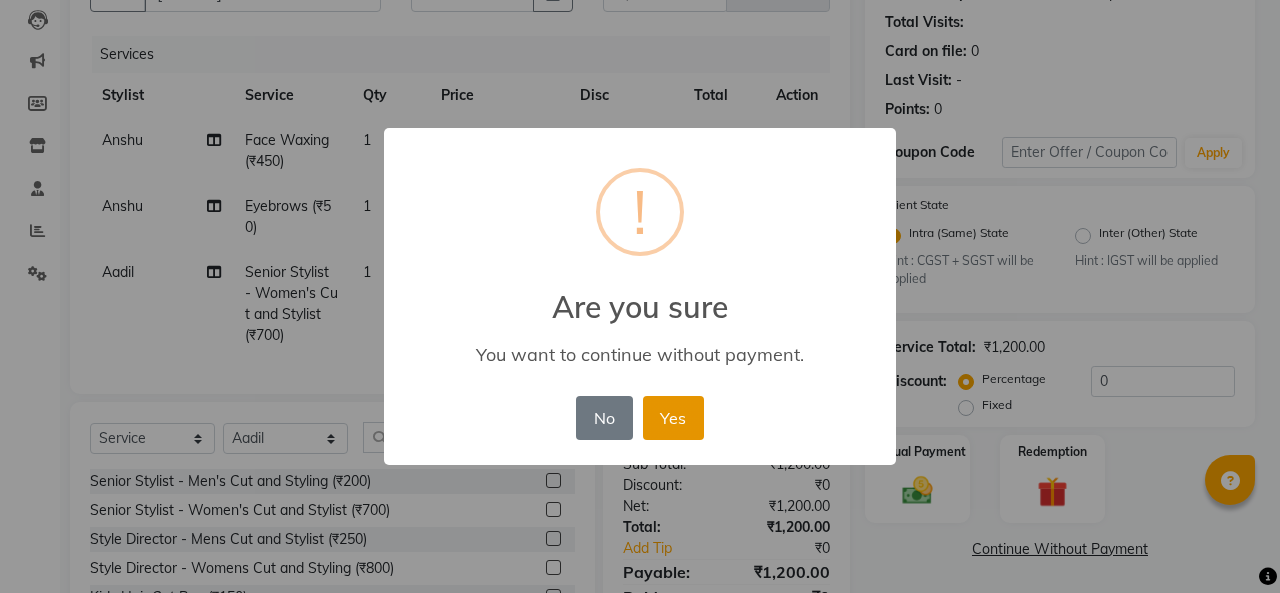 click on "Yes" at bounding box center (673, 418) 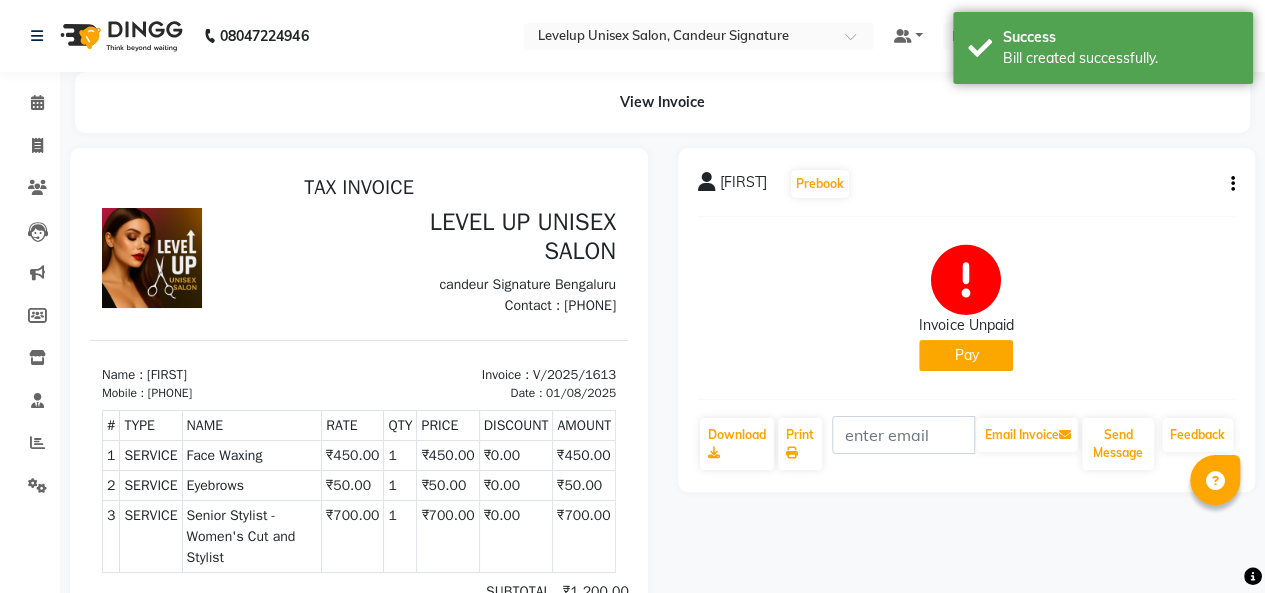 scroll, scrollTop: 0, scrollLeft: 0, axis: both 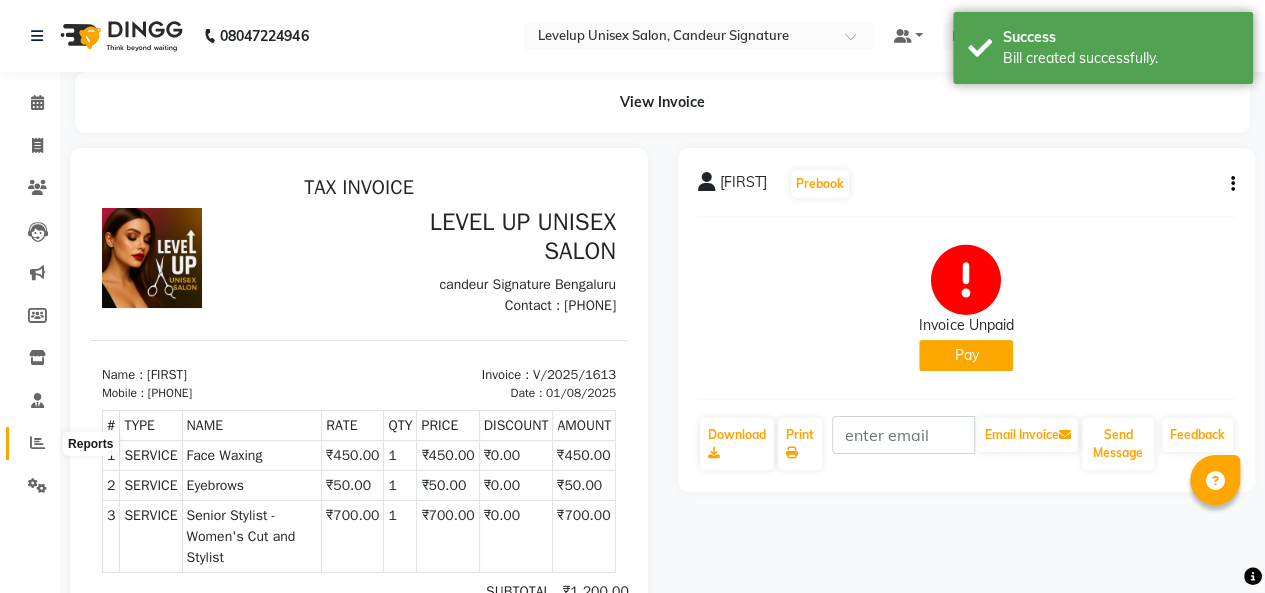 click 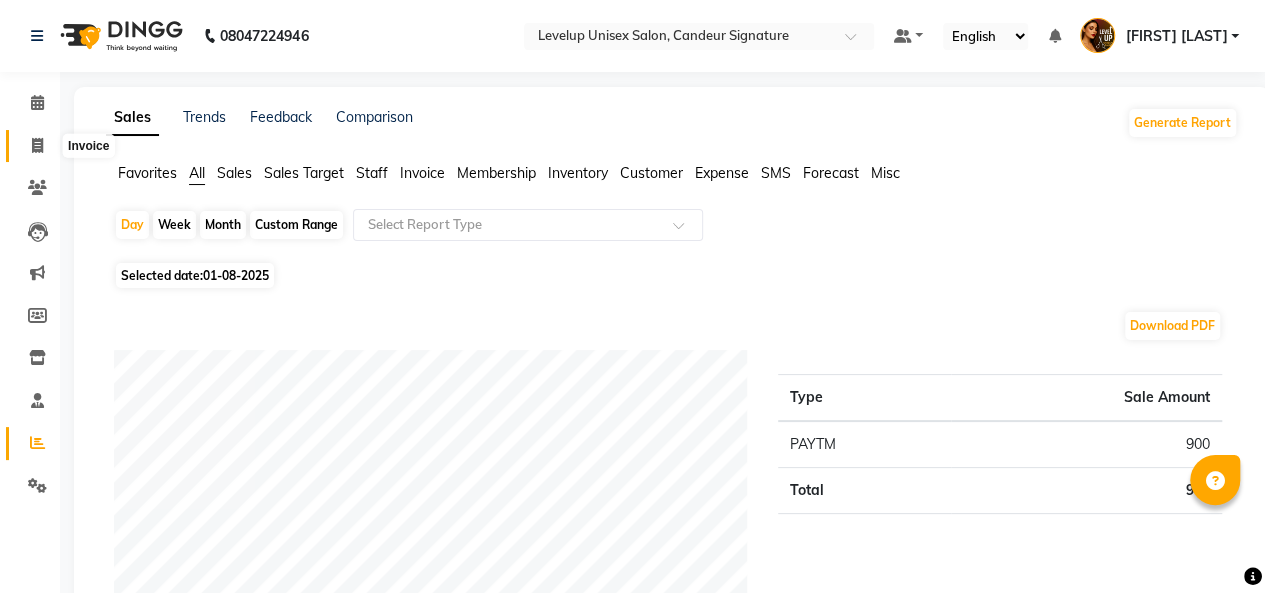 click 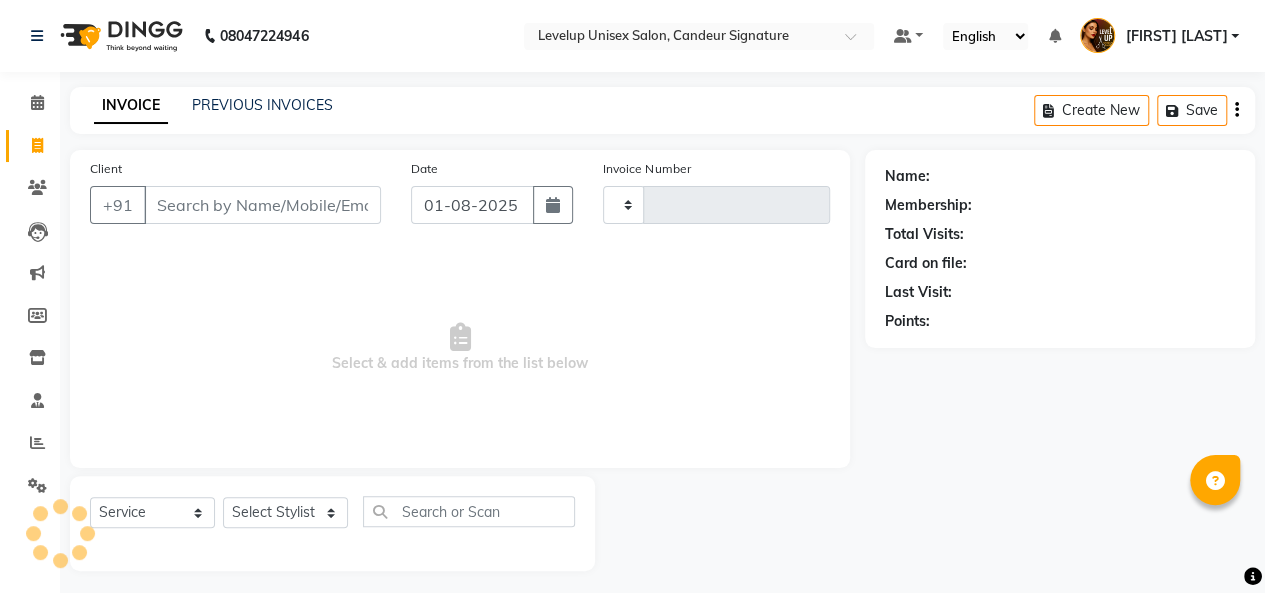 scroll, scrollTop: 7, scrollLeft: 0, axis: vertical 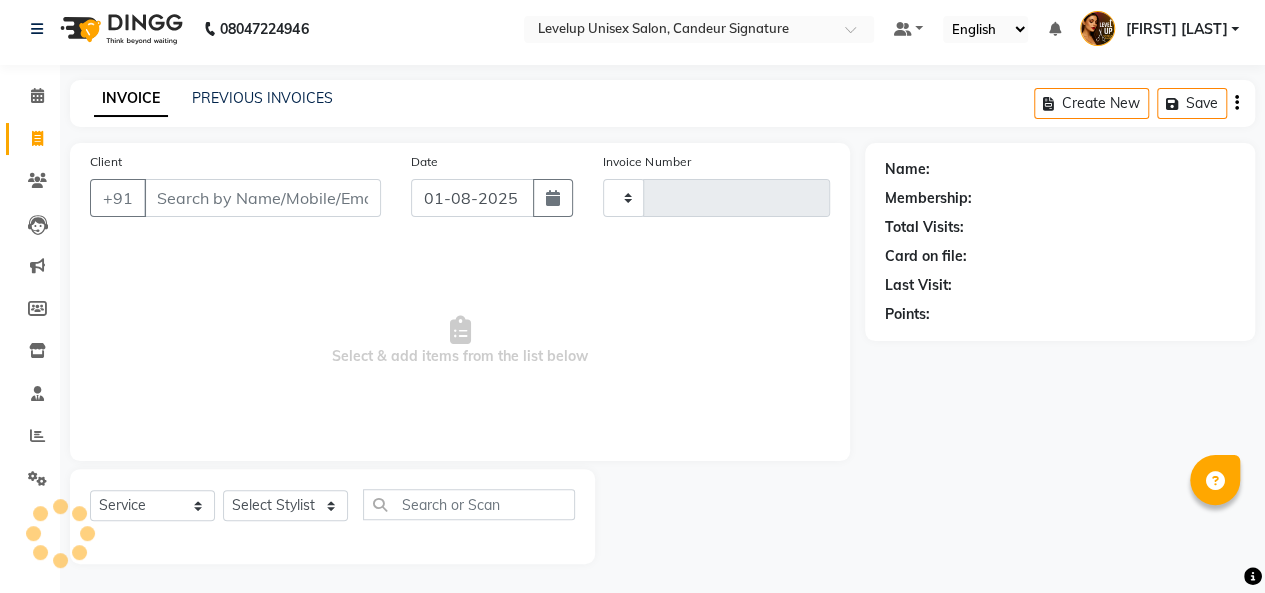 click on "Client" at bounding box center (262, 198) 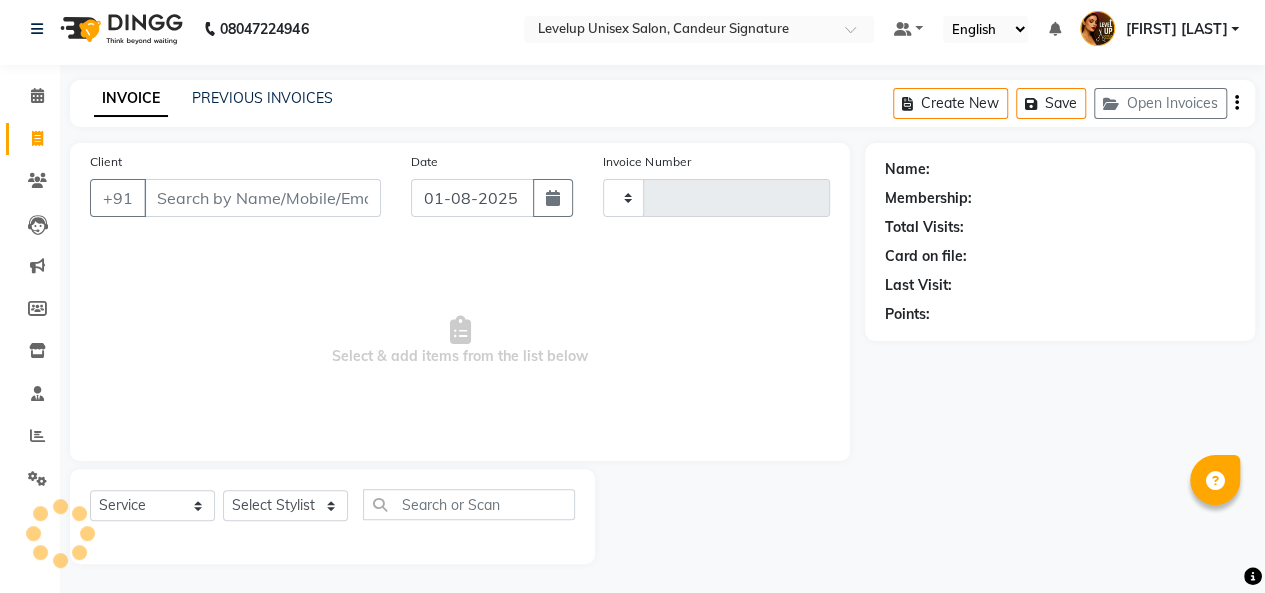type on "1614" 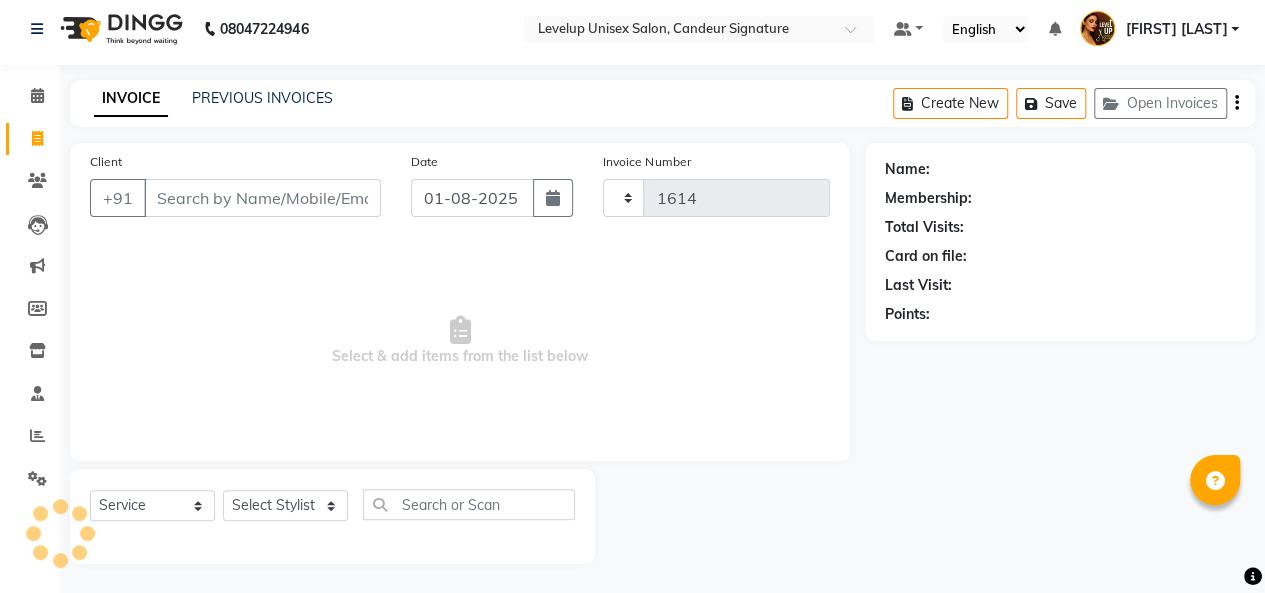 select on "7681" 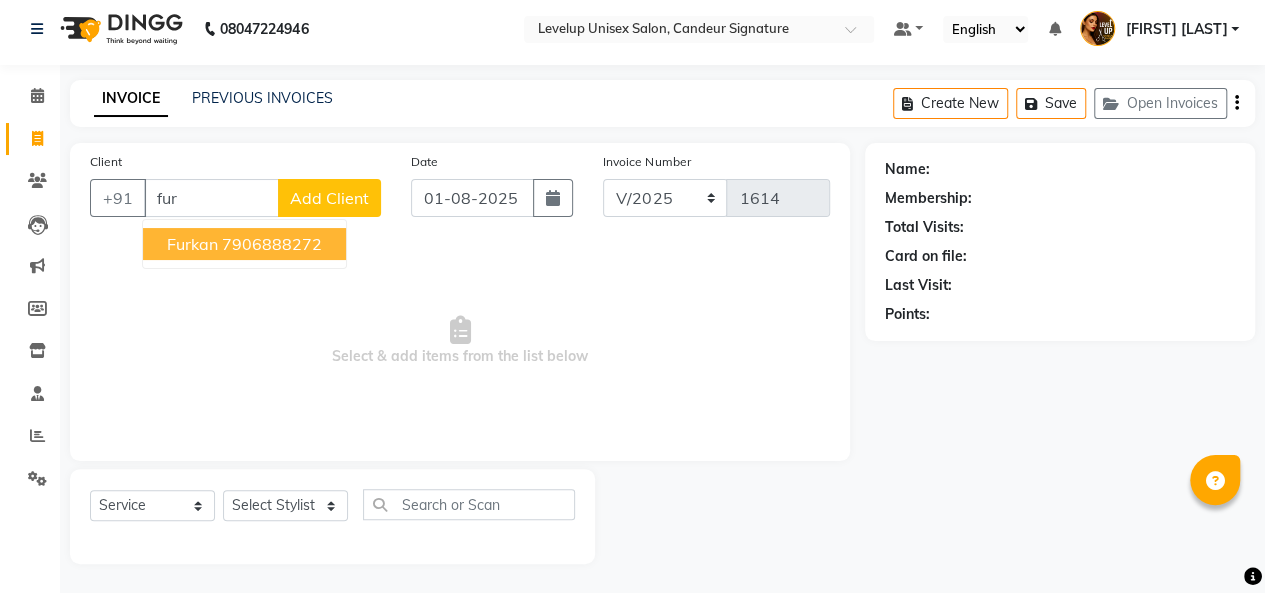 click on "7906888272" at bounding box center (272, 244) 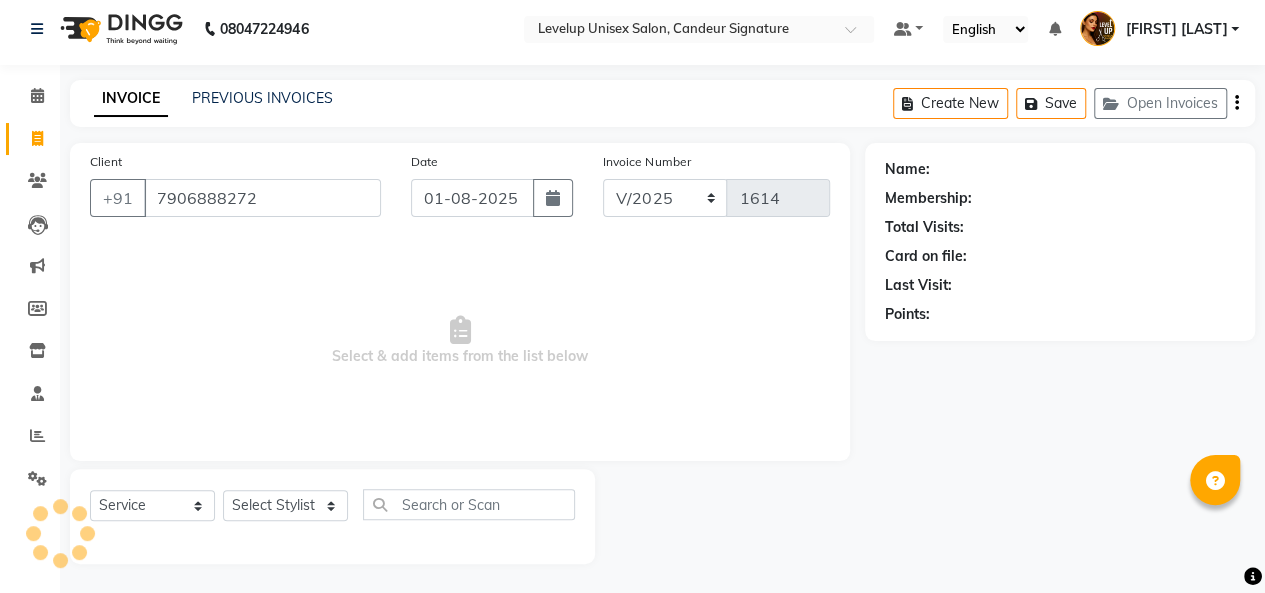 type on "7906888272" 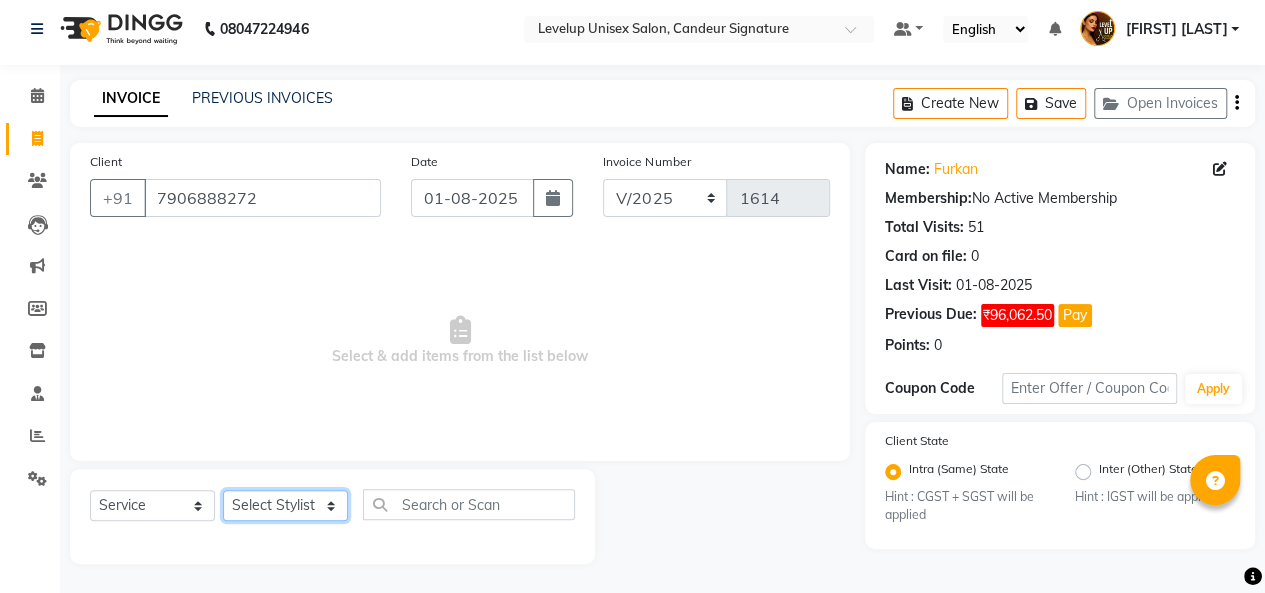 click on "Select Stylist Aadil  Anshu Arman  Furkan Ahmad  Muskan Nishu   Ritesh  Roshni  sameer malik Sanjana    Shadab Sneha Vikash" 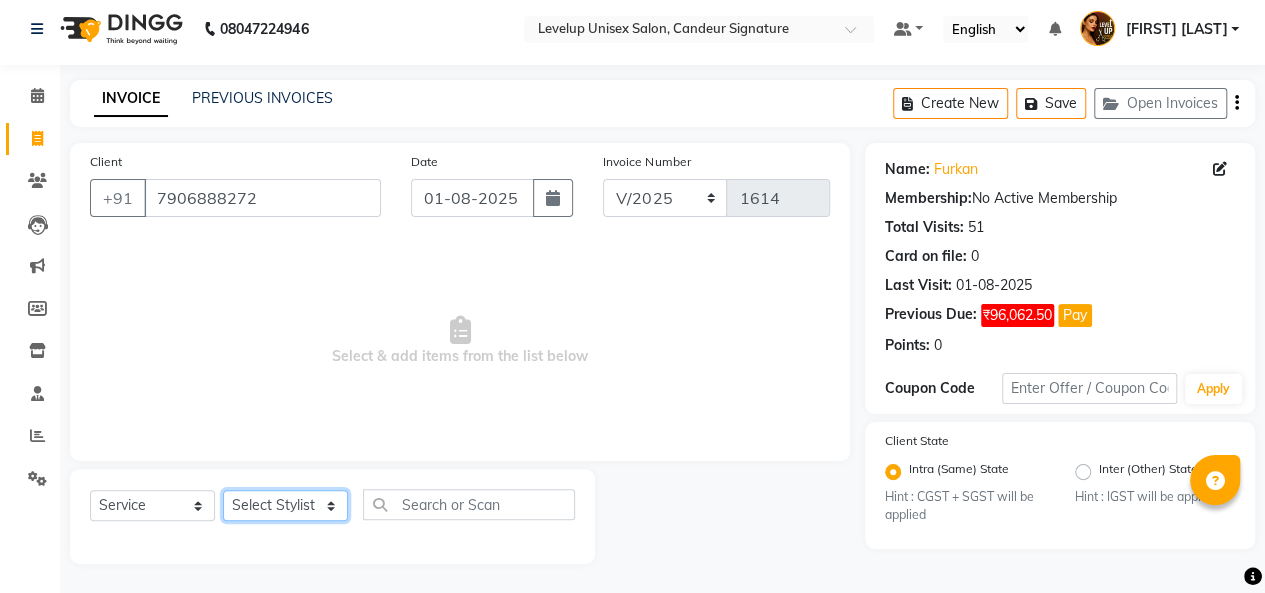 select on "84416" 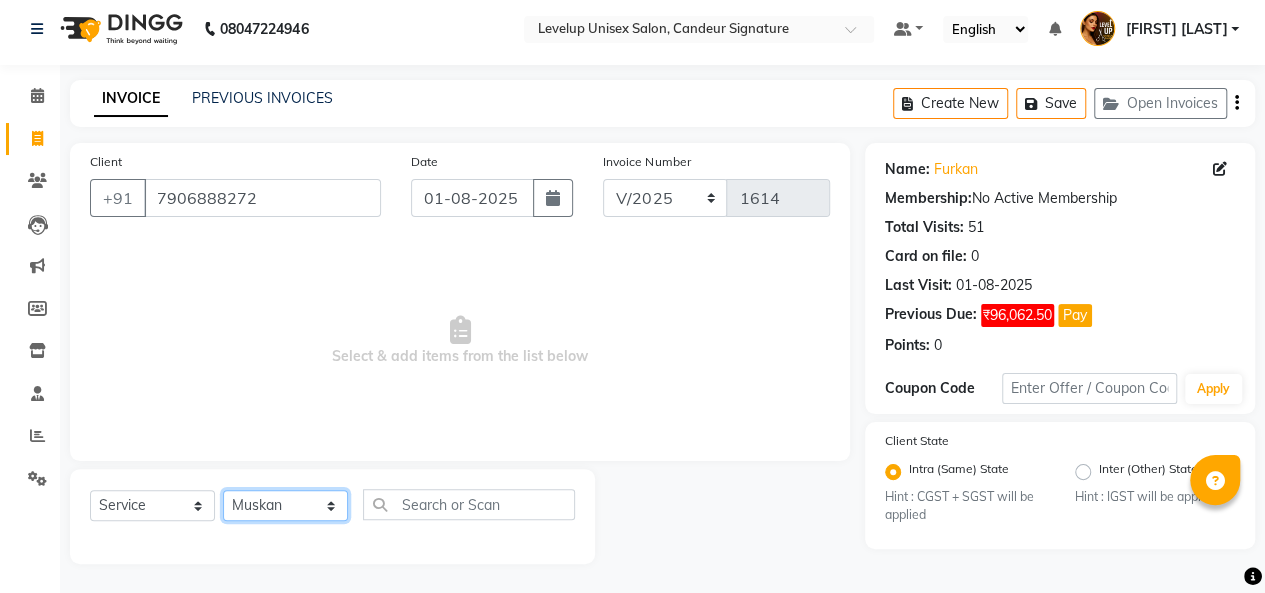 click on "Select Stylist Aadil  Anshu Arman  Furkan Ahmad  Muskan Nishu   Ritesh  Roshni  sameer malik Sanjana    Shadab Sneha Vikash" 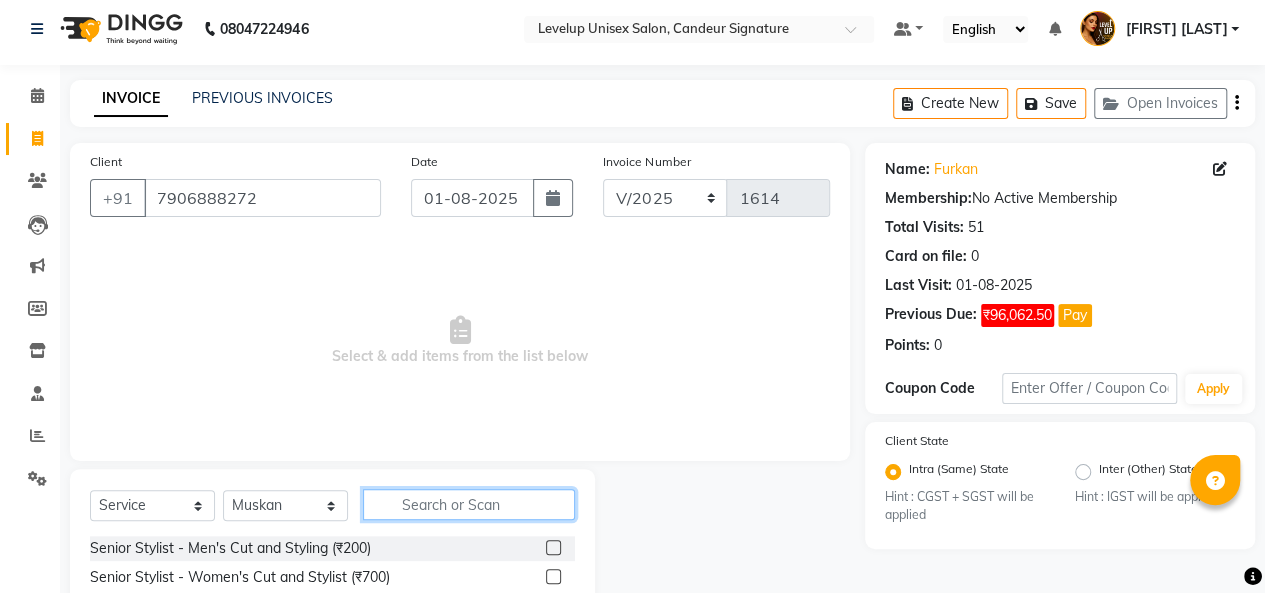 click 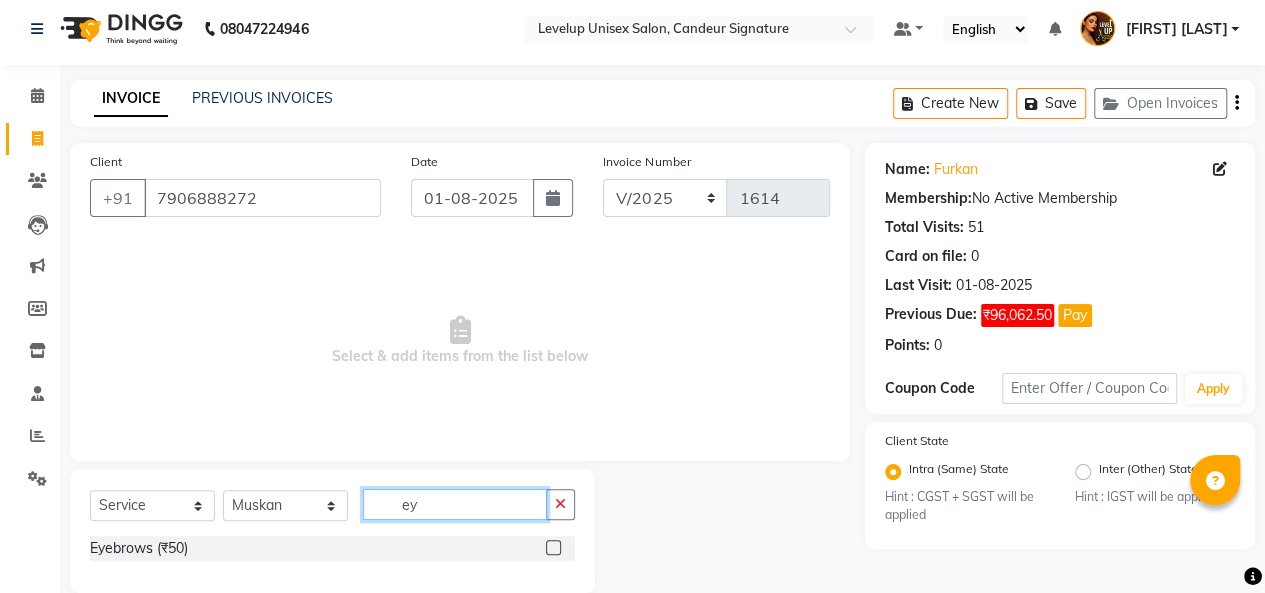 type on "ey" 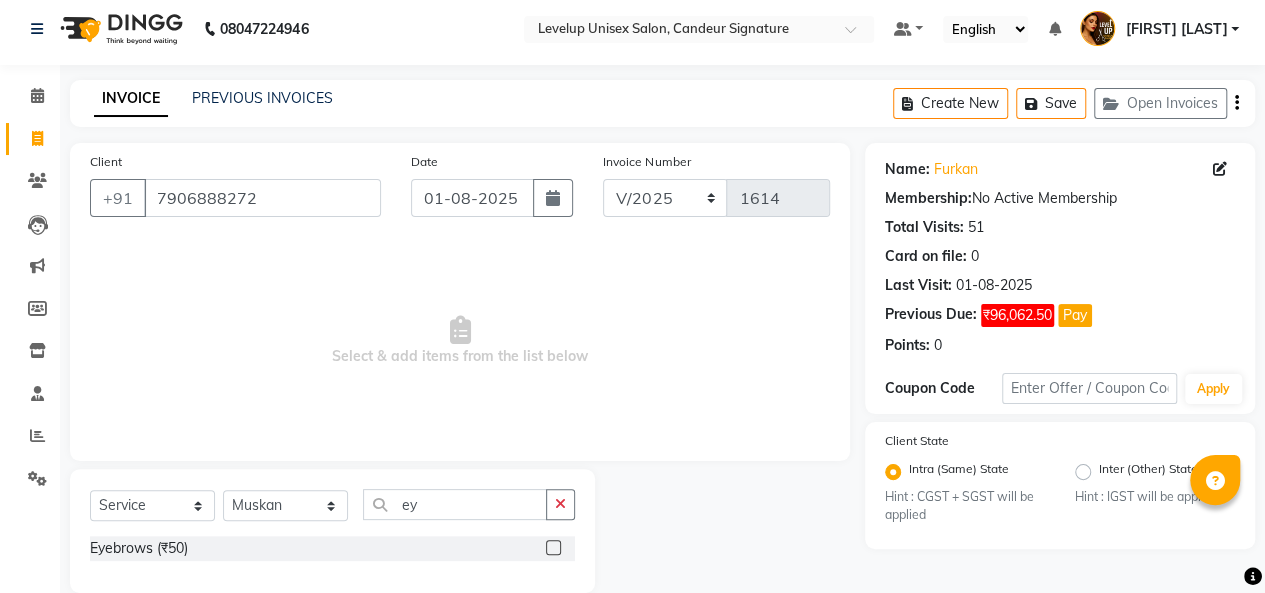 click 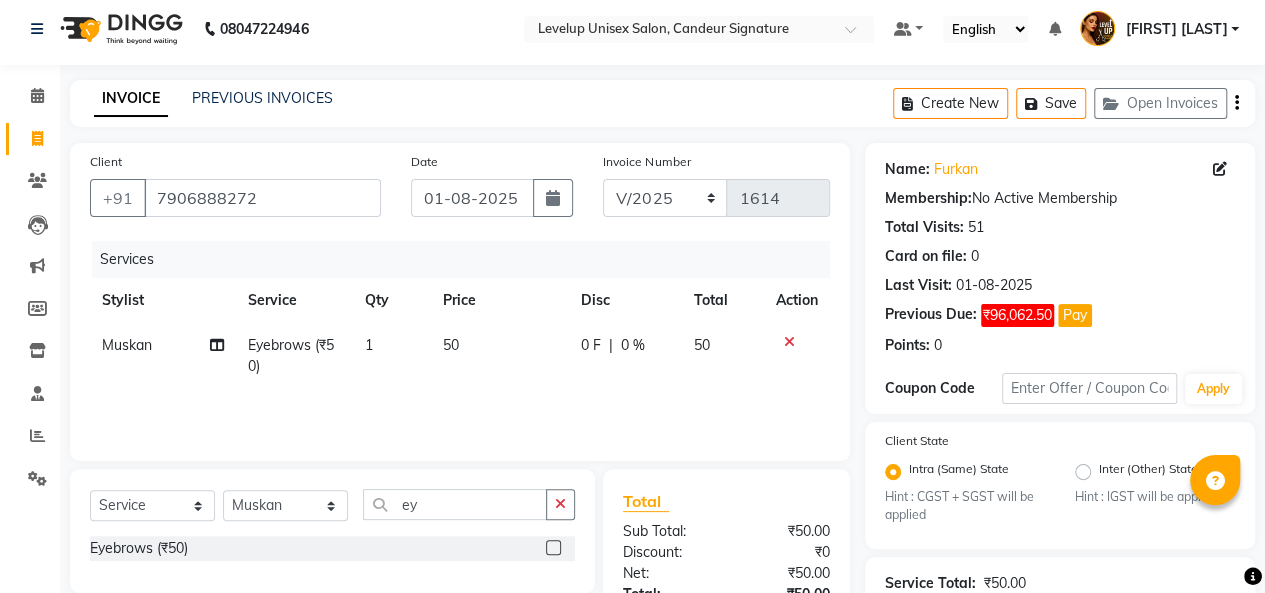 click 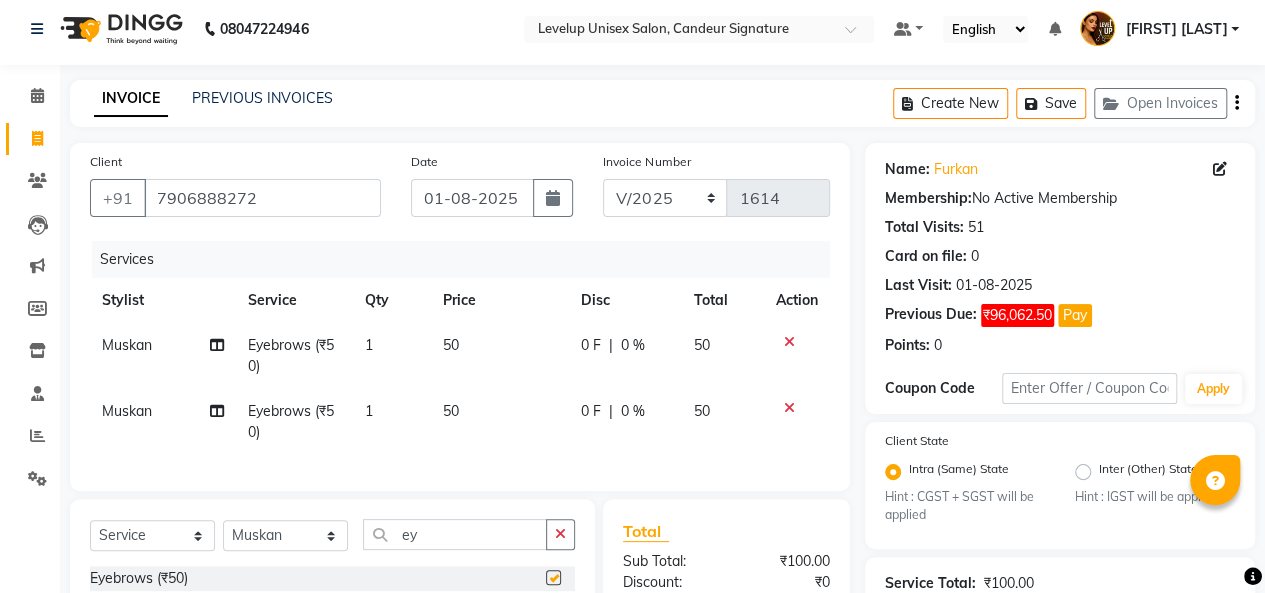 checkbox on "false" 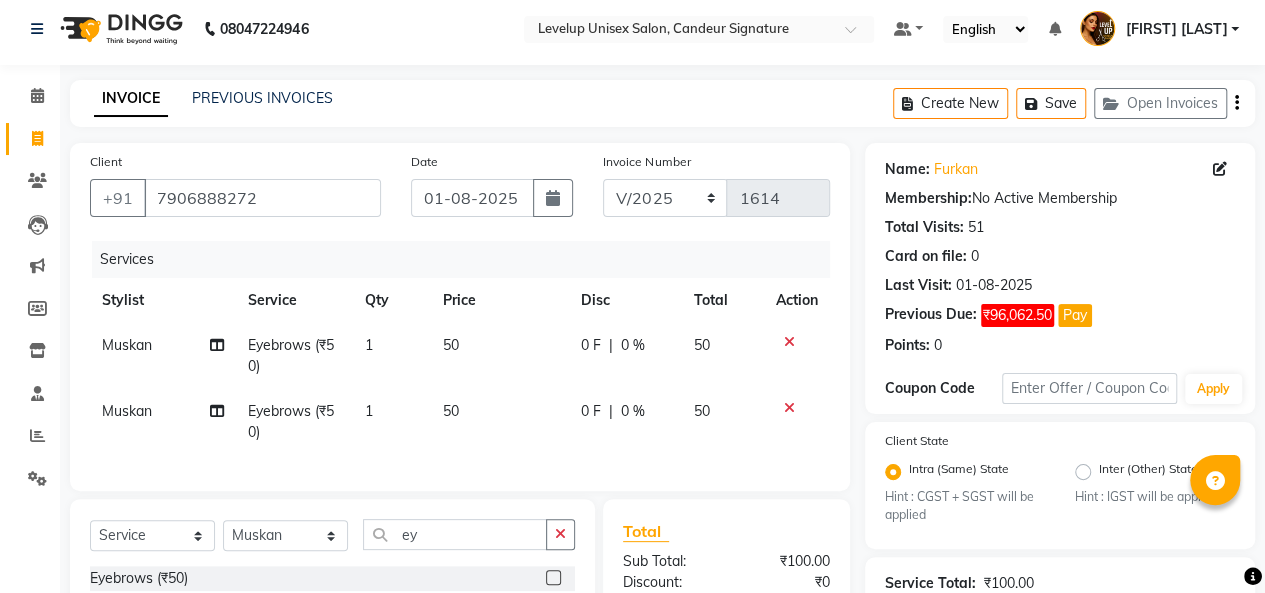 scroll, scrollTop: 231, scrollLeft: 0, axis: vertical 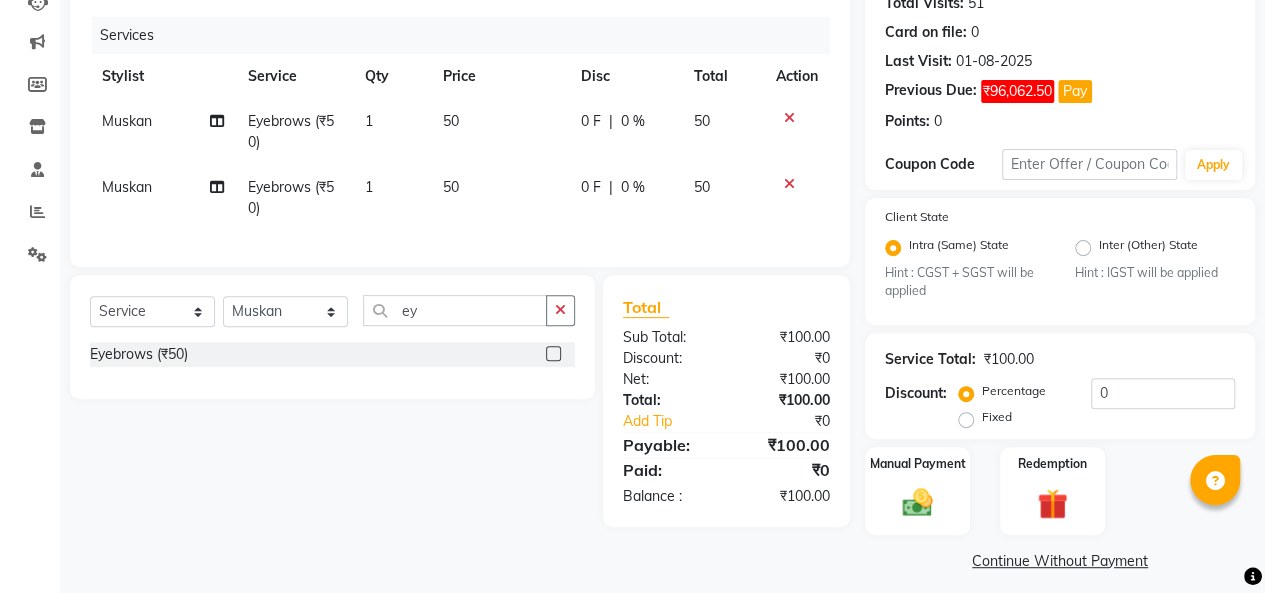 click on "Continue Without Payment" 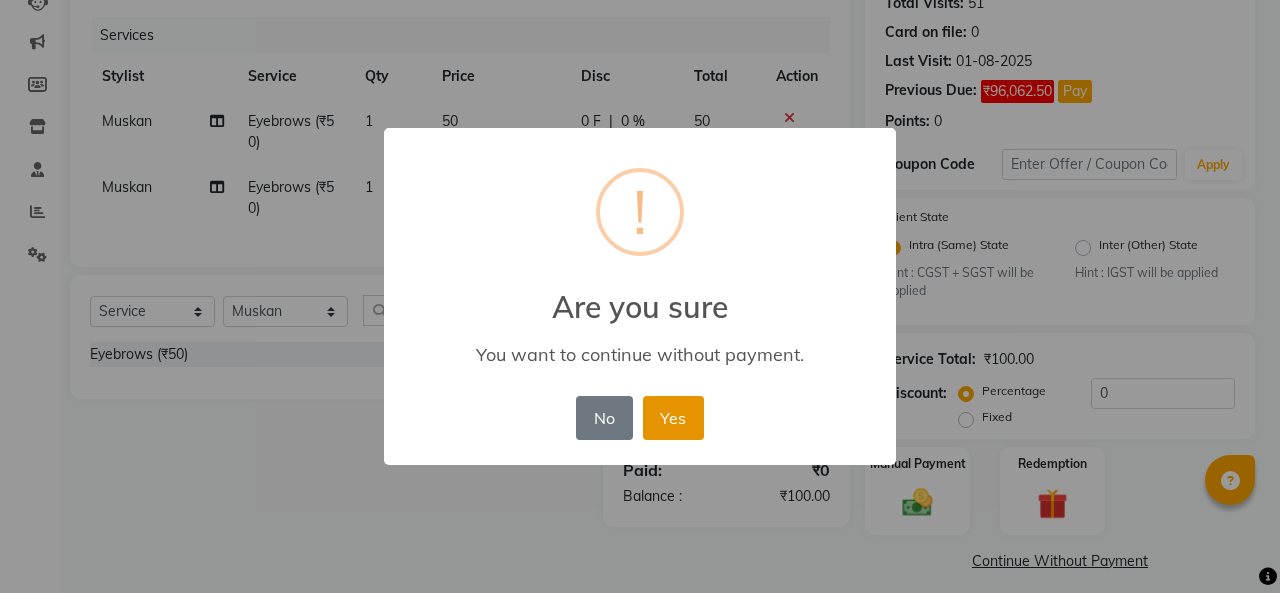 click on "Yes" at bounding box center [673, 418] 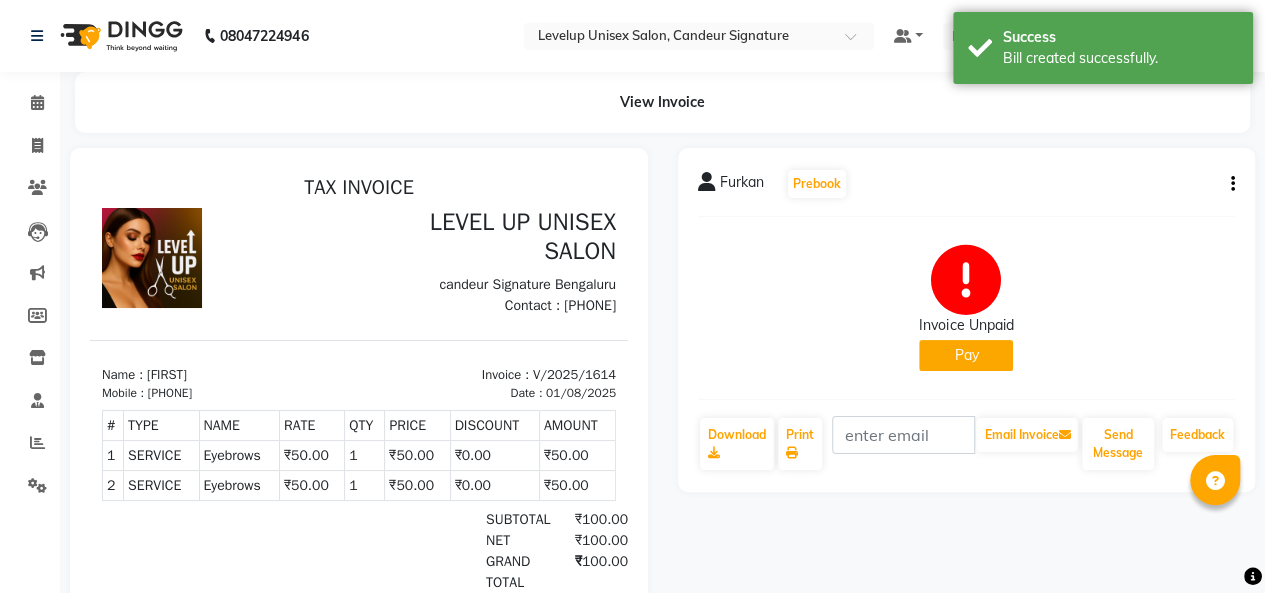 scroll, scrollTop: 0, scrollLeft: 0, axis: both 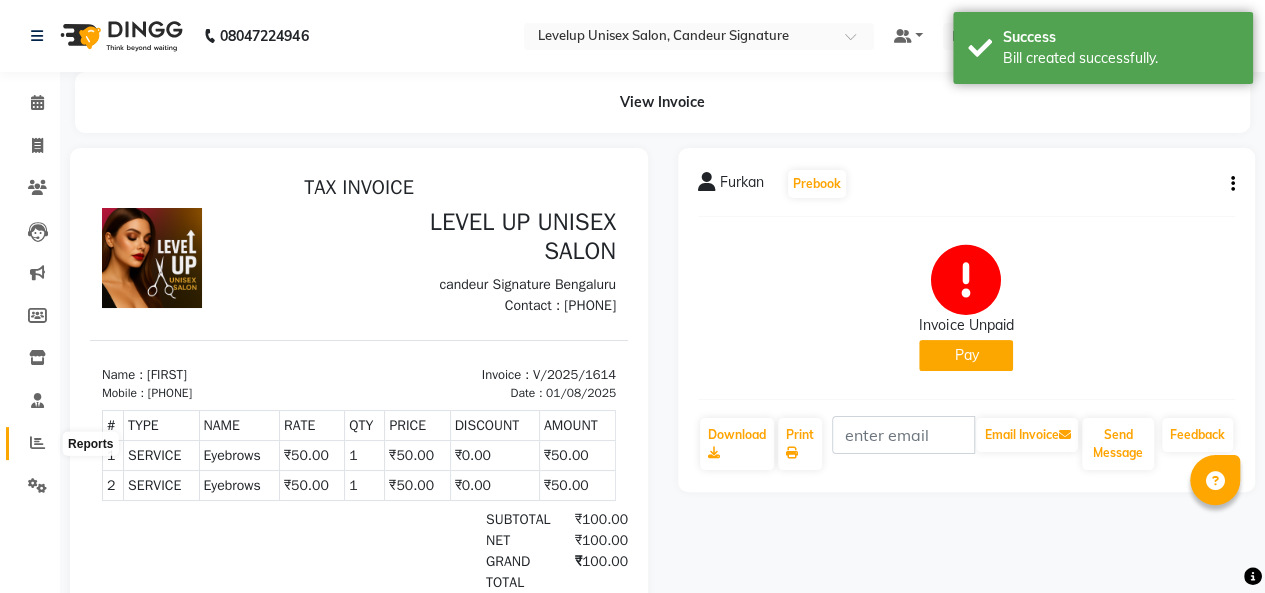 click 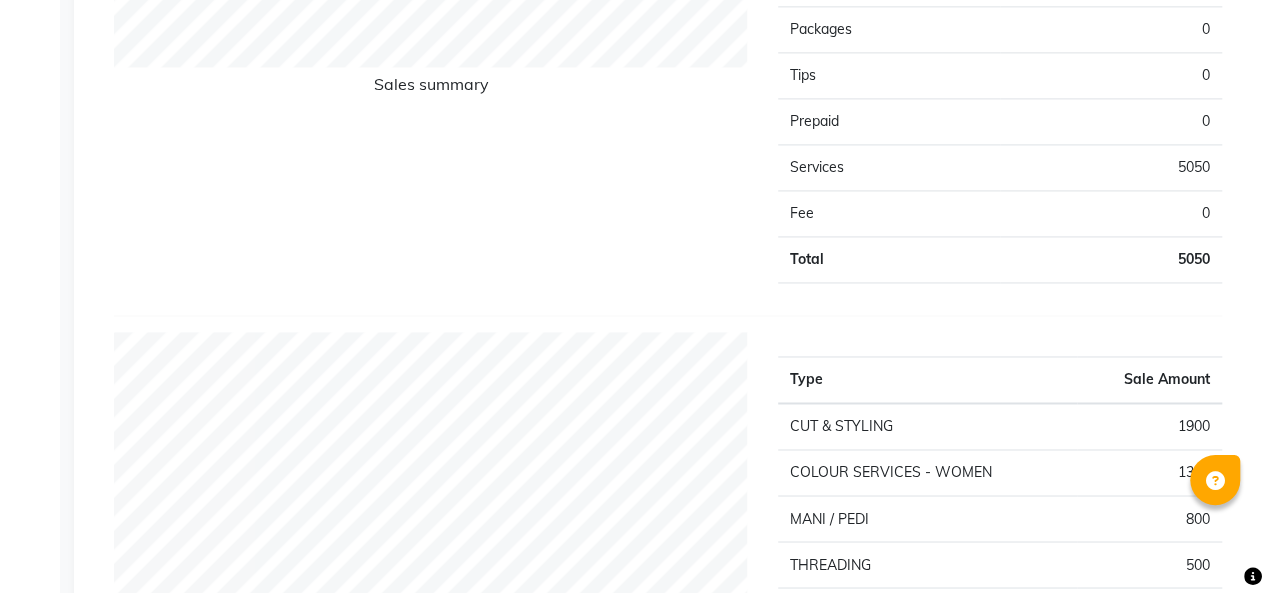 scroll, scrollTop: 0, scrollLeft: 0, axis: both 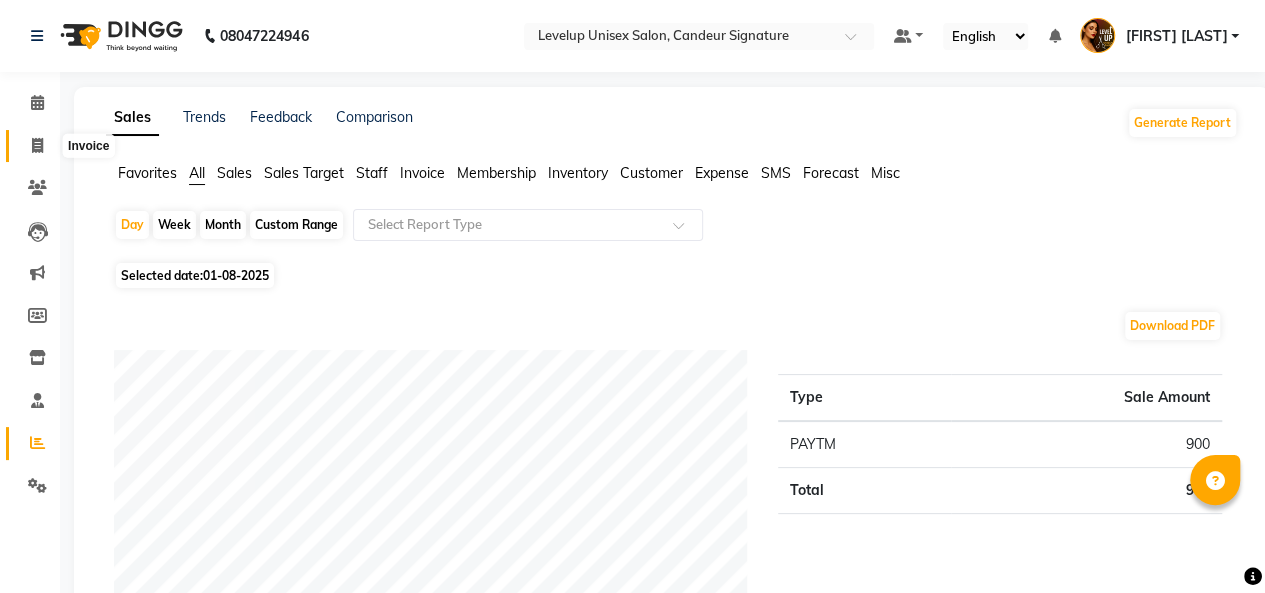 click 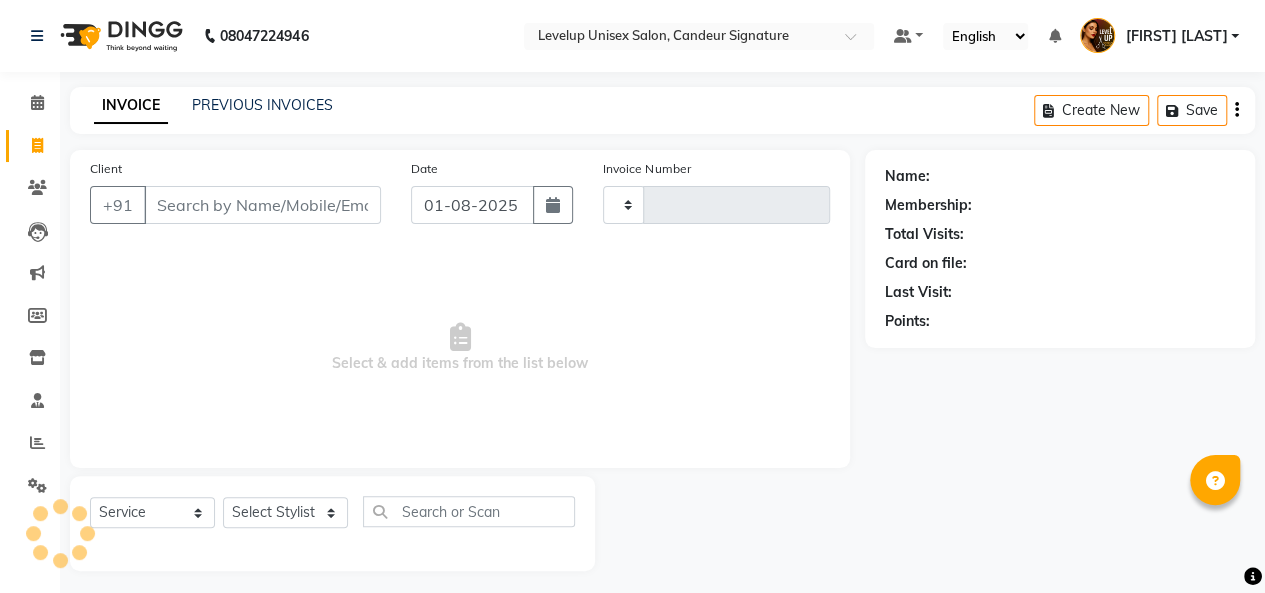 scroll, scrollTop: 7, scrollLeft: 0, axis: vertical 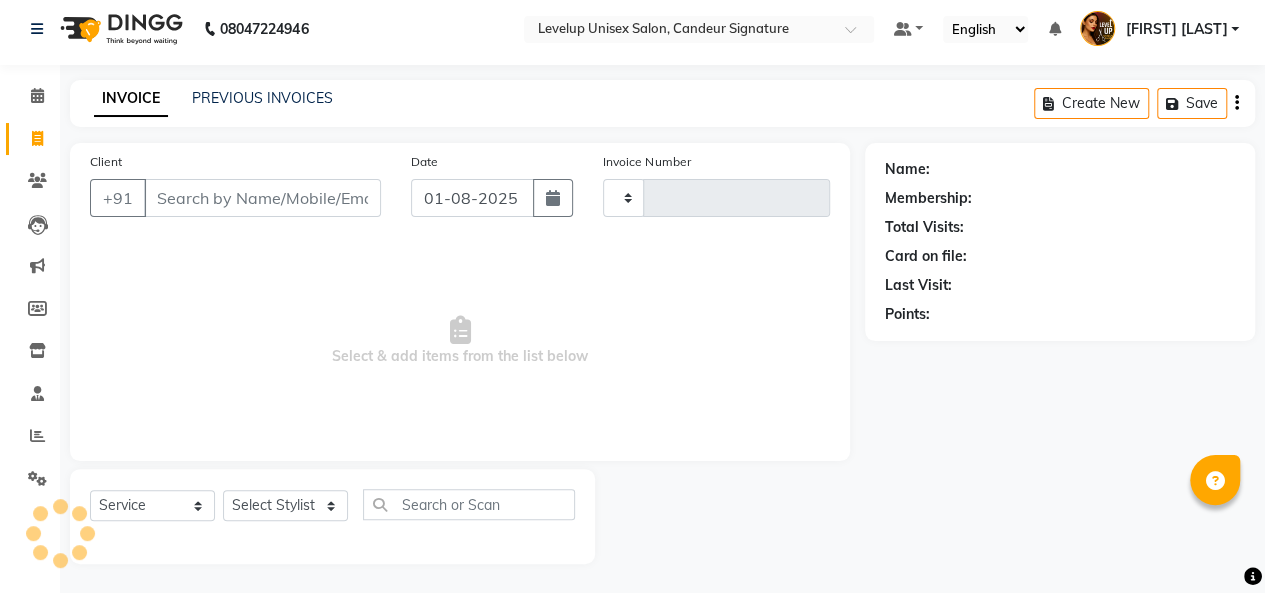 type on "1615" 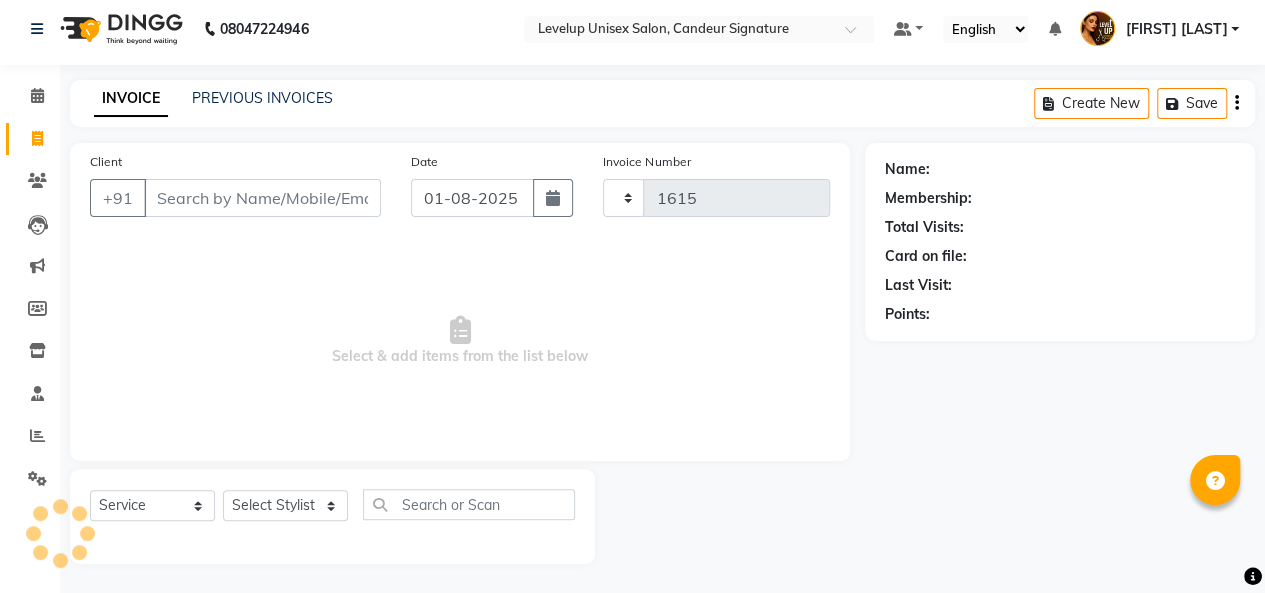 select on "7681" 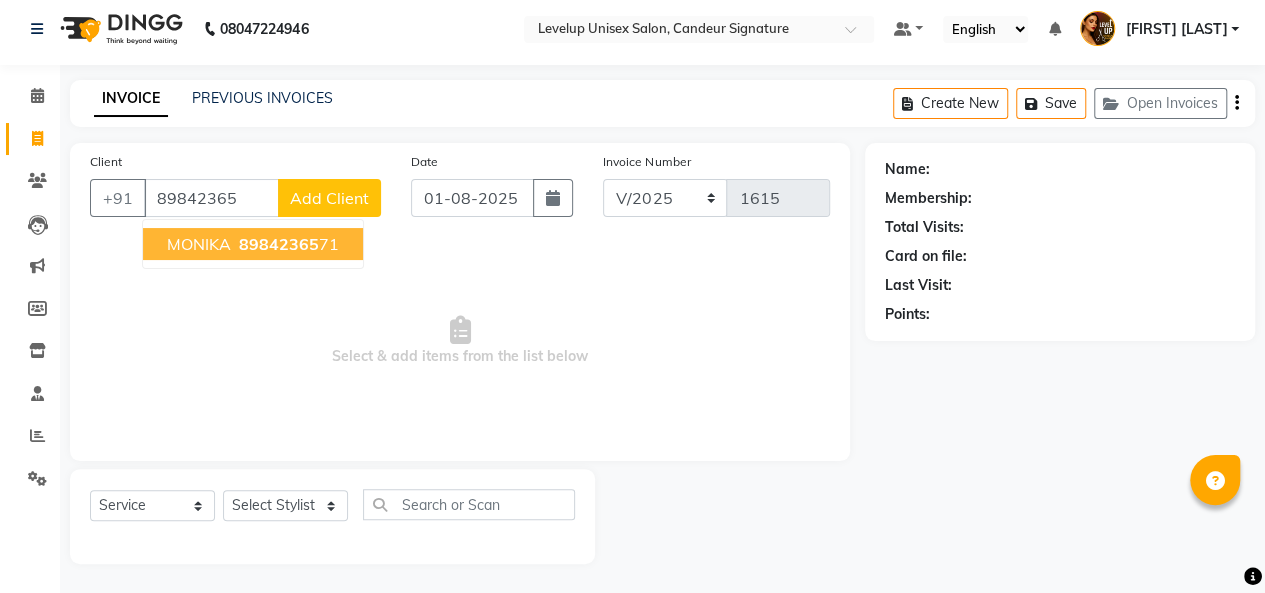 click on "MONIKA" at bounding box center (199, 244) 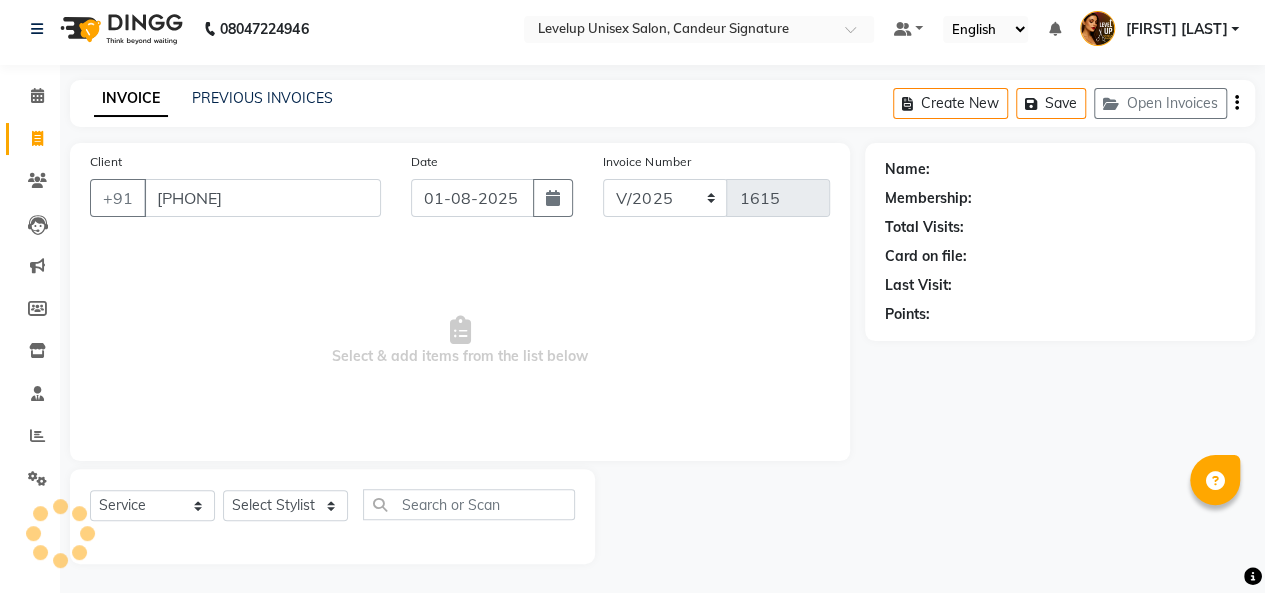 type on "8984236571" 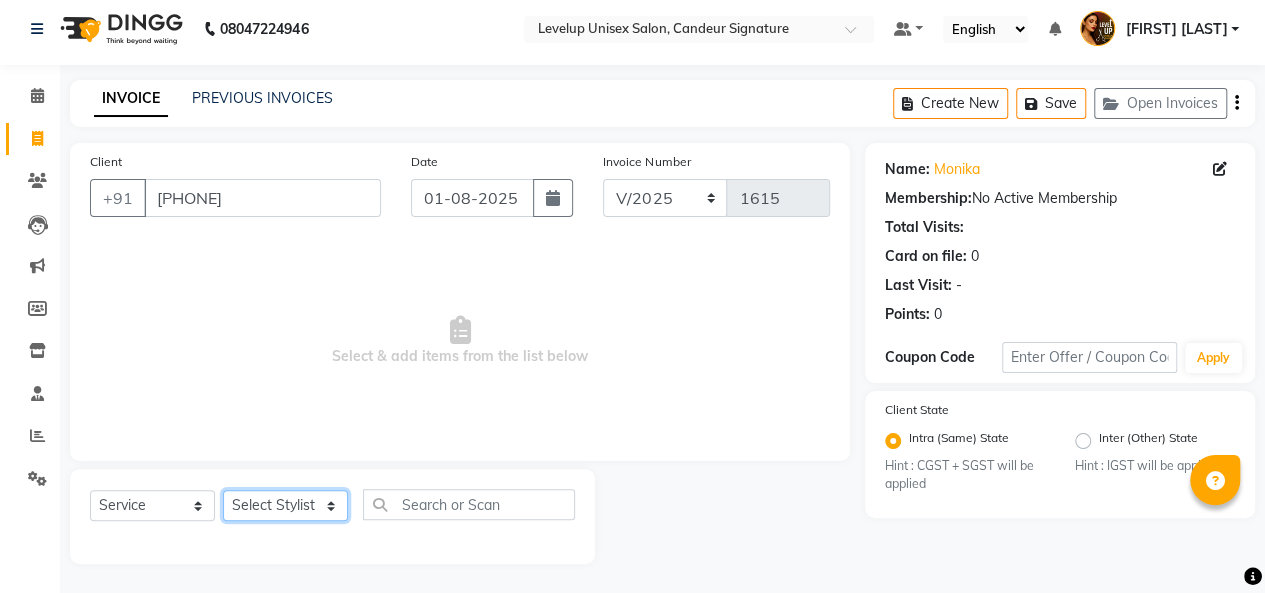 click on "Select Stylist Aadil  Anshu Arman  Furkan Ahmad  Muskan Nishu   Ritesh  Roshni  sameer malik Sanjana    Shadab Sneha Vikash" 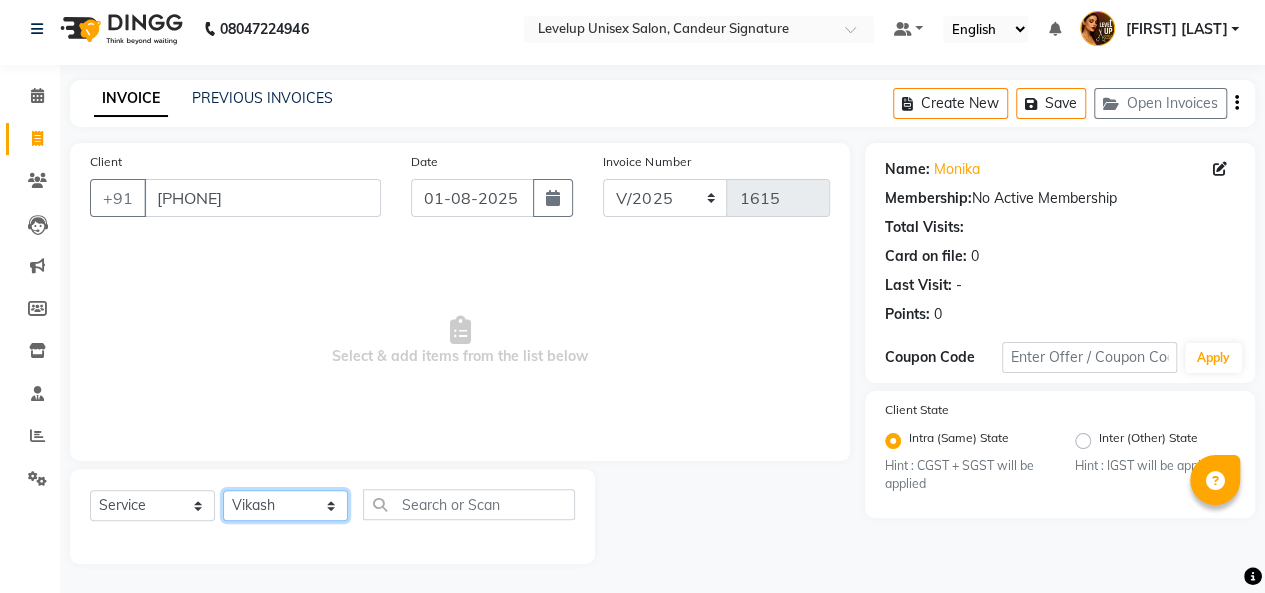 click on "Select Stylist Aadil  Anshu Arman  Furkan Ahmad  Muskan Nishu   Ritesh  Roshni  sameer malik Sanjana    Shadab Sneha Vikash" 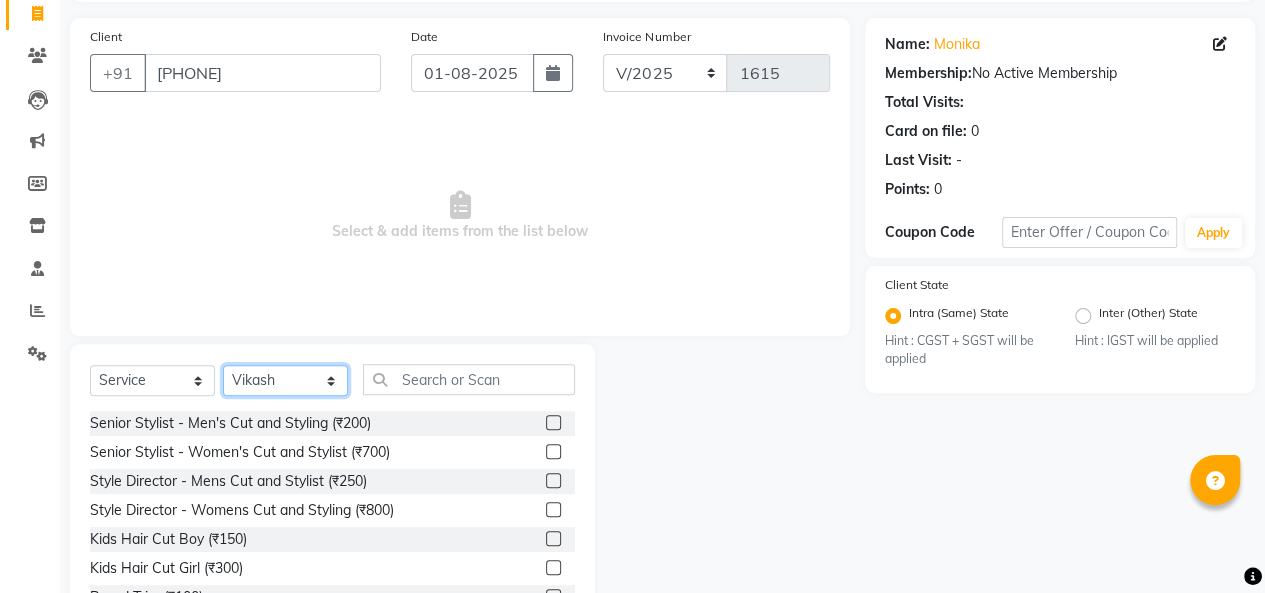 scroll, scrollTop: 142, scrollLeft: 0, axis: vertical 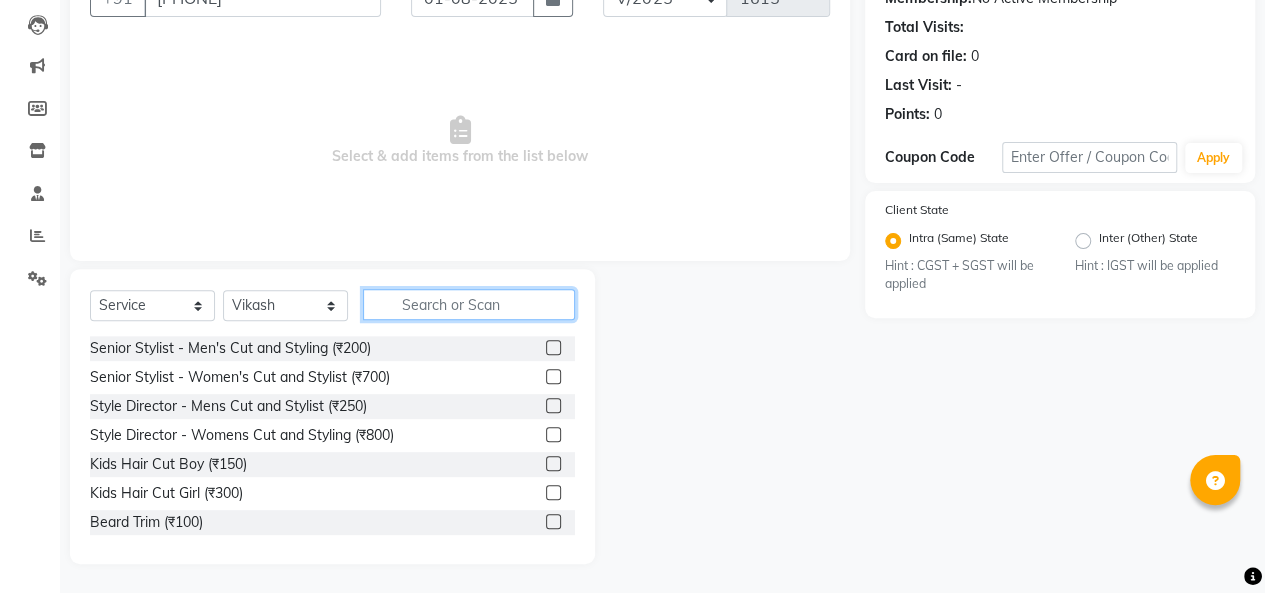 click 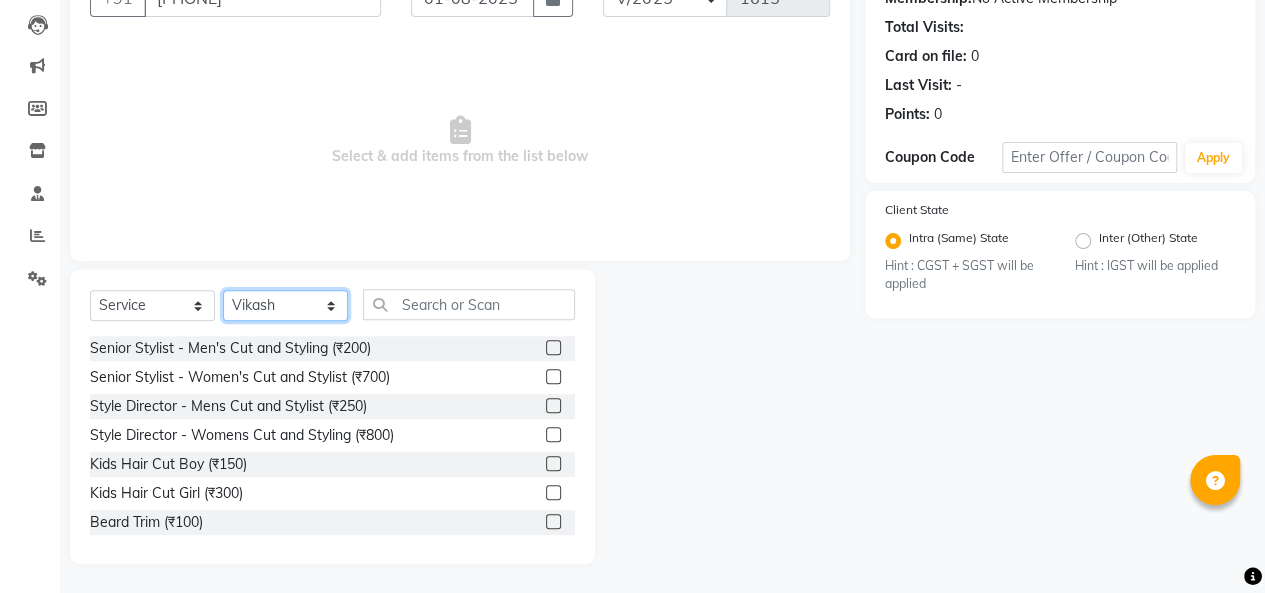 click on "Select Stylist Aadil  Anshu Arman  Furkan Ahmad  Muskan Nishu   Ritesh  Roshni  sameer malik Sanjana    Shadab Sneha Vikash" 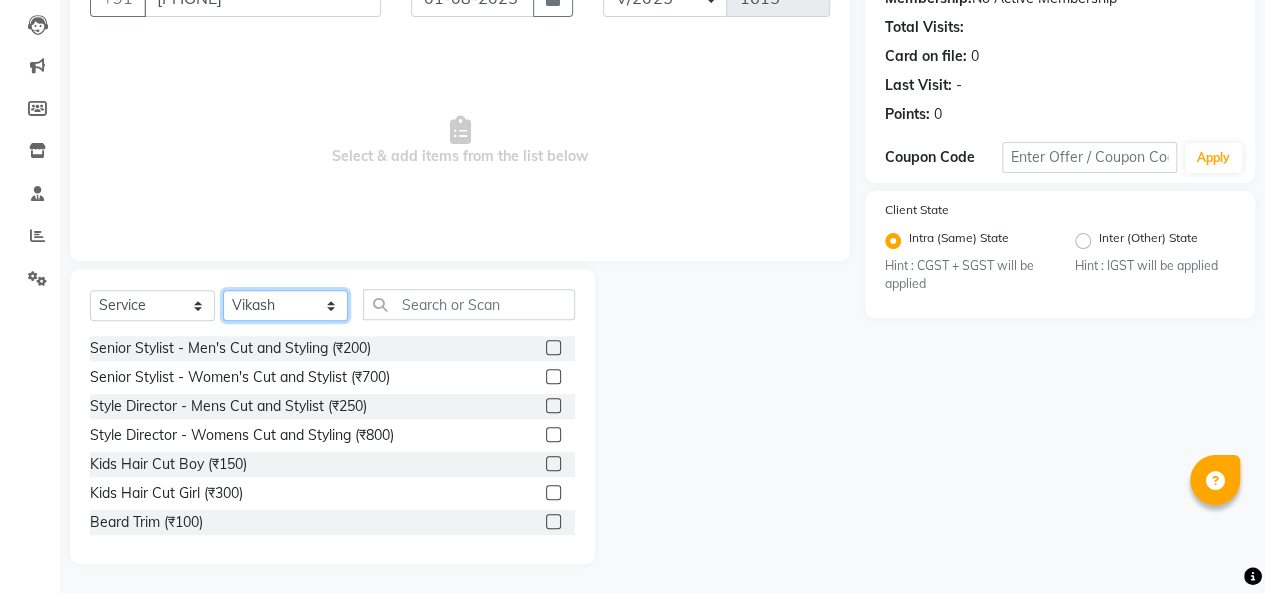 select on "81468" 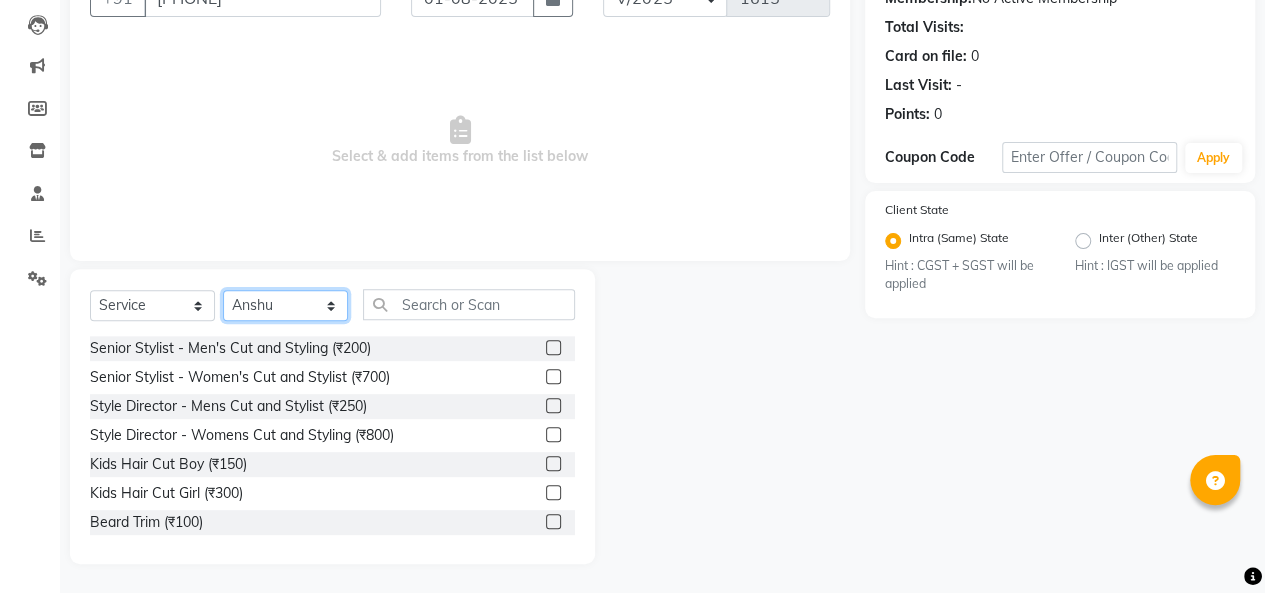 click on "Select Stylist Aadil  Anshu Arman  Furkan Ahmad  Muskan Nishu   Ritesh  Roshni  sameer malik Sanjana    Shadab Sneha Vikash" 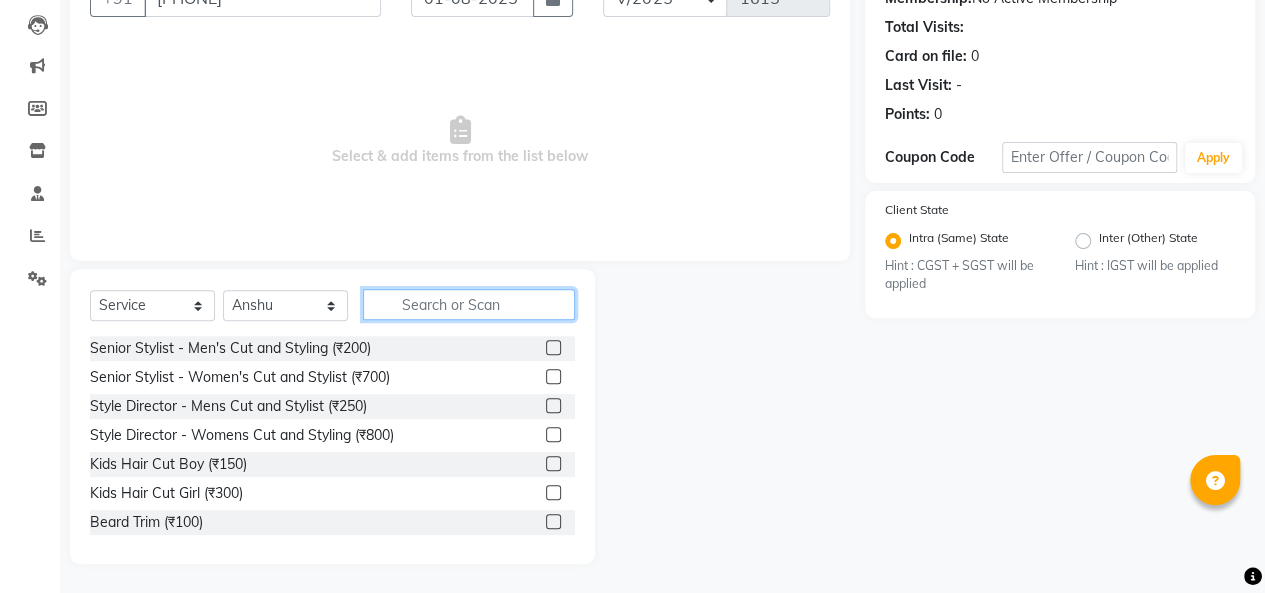 click 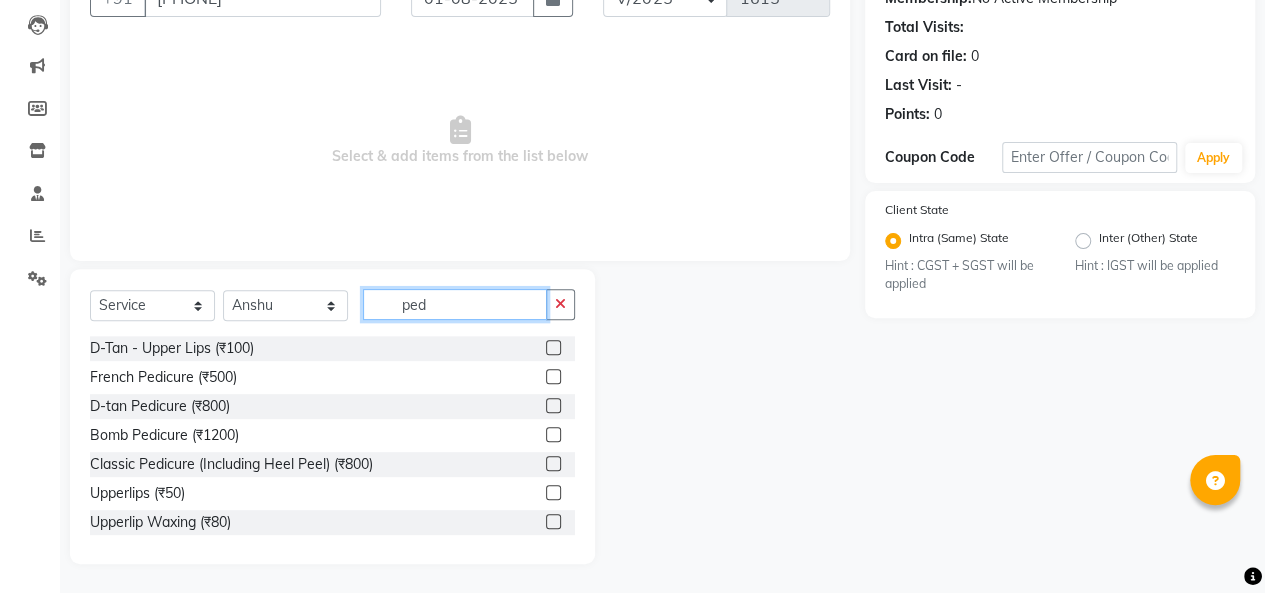 scroll, scrollTop: 123, scrollLeft: 0, axis: vertical 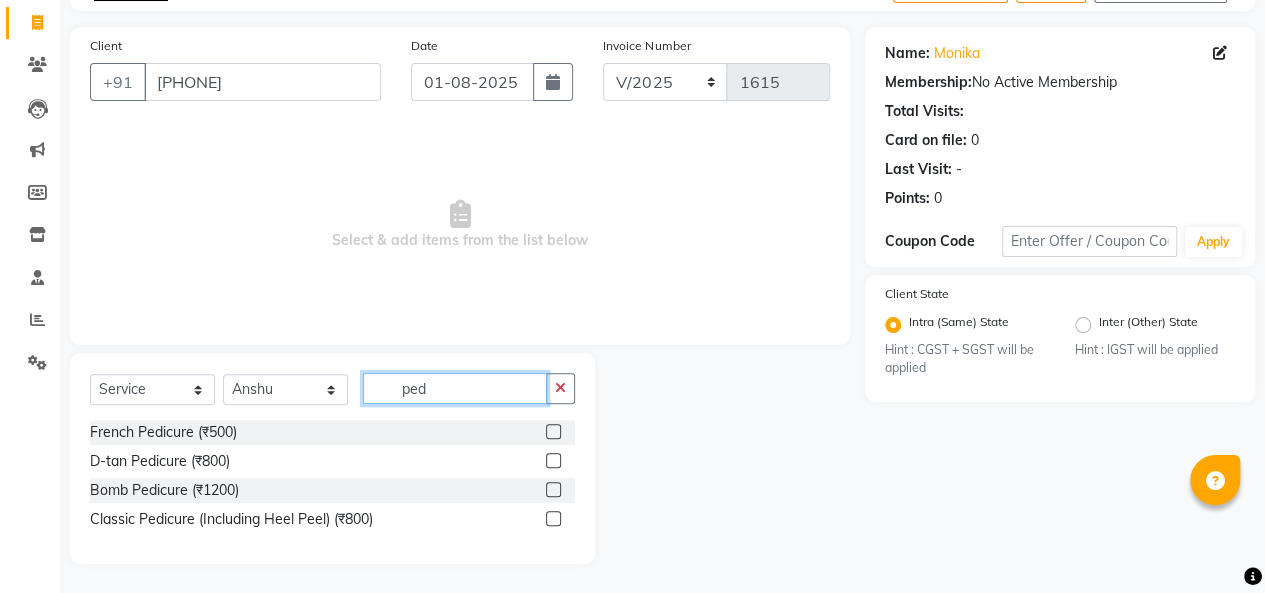 type on "ped" 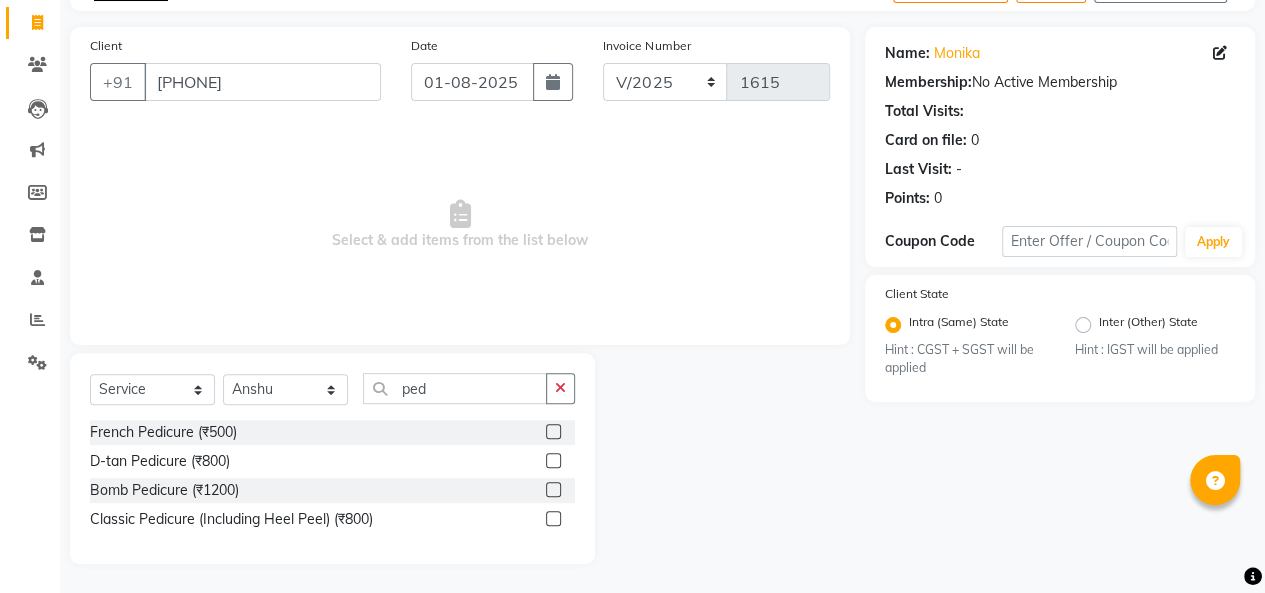 click 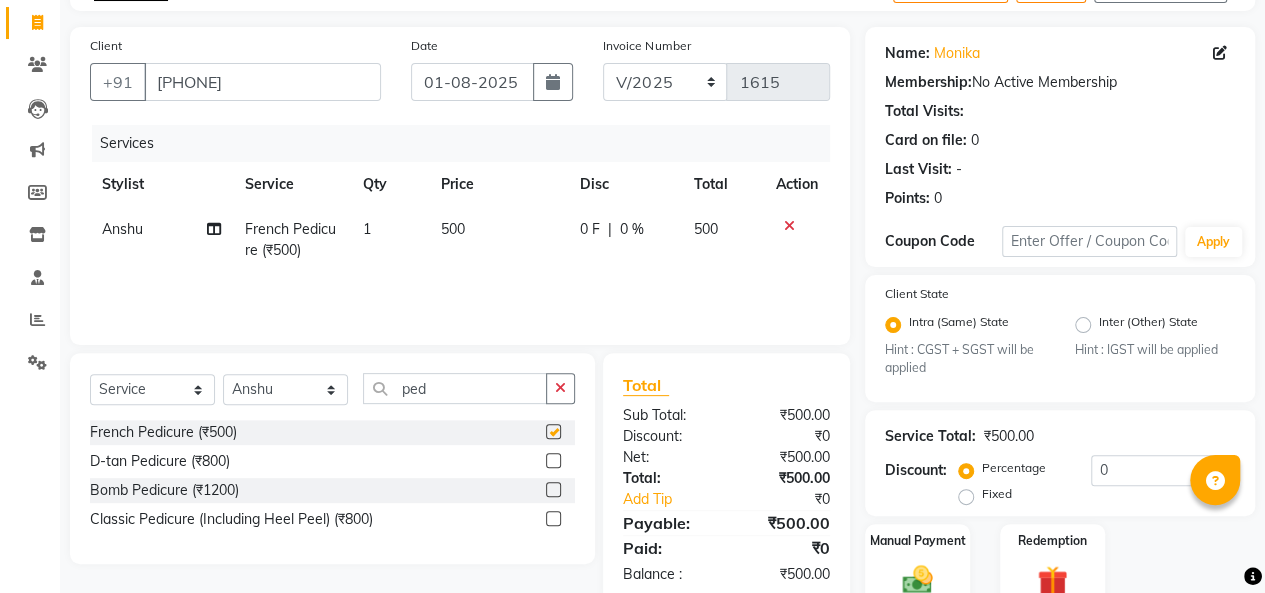 checkbox on "false" 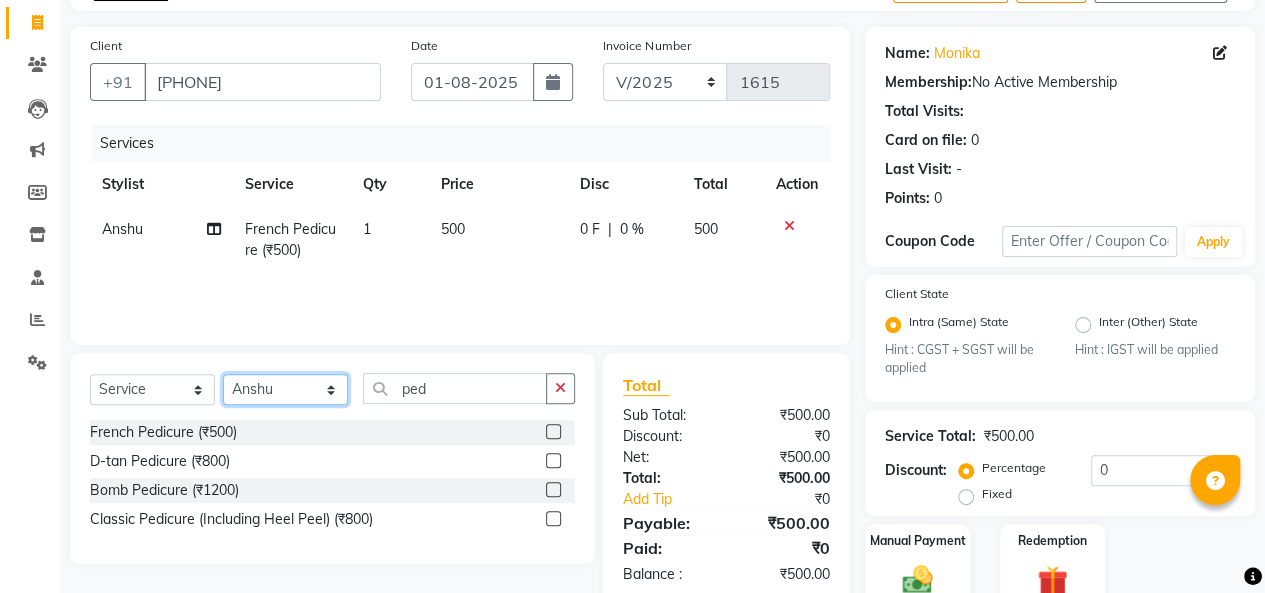 click on "Select Stylist Aadil  Anshu Arman  Furkan Ahmad  Muskan Nishu   Ritesh  Roshni  sameer malik Sanjana    Shadab Sneha Vikash" 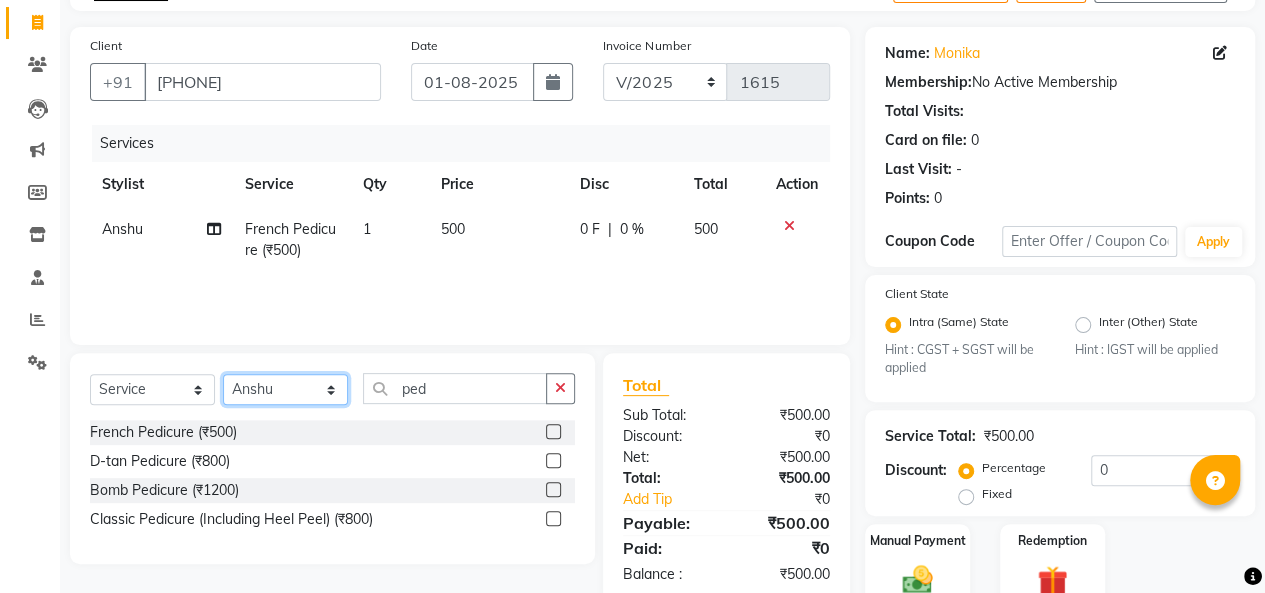select on "84416" 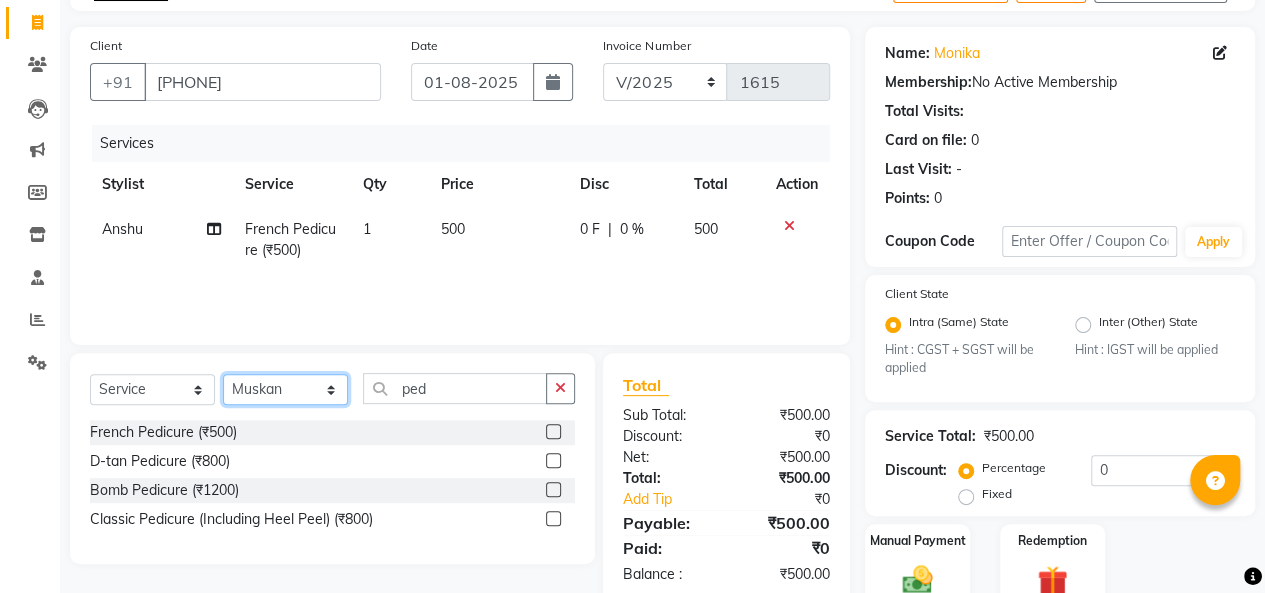click on "Select Stylist Aadil  Anshu Arman  Furkan Ahmad  Muskan Nishu   Ritesh  Roshni  sameer malik Sanjana    Shadab Sneha Vikash" 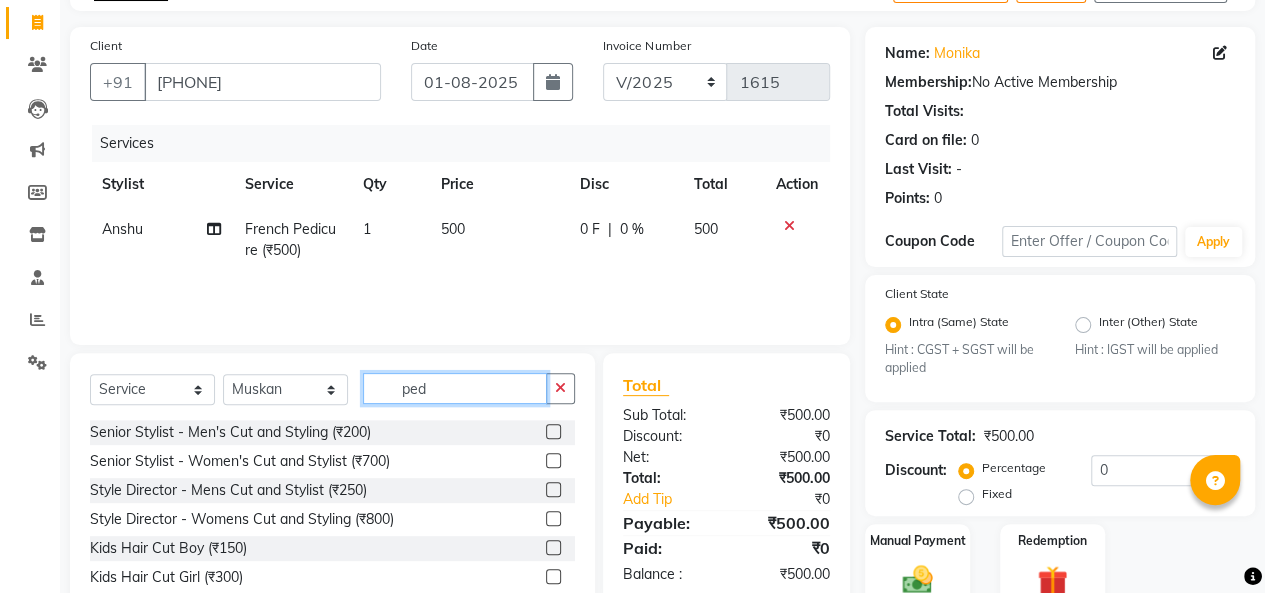 click on "ped" 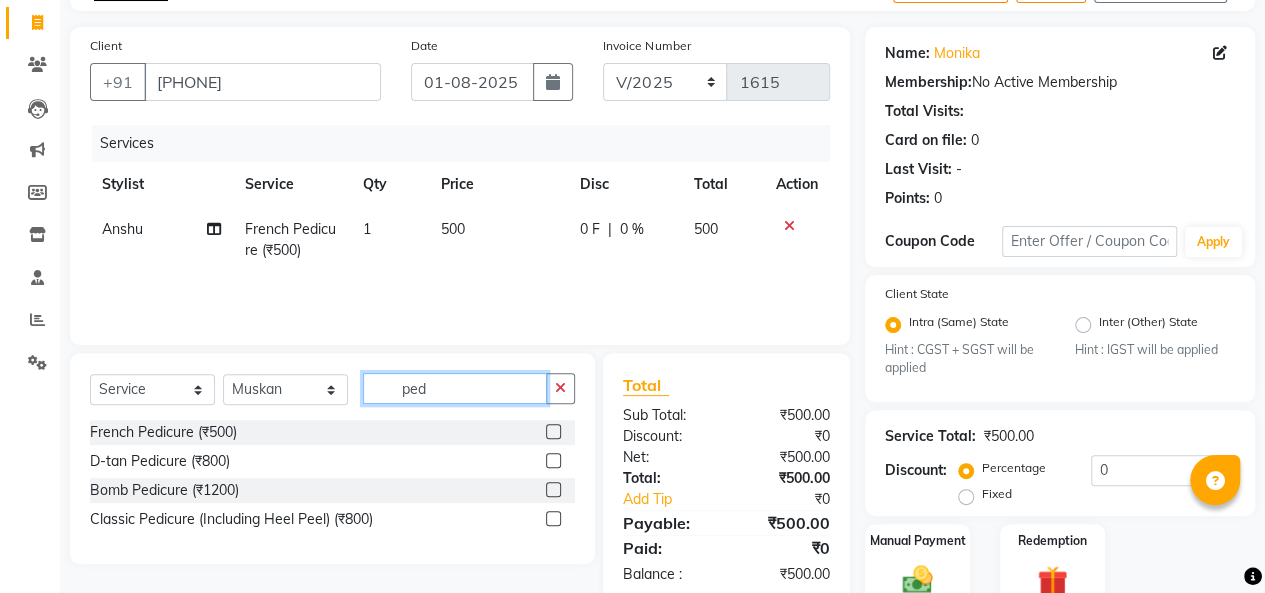 type on "ped" 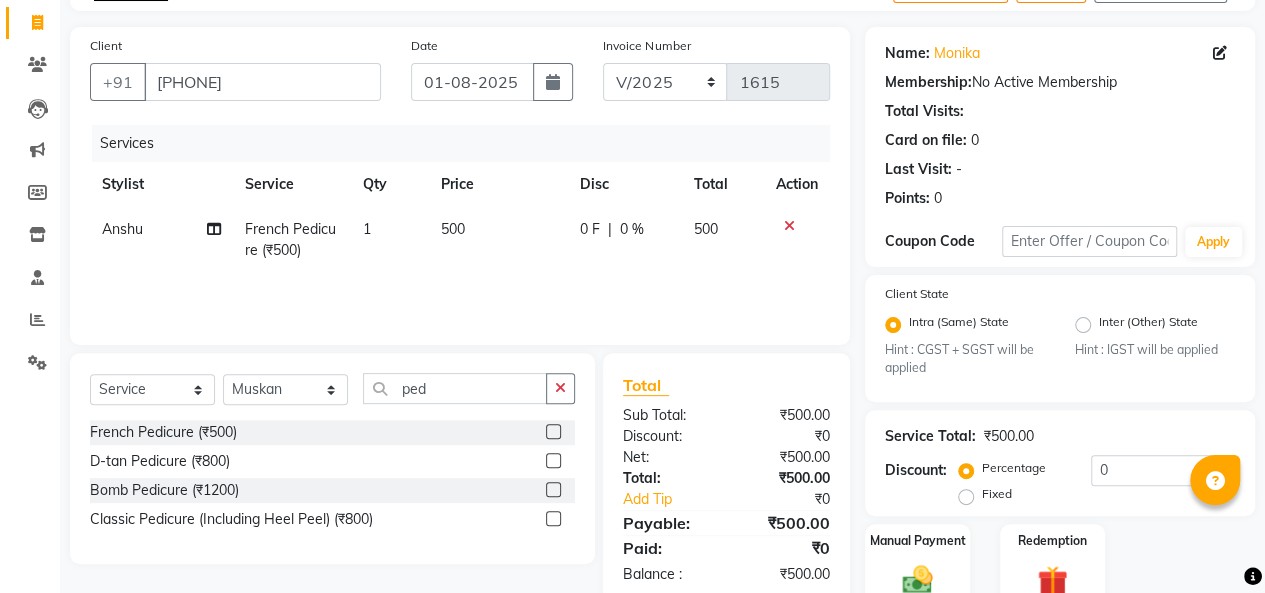 click 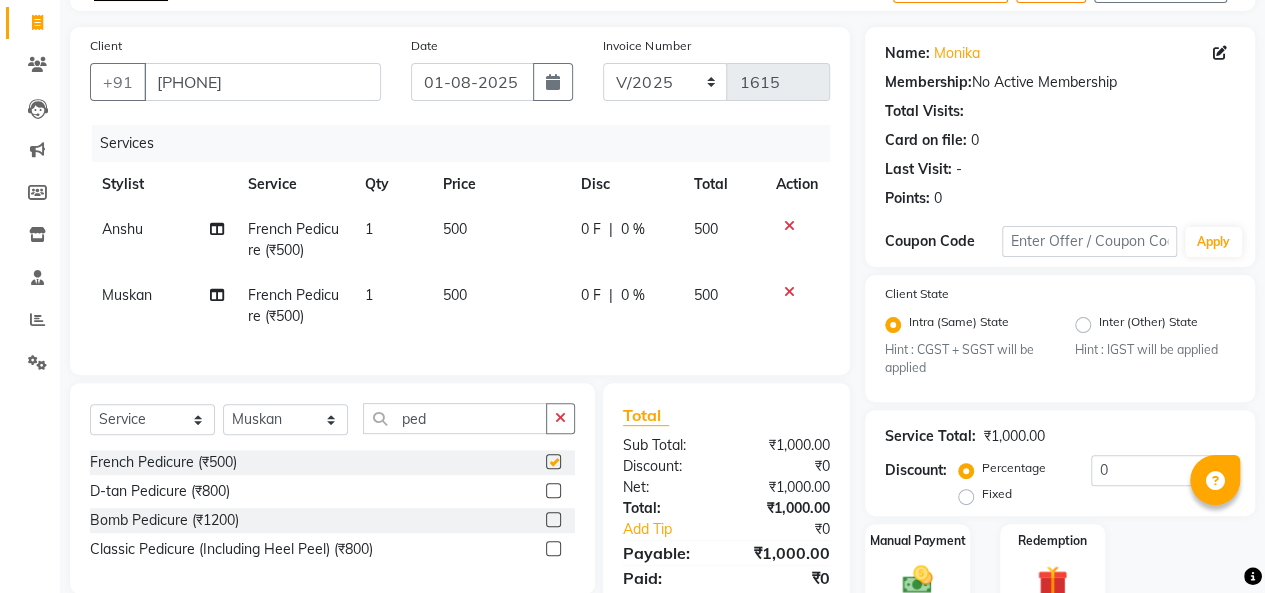 checkbox on "false" 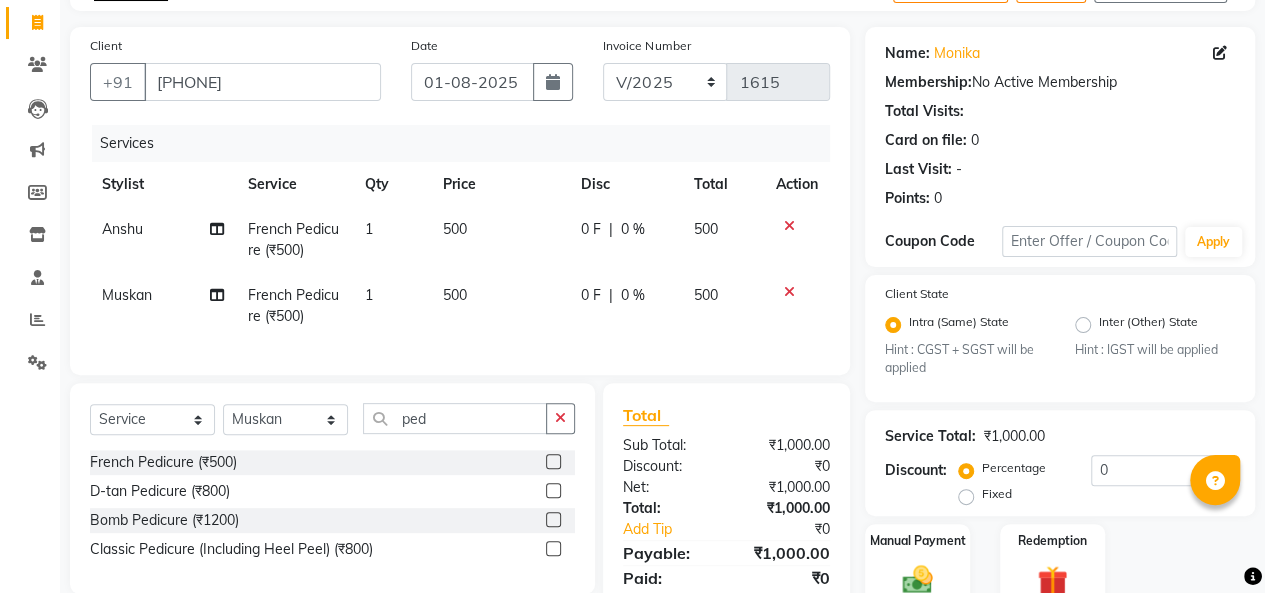 scroll, scrollTop: 212, scrollLeft: 0, axis: vertical 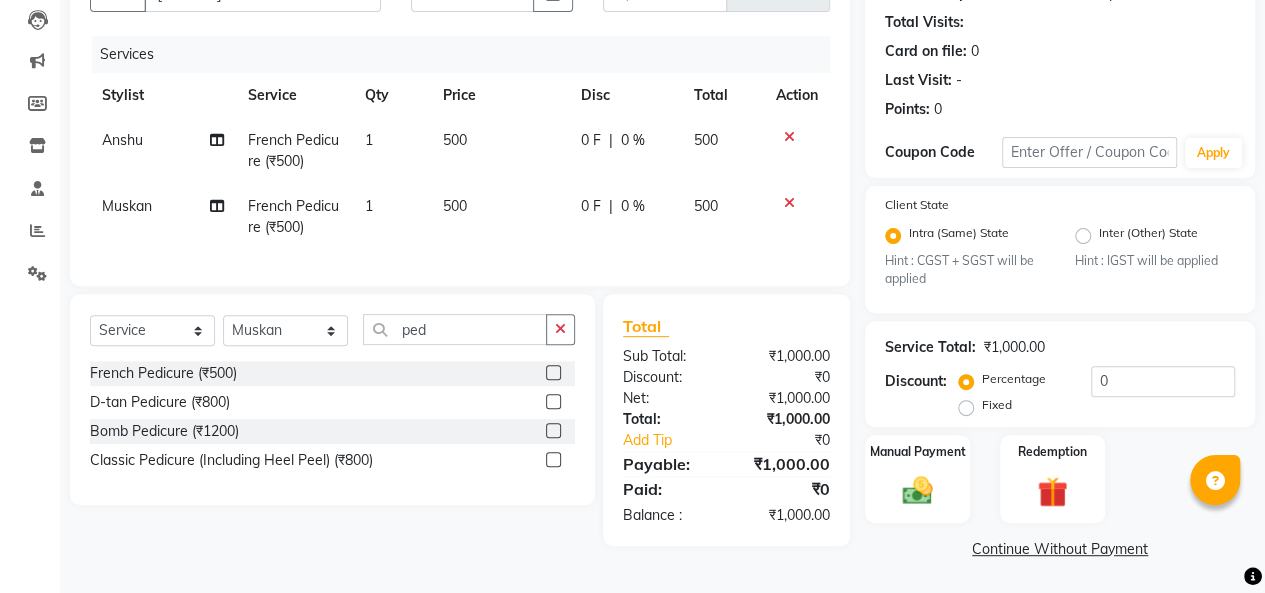 click on "Continue Without Payment" 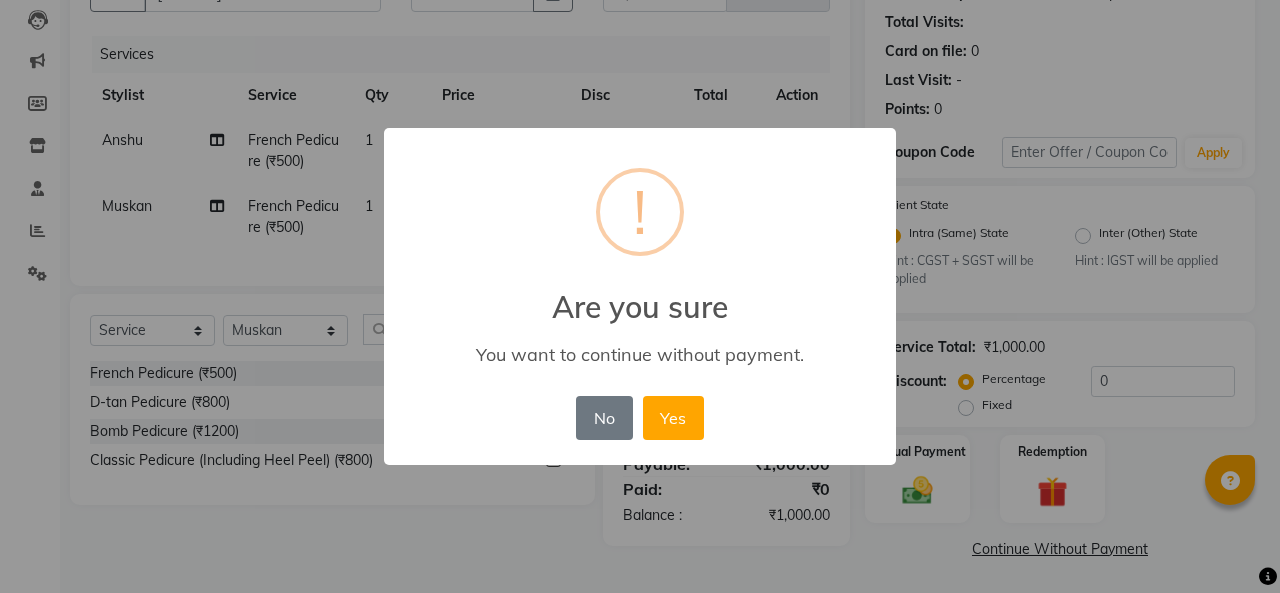 click on "× ! Are you sure You want to continue without payment. No No Yes" at bounding box center (640, 296) 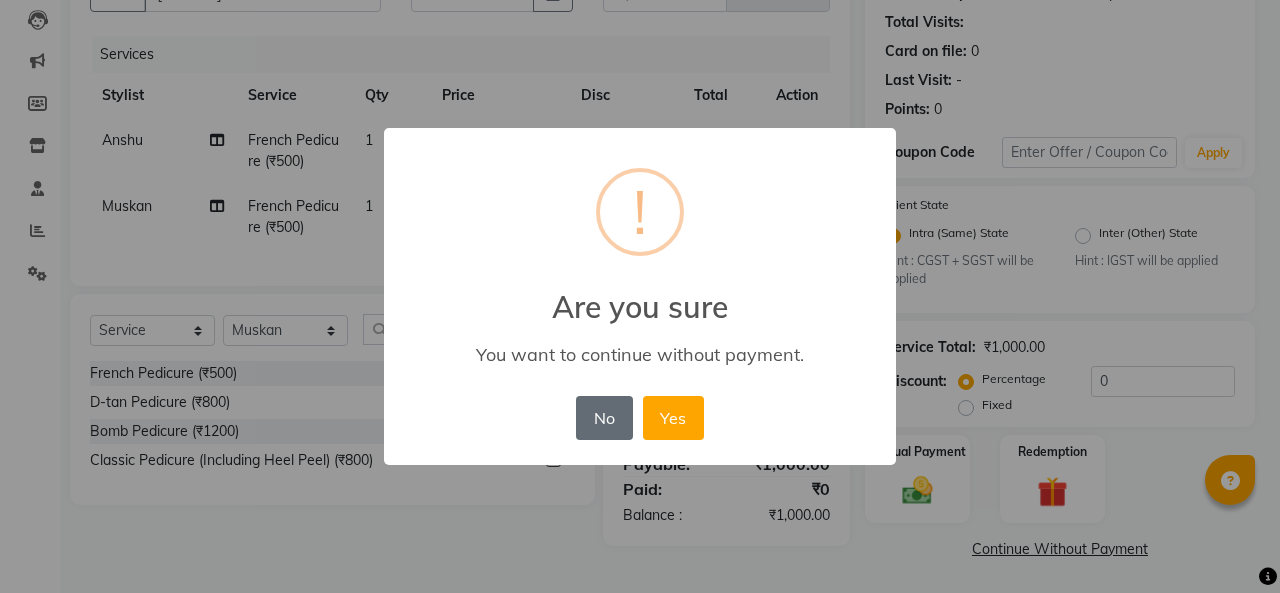 click on "No" at bounding box center (604, 418) 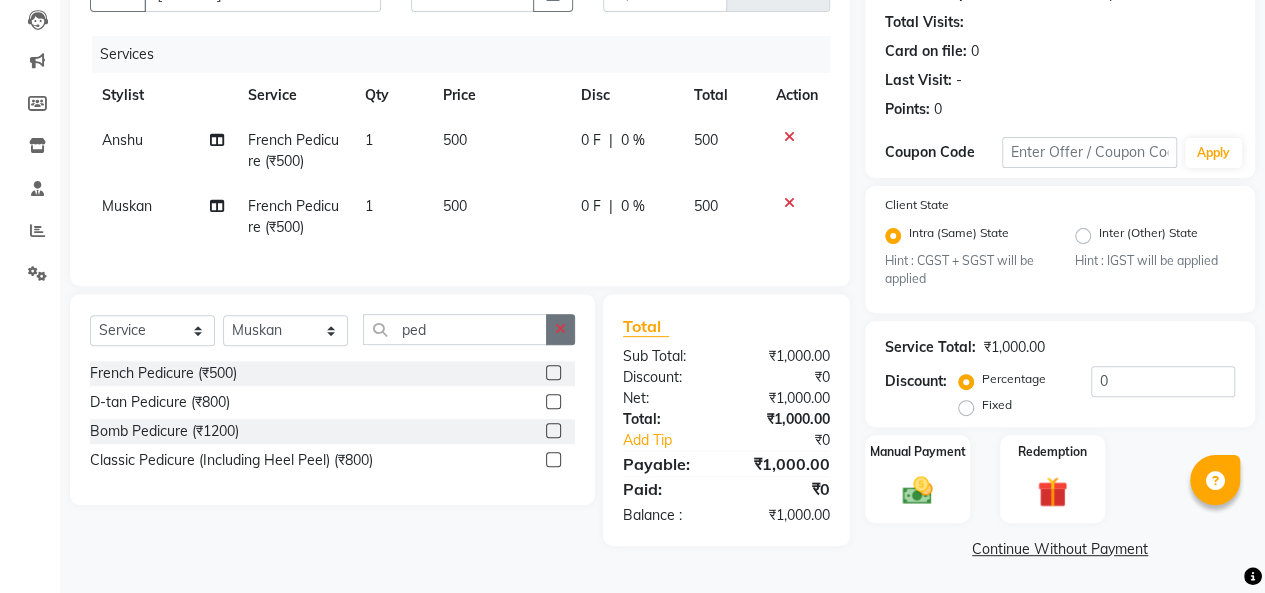 click 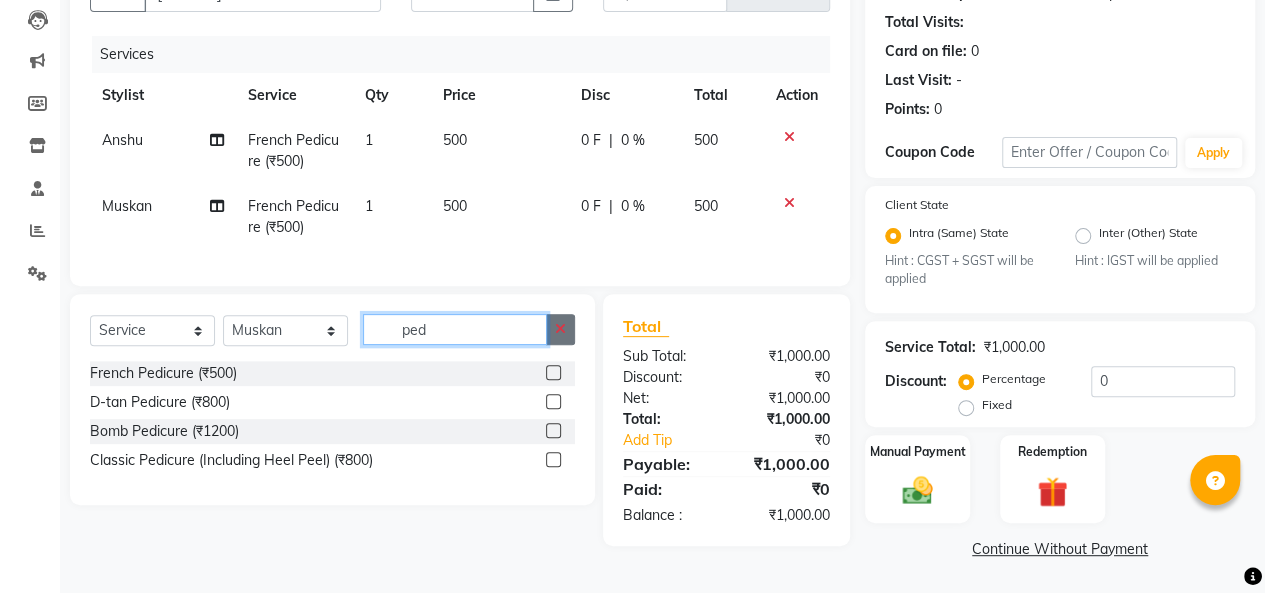 type 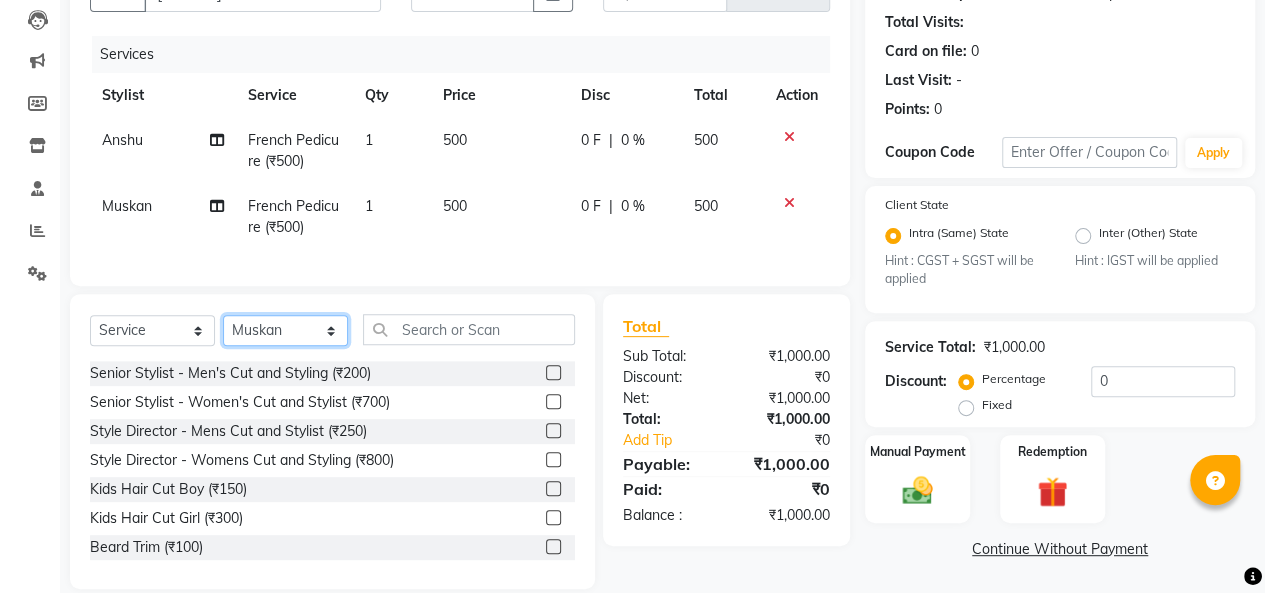 click on "Select Stylist Aadil  Anshu Arman  Furkan Ahmad  Muskan Nishu   Ritesh  Roshni  sameer malik Sanjana    Shadab Sneha Vikash" 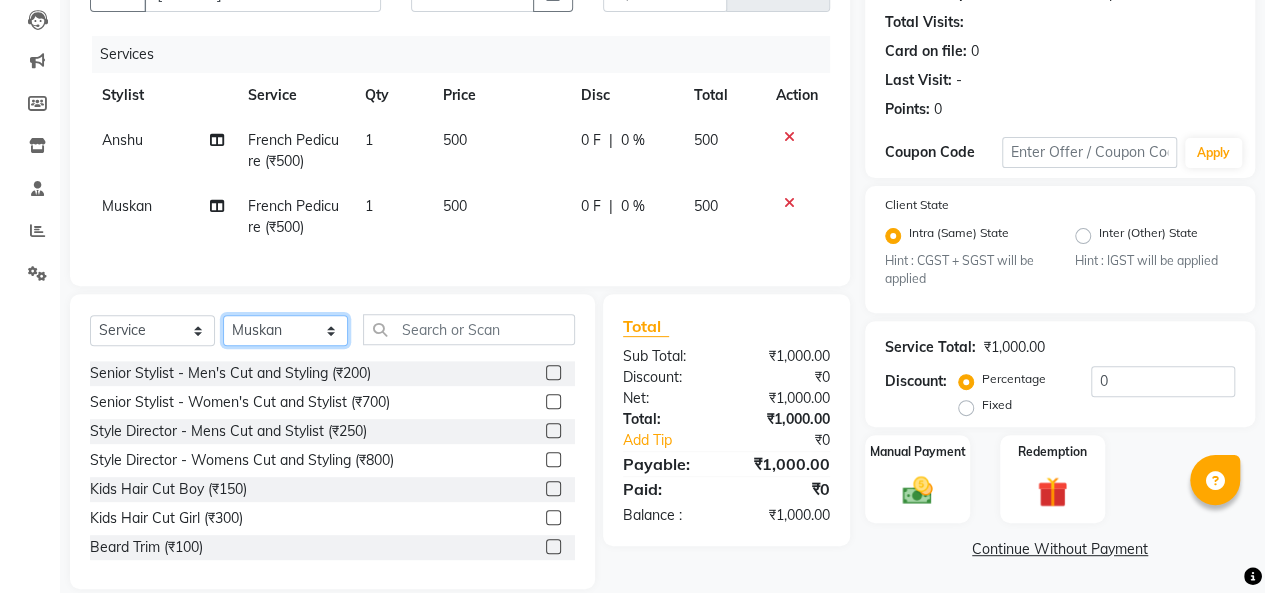 select on "75674" 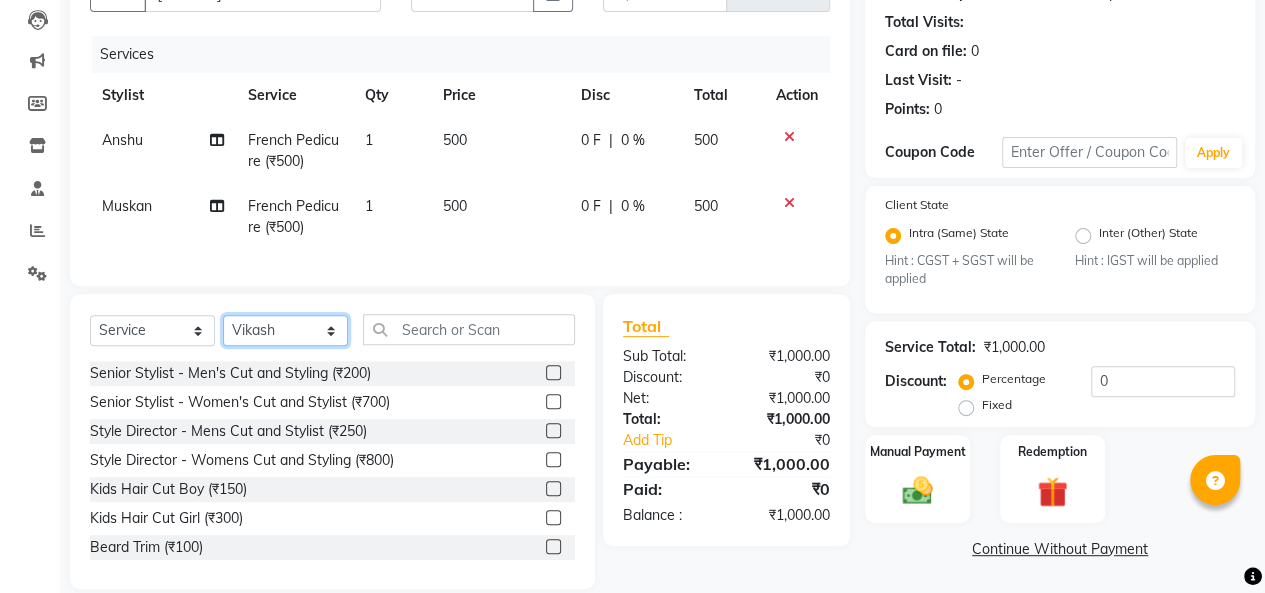 click on "Select Stylist Aadil  Anshu Arman  Furkan Ahmad  Muskan Nishu   Ritesh  Roshni  sameer malik Sanjana    Shadab Sneha Vikash" 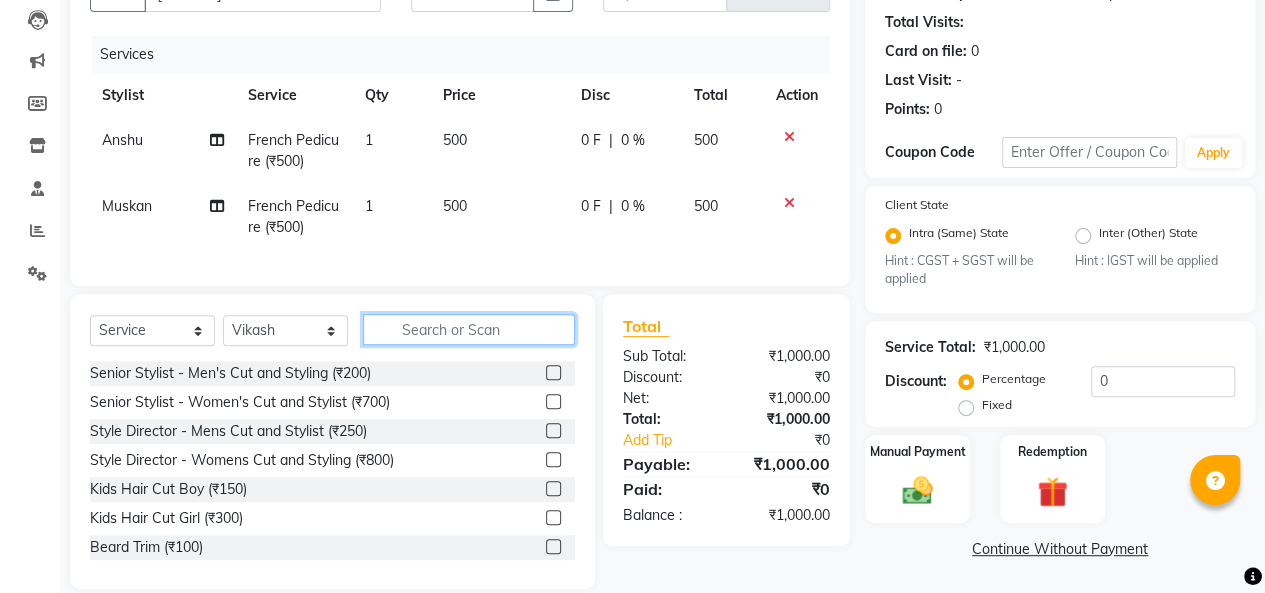 click 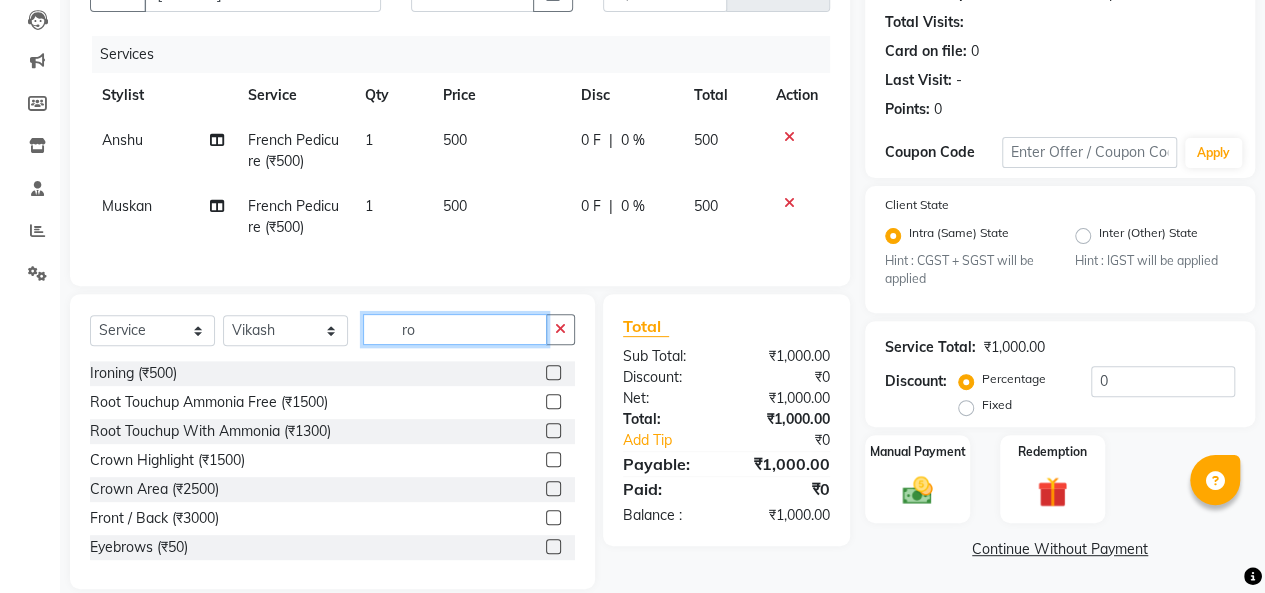 click on "ro" 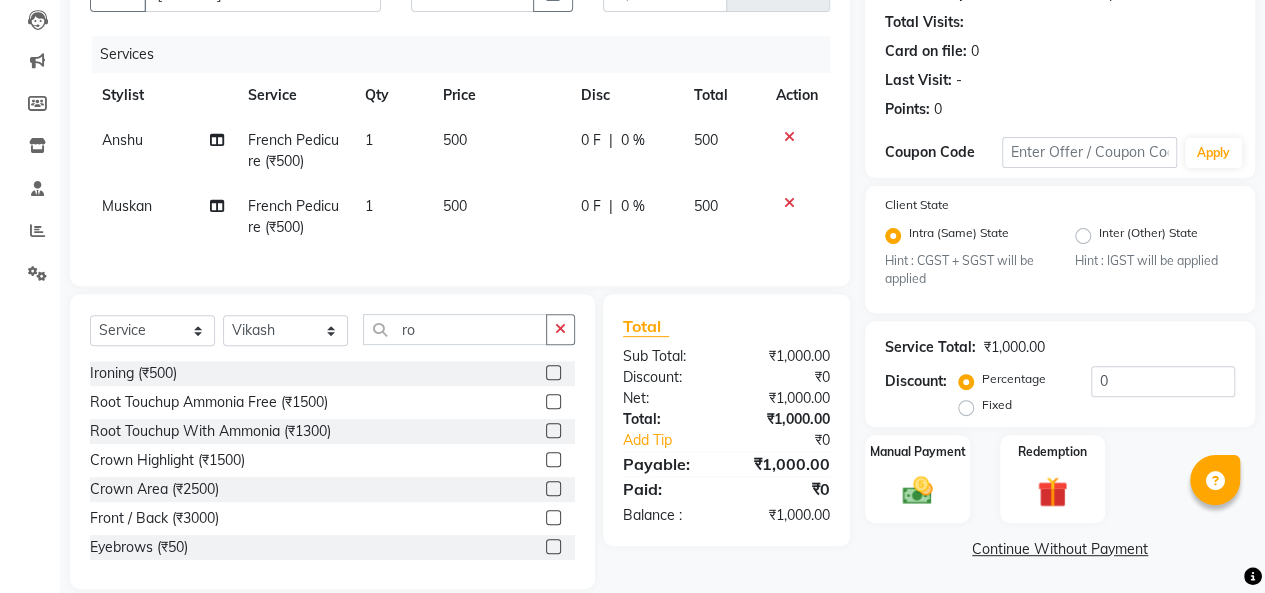 click 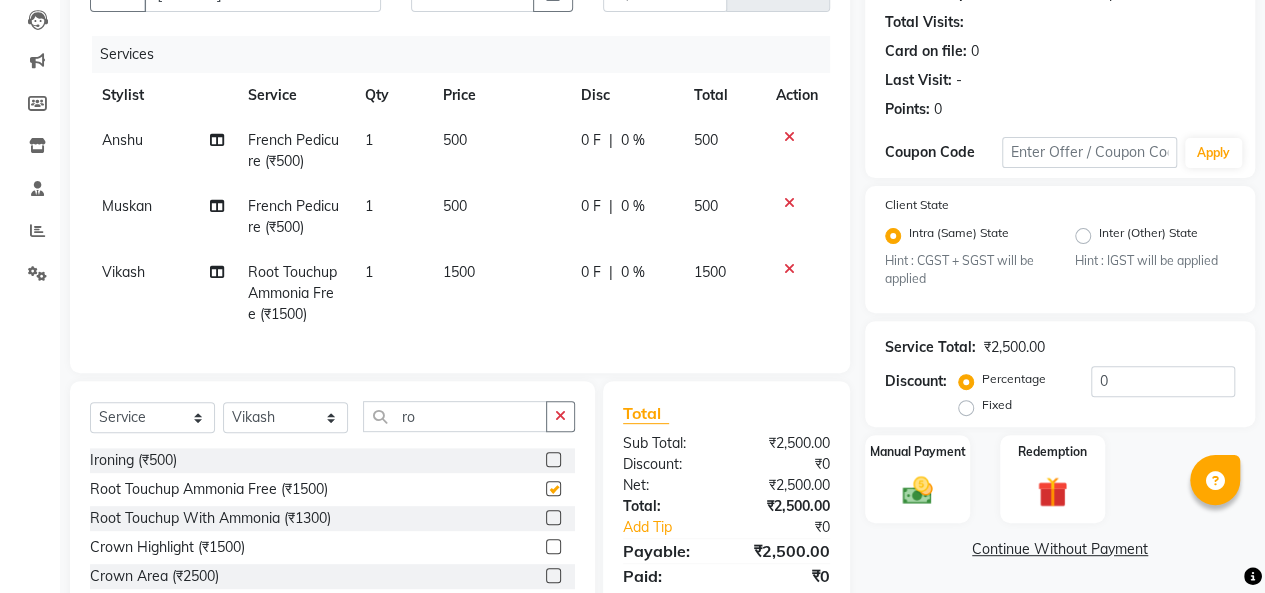 checkbox on "false" 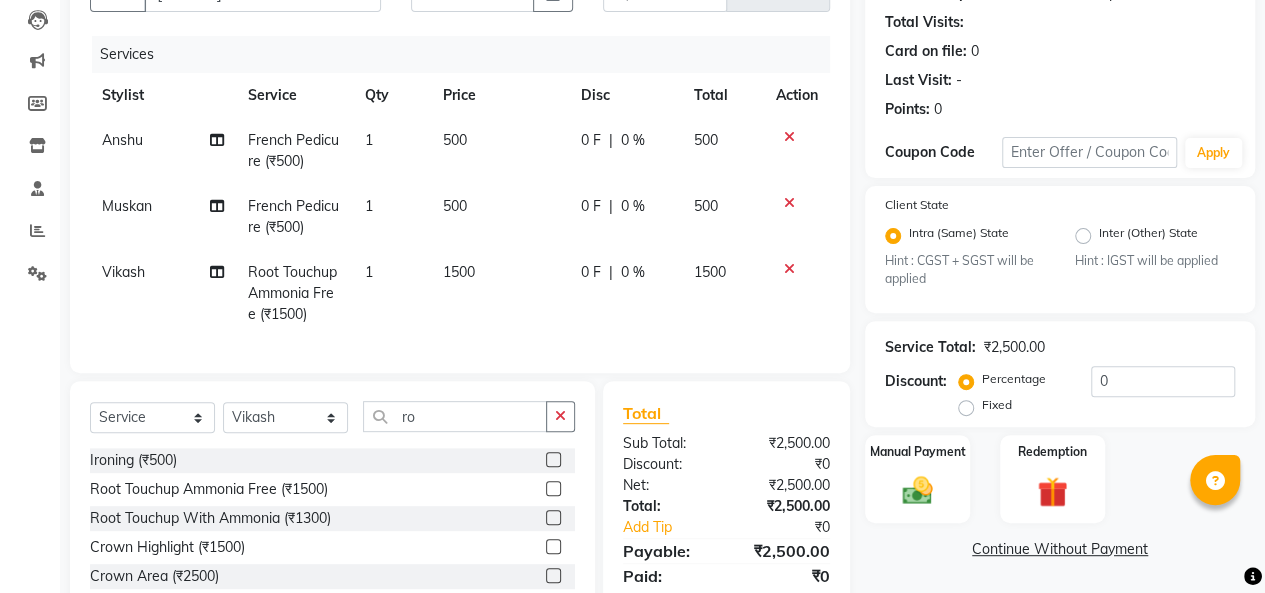 click on "Continue Without Payment" 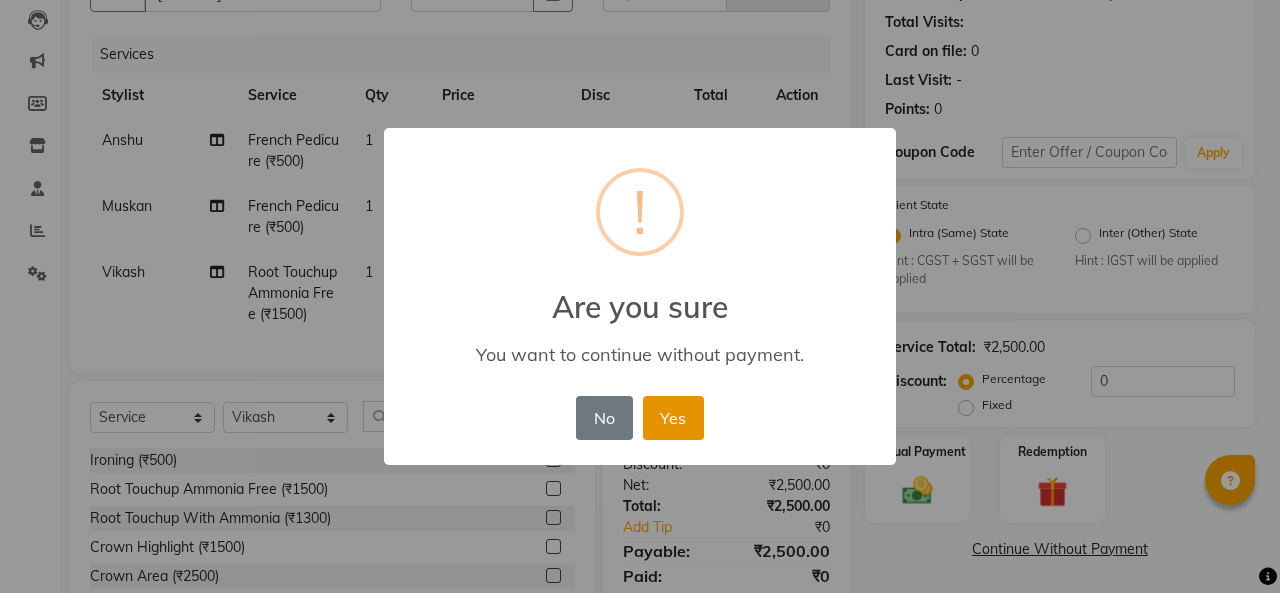 click on "Yes" at bounding box center [673, 418] 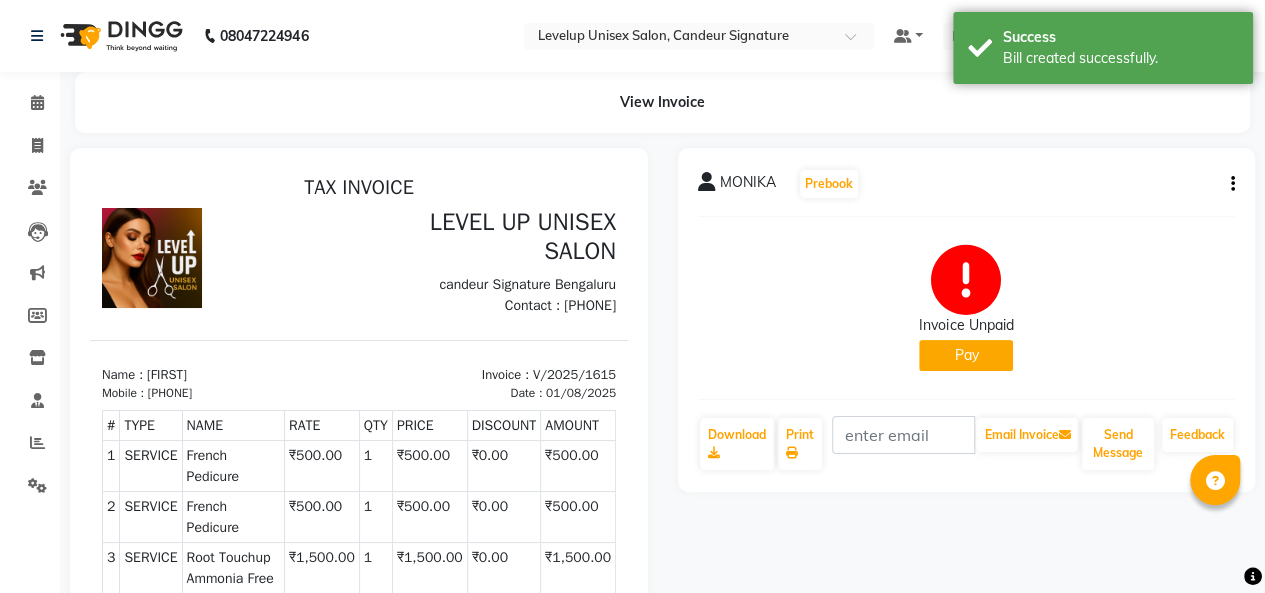 scroll, scrollTop: 0, scrollLeft: 0, axis: both 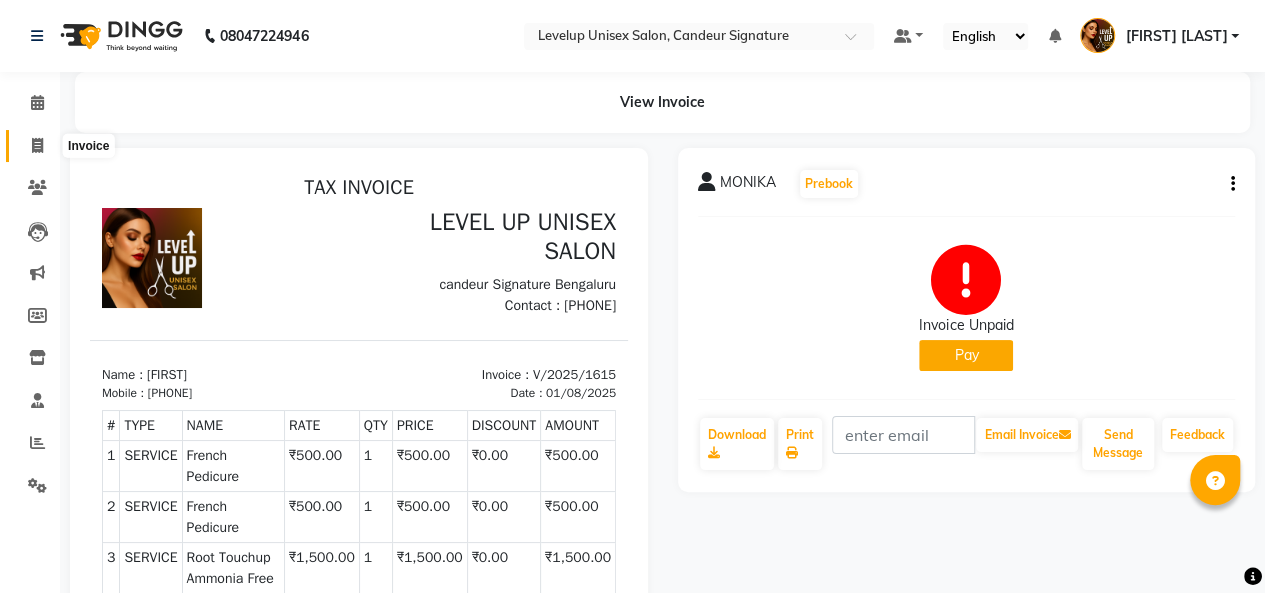 click 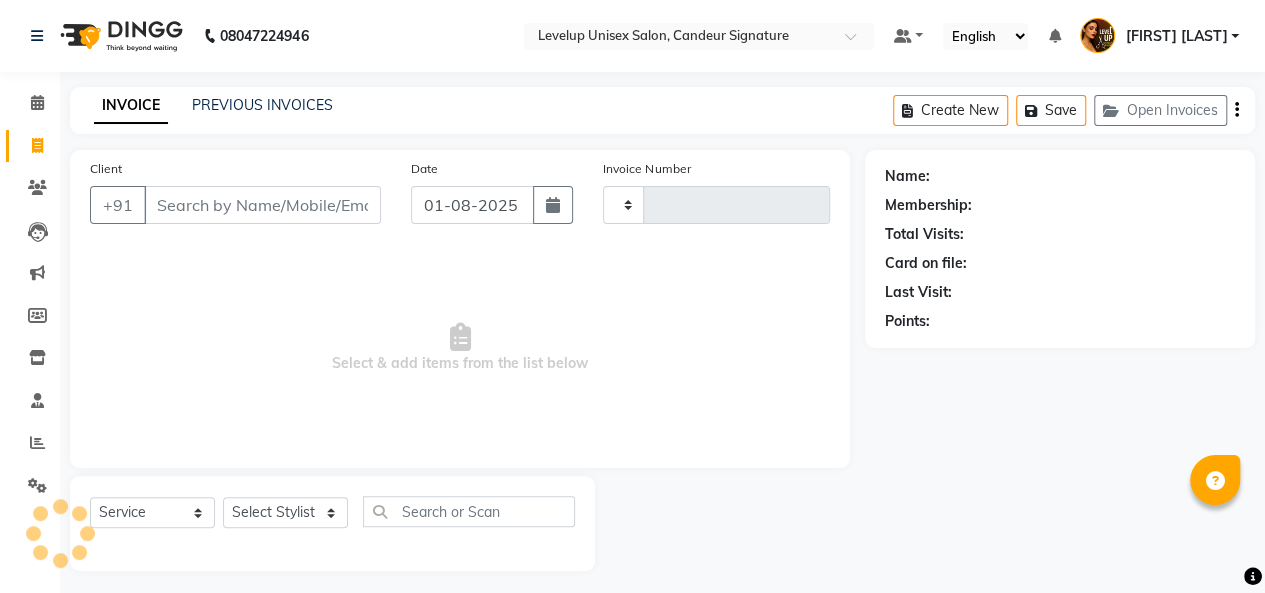 scroll, scrollTop: 7, scrollLeft: 0, axis: vertical 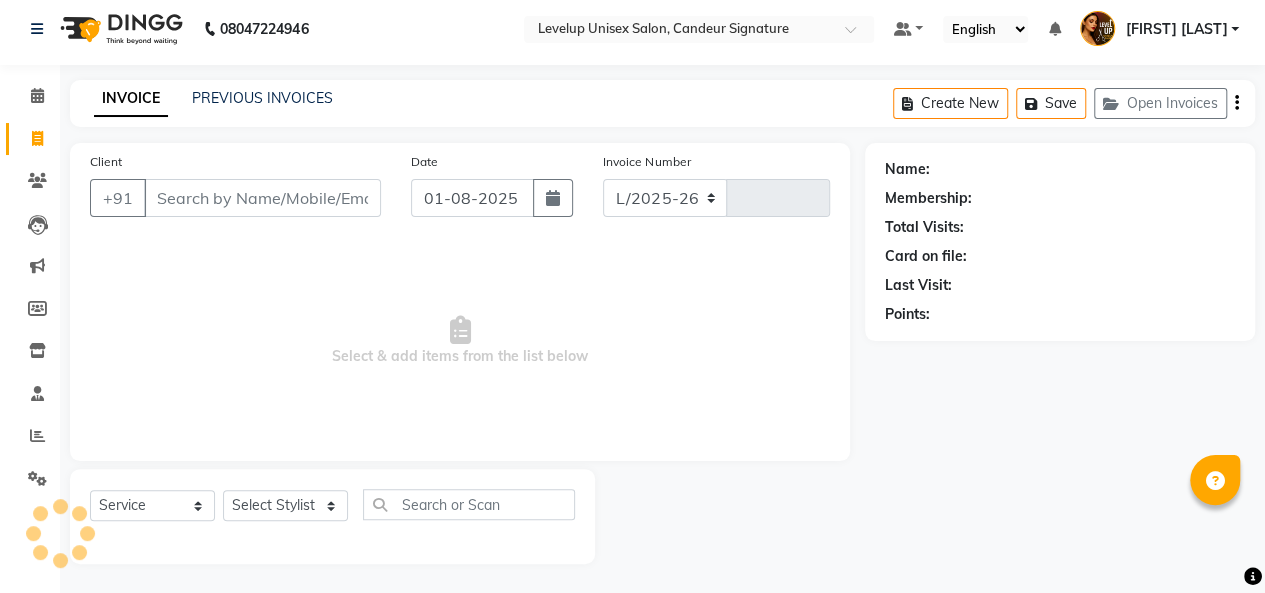 select on "7681" 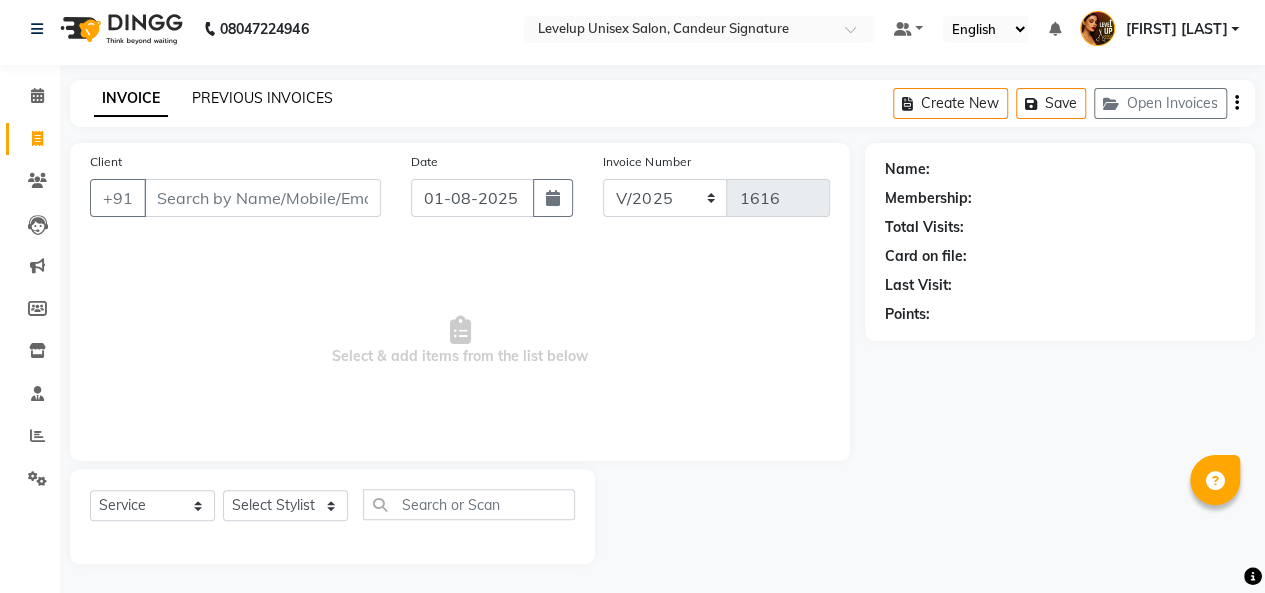 click on "PREVIOUS INVOICES" 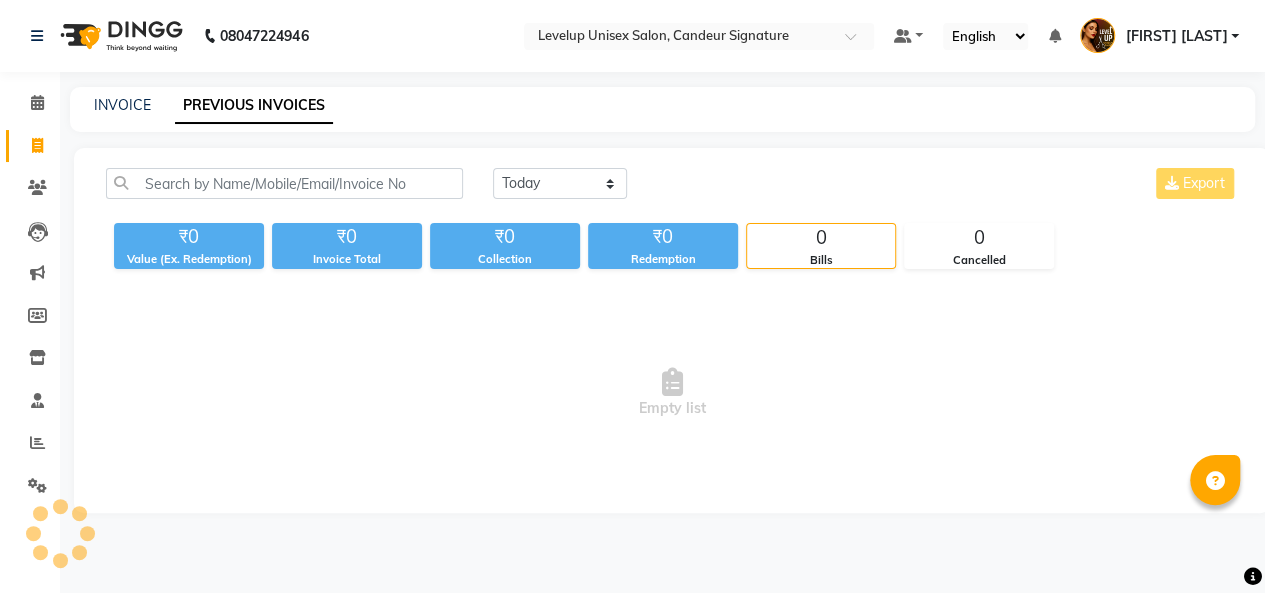 scroll, scrollTop: 0, scrollLeft: 0, axis: both 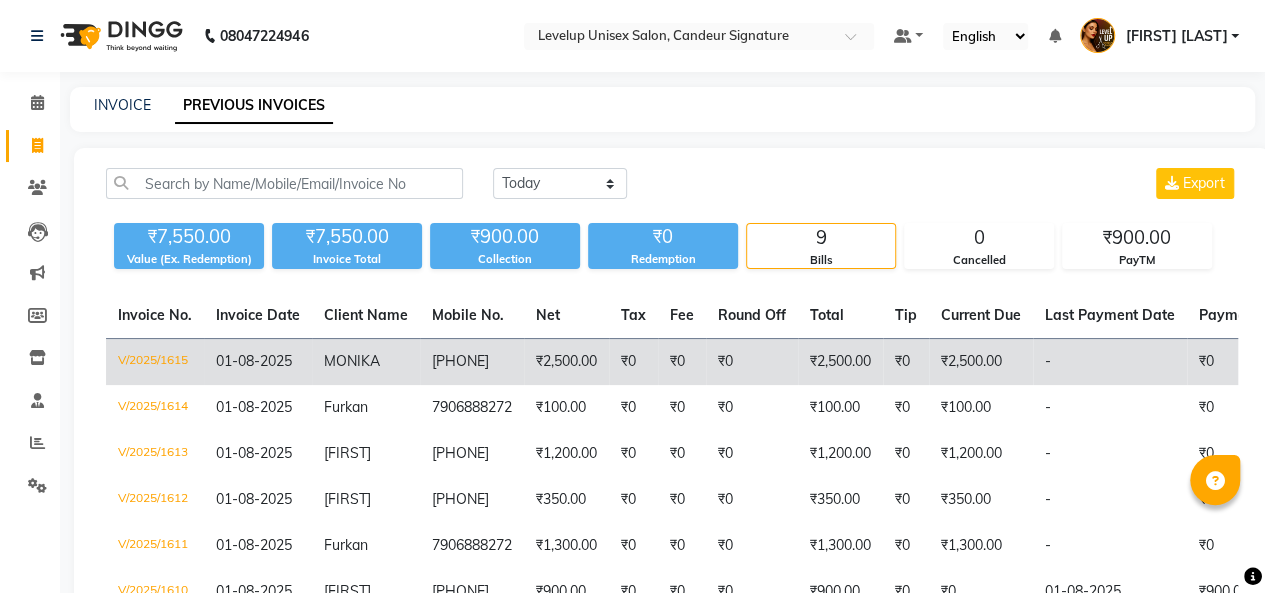 click on "8984236571" 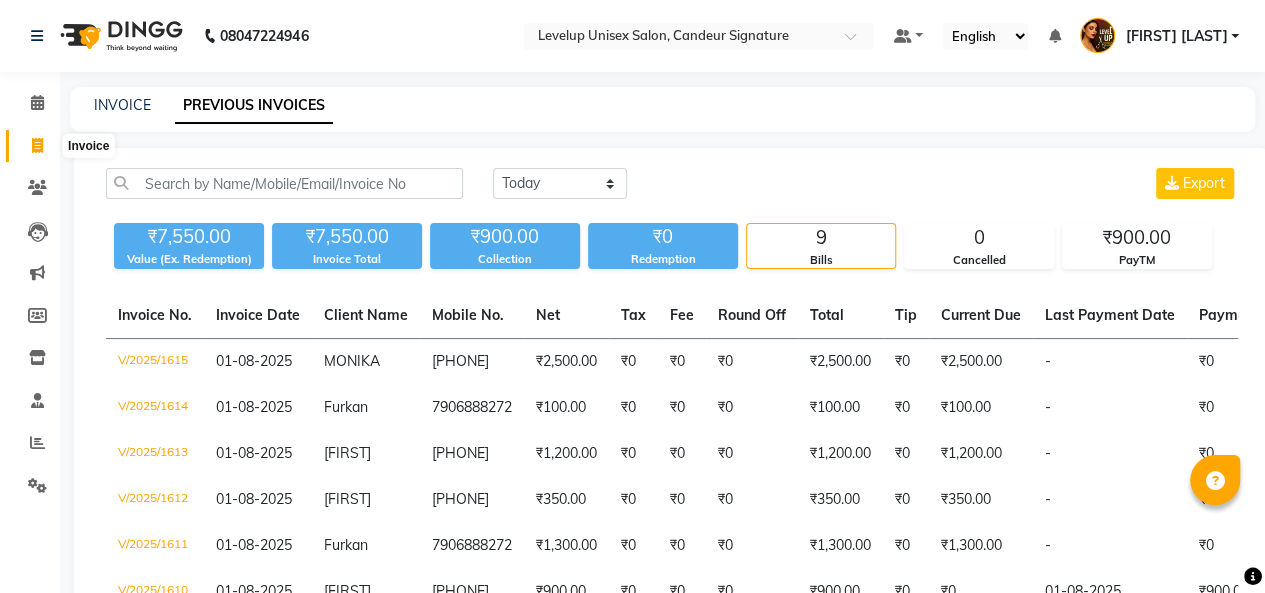 click 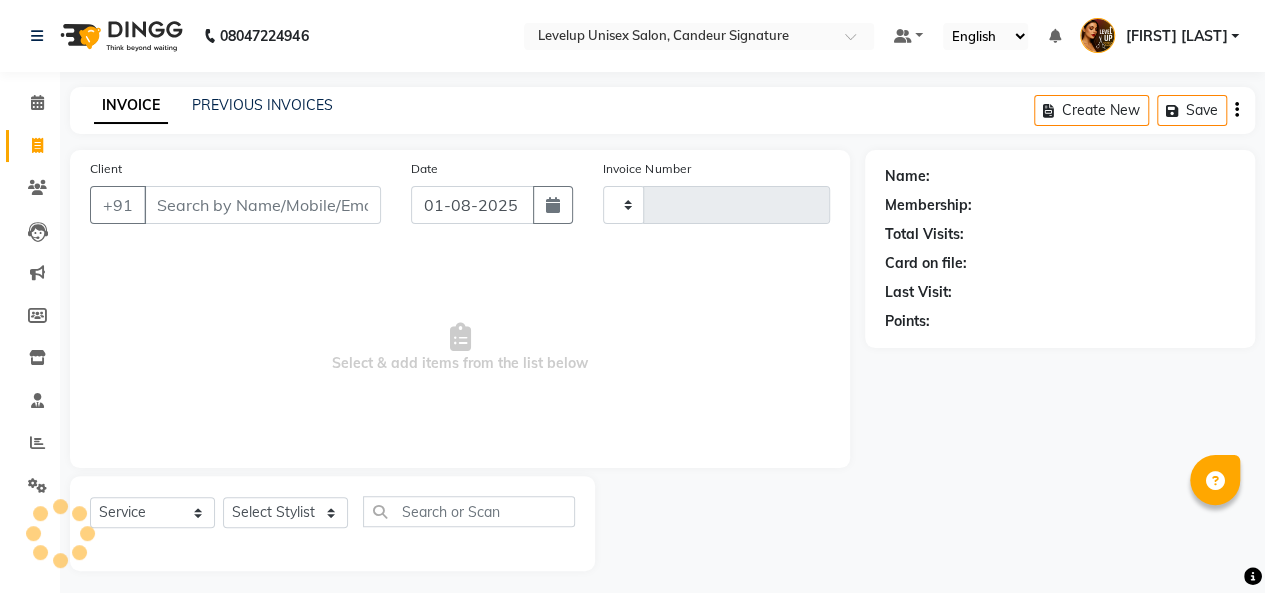 scroll, scrollTop: 7, scrollLeft: 0, axis: vertical 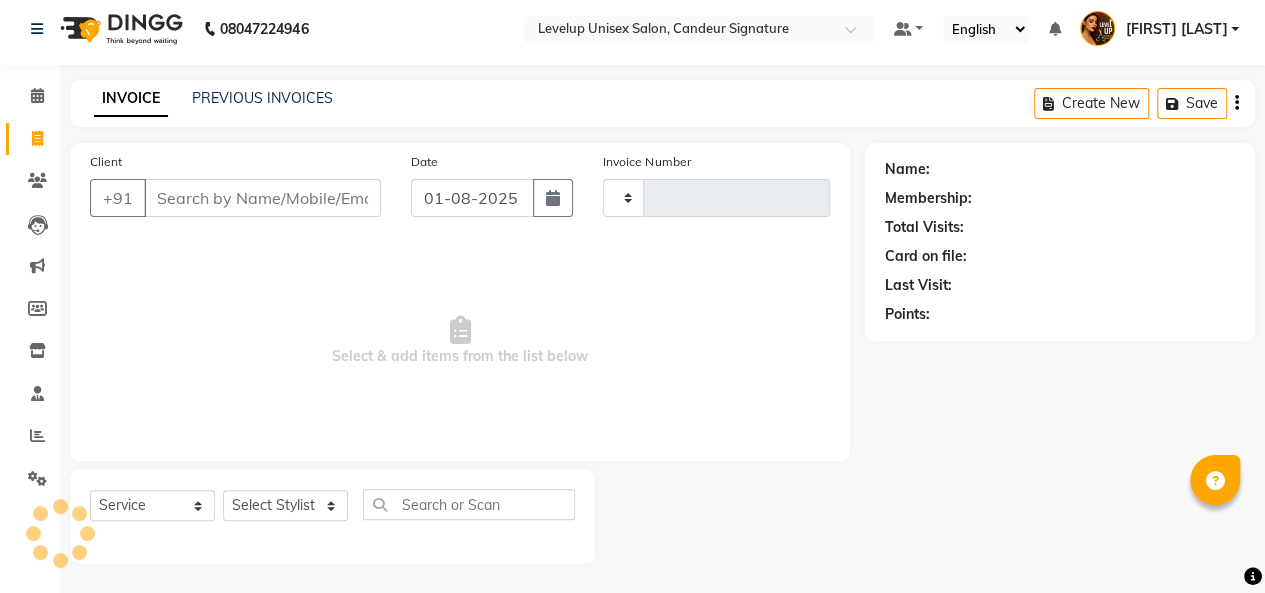type on "1616" 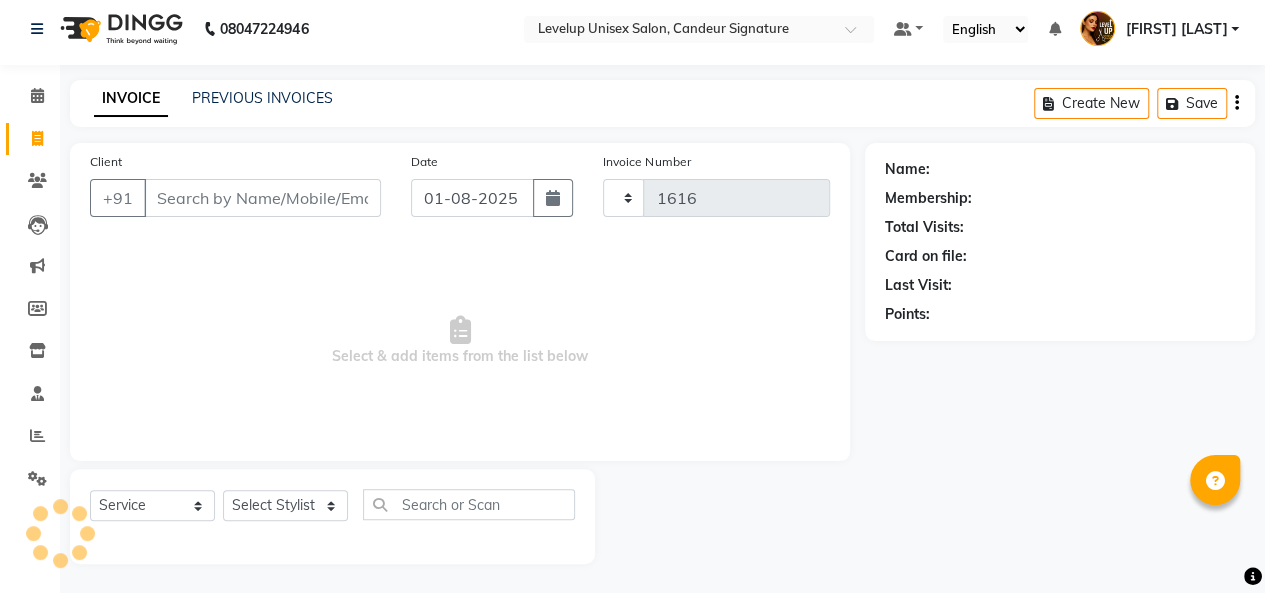select on "7681" 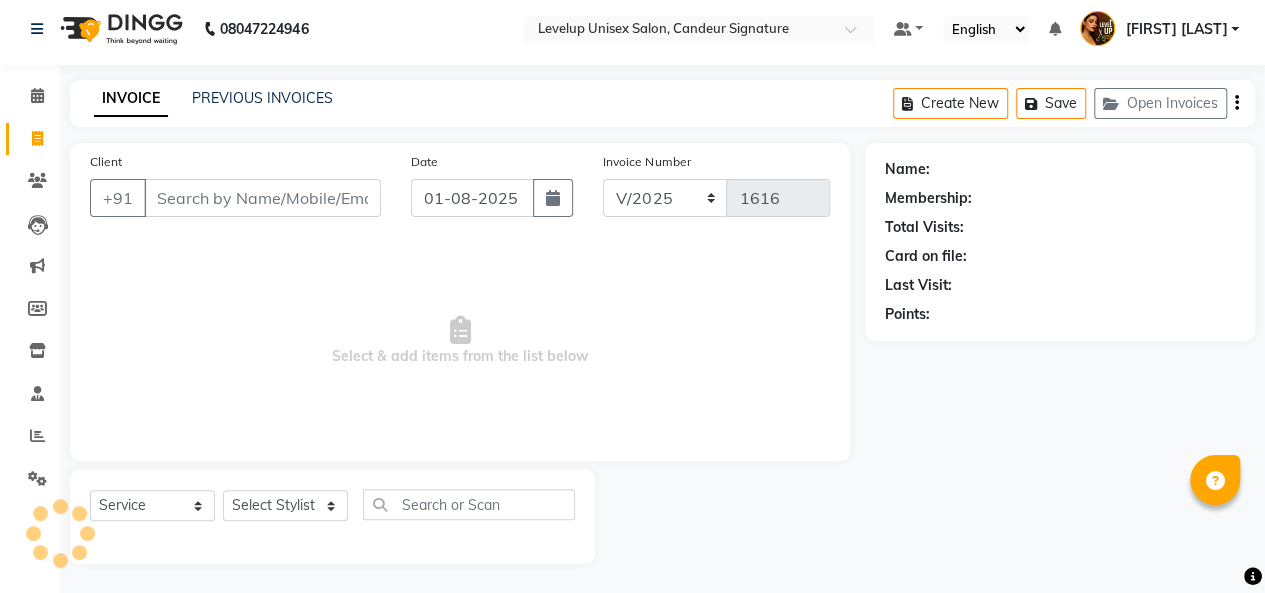 click on "Client" at bounding box center (262, 198) 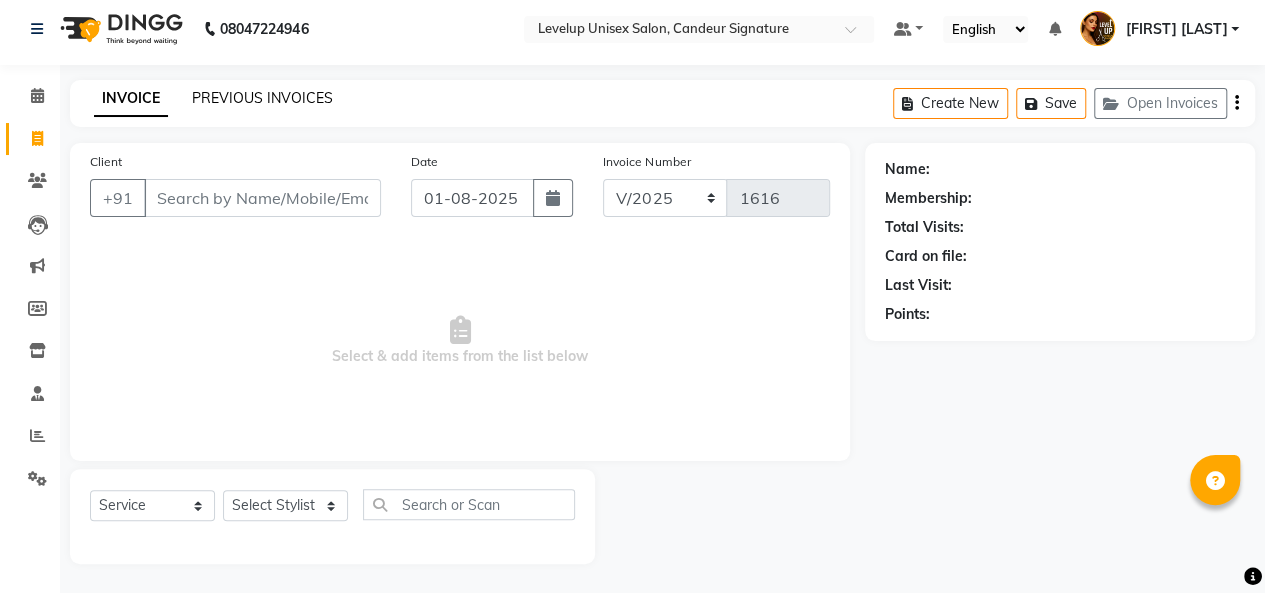 click on "PREVIOUS INVOICES" 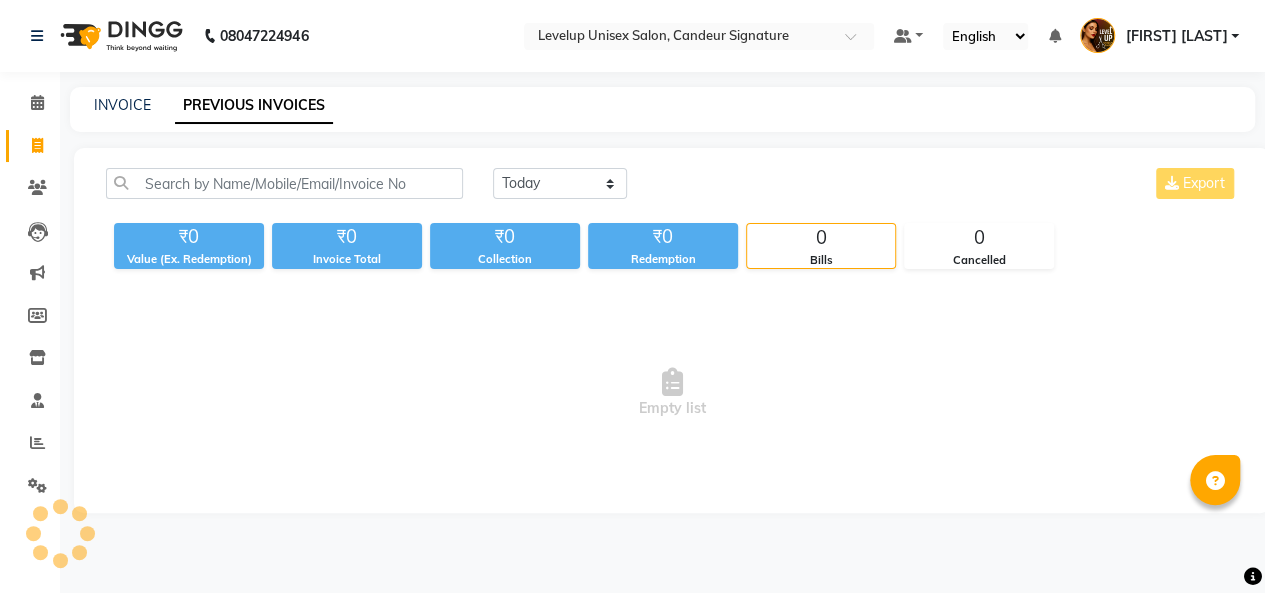 scroll, scrollTop: 0, scrollLeft: 0, axis: both 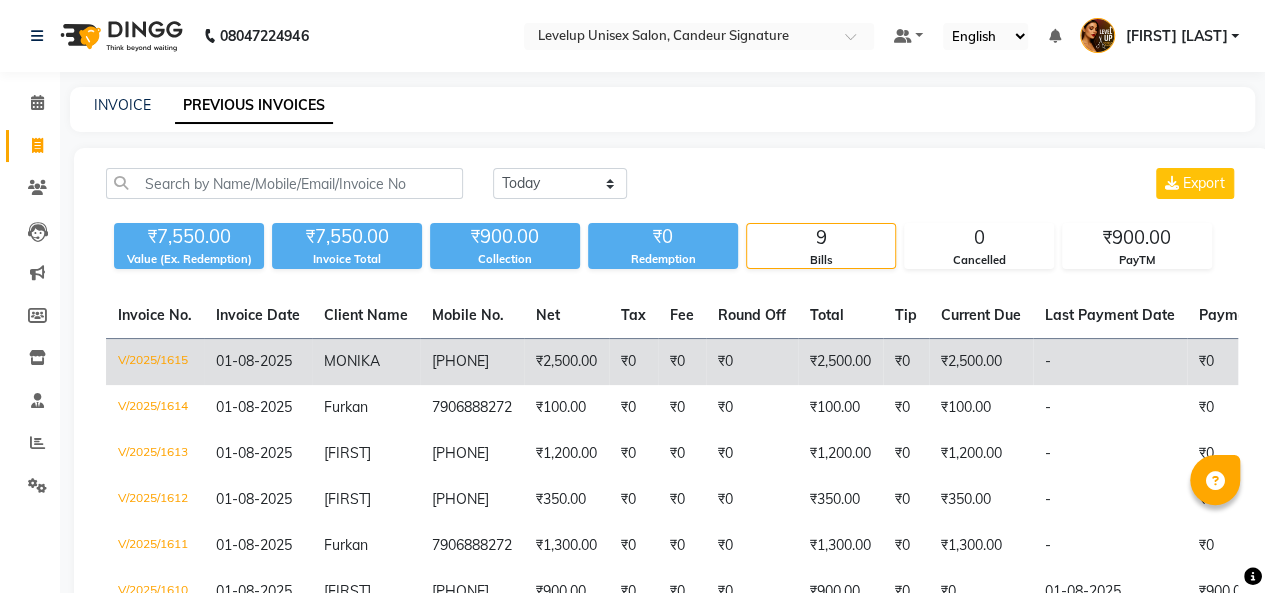 click on "01-08-2025" 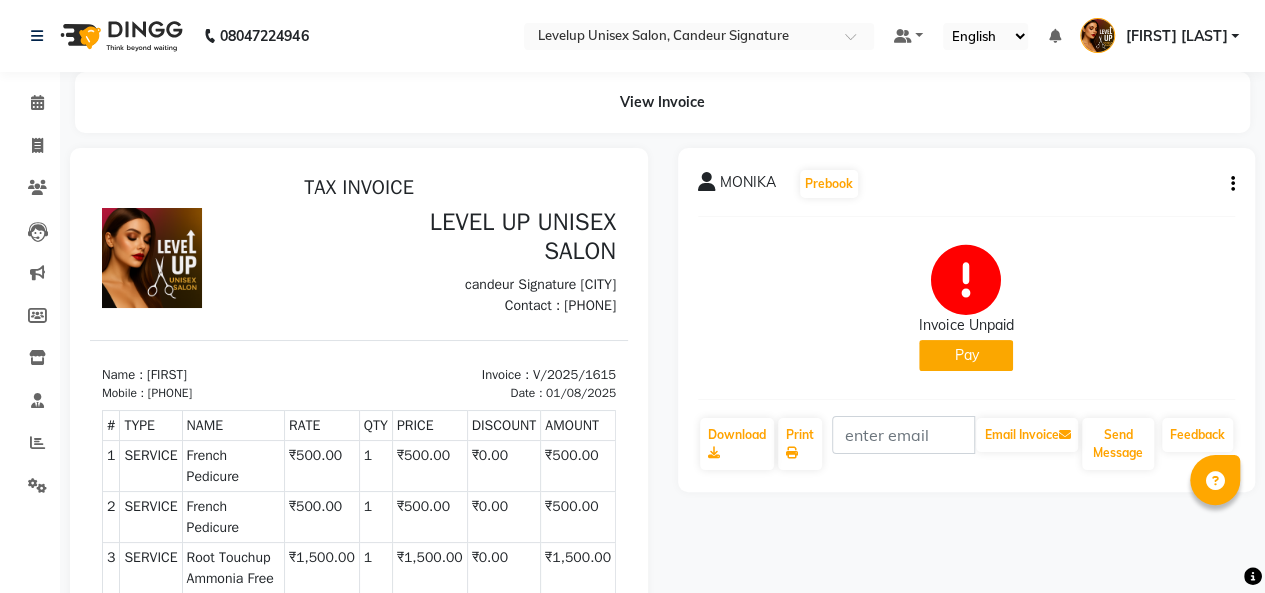 scroll, scrollTop: 0, scrollLeft: 0, axis: both 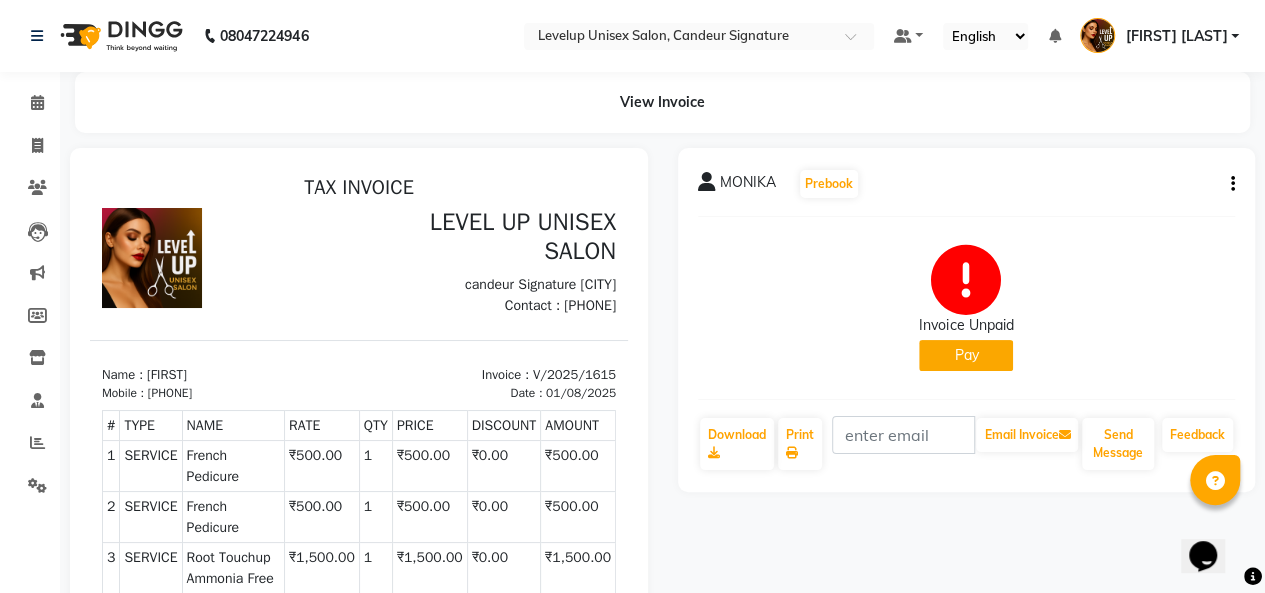 click 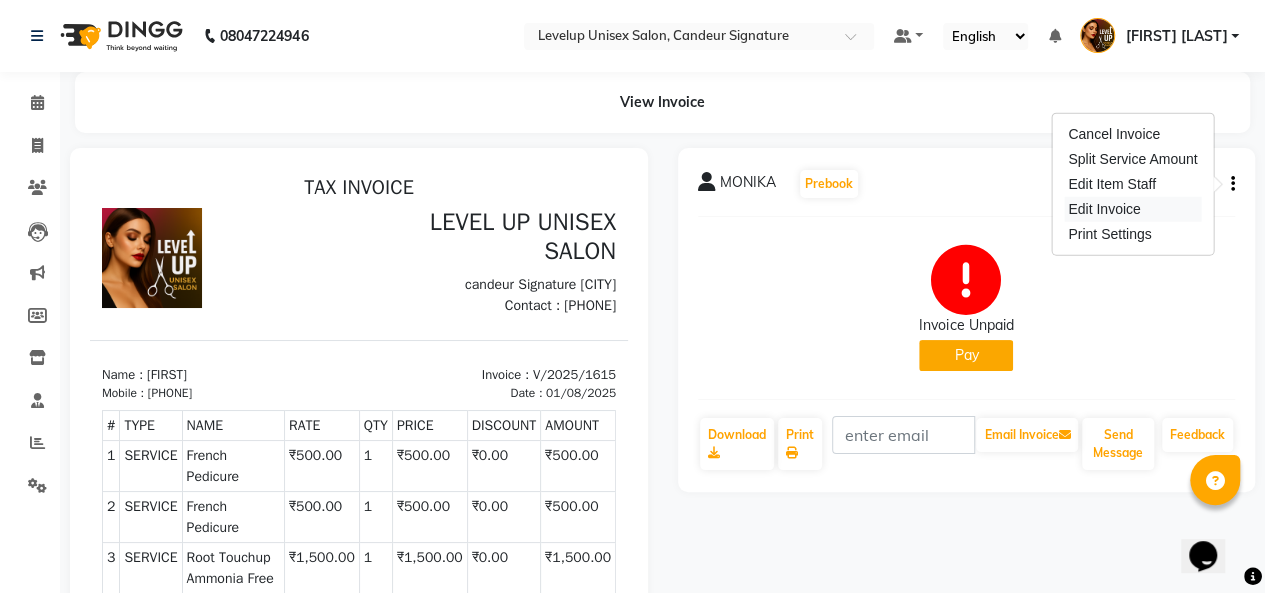 click on "Edit Invoice" at bounding box center (1132, 209) 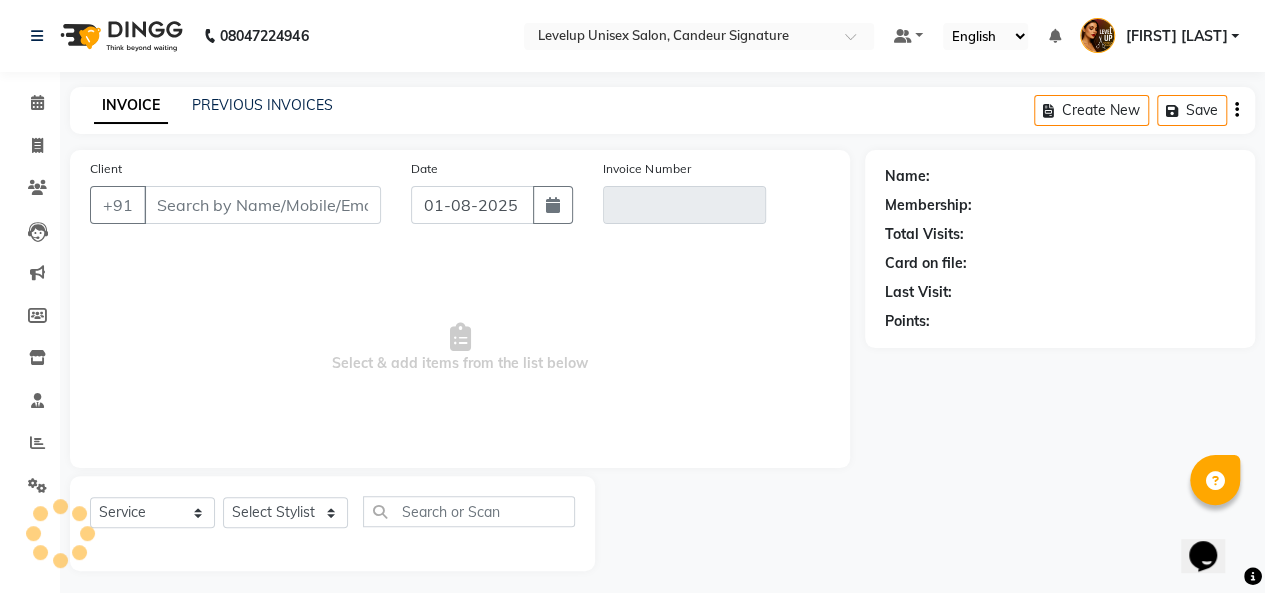 scroll, scrollTop: 7, scrollLeft: 0, axis: vertical 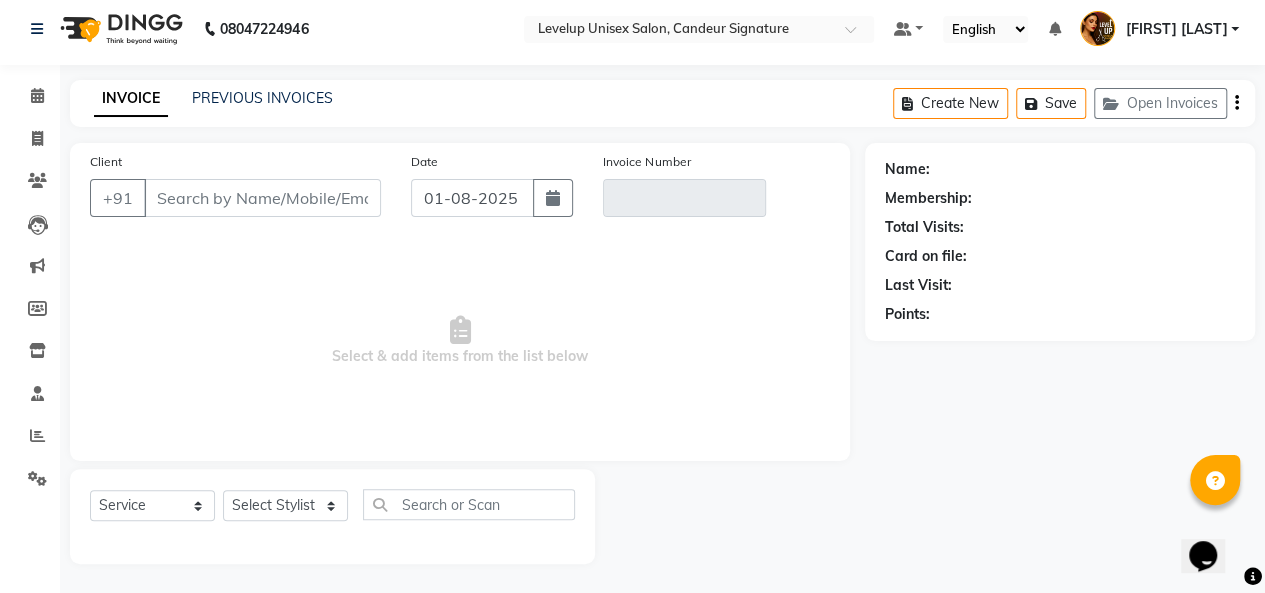 type on "8984236571" 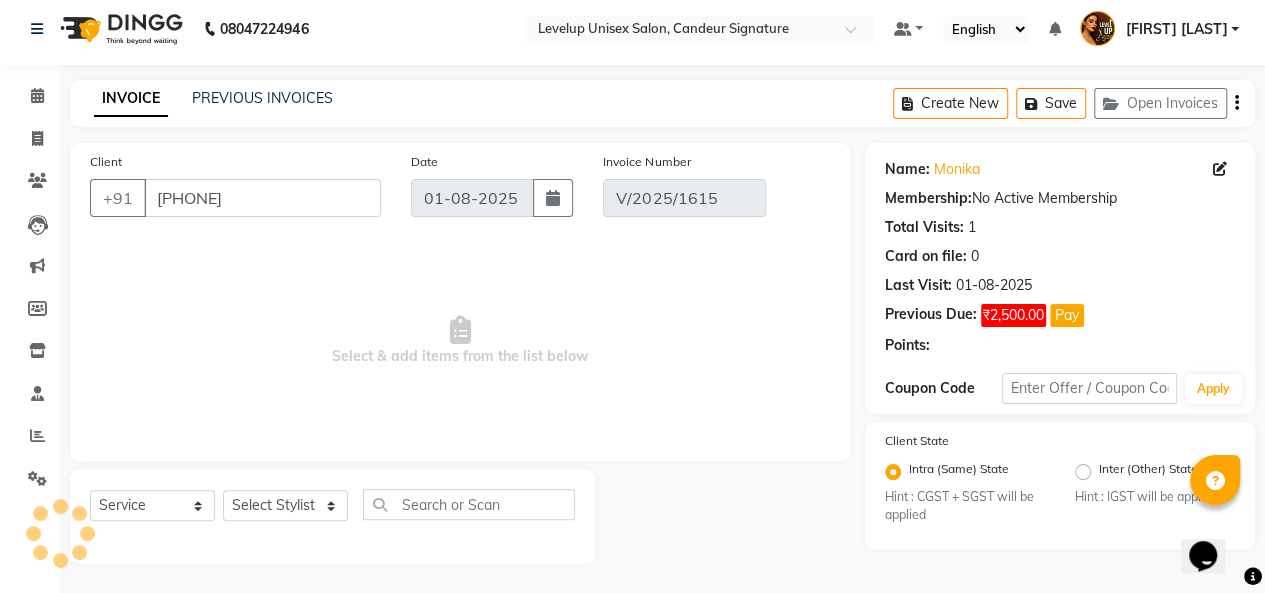 select on "select" 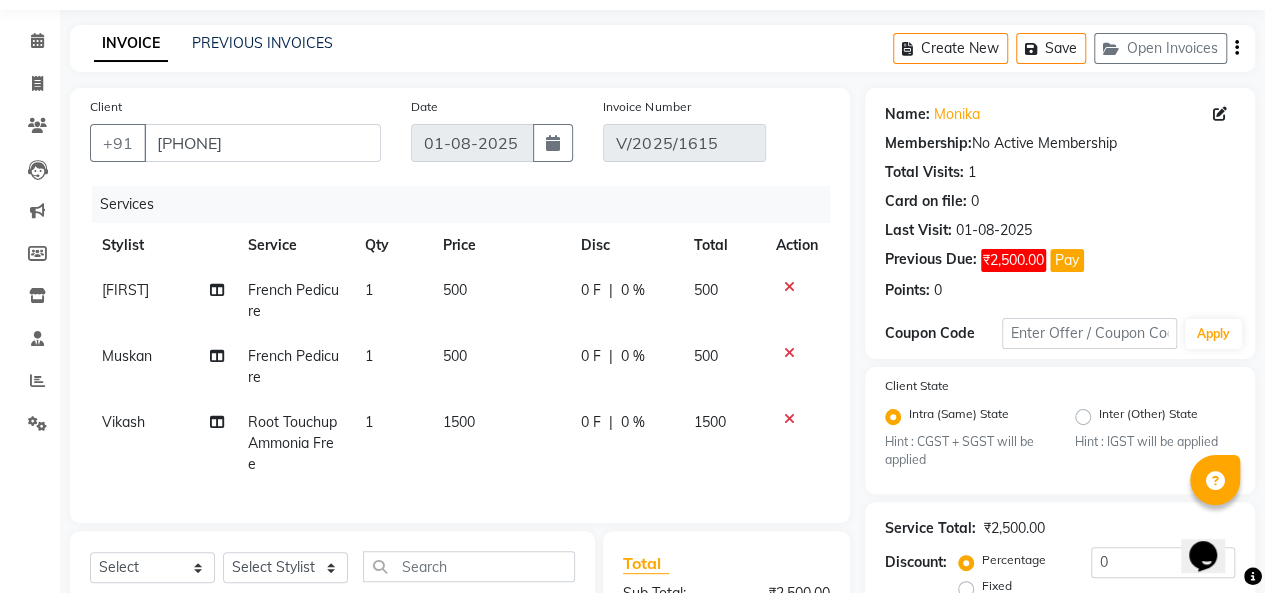scroll, scrollTop: 0, scrollLeft: 0, axis: both 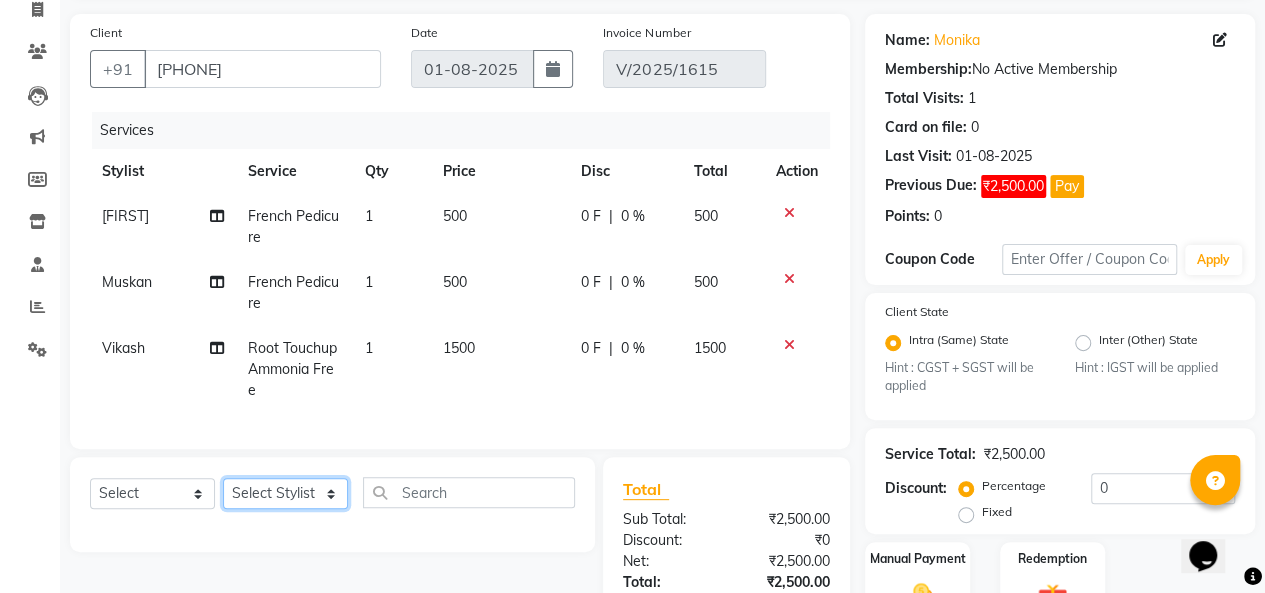 click on "Select Stylist Aadil  Anshu Arman  Furkan Ahmad  Muskan Nishu   Ritesh  Roshni  sameer malik Sanjana    Shadab Sneha Vikash" 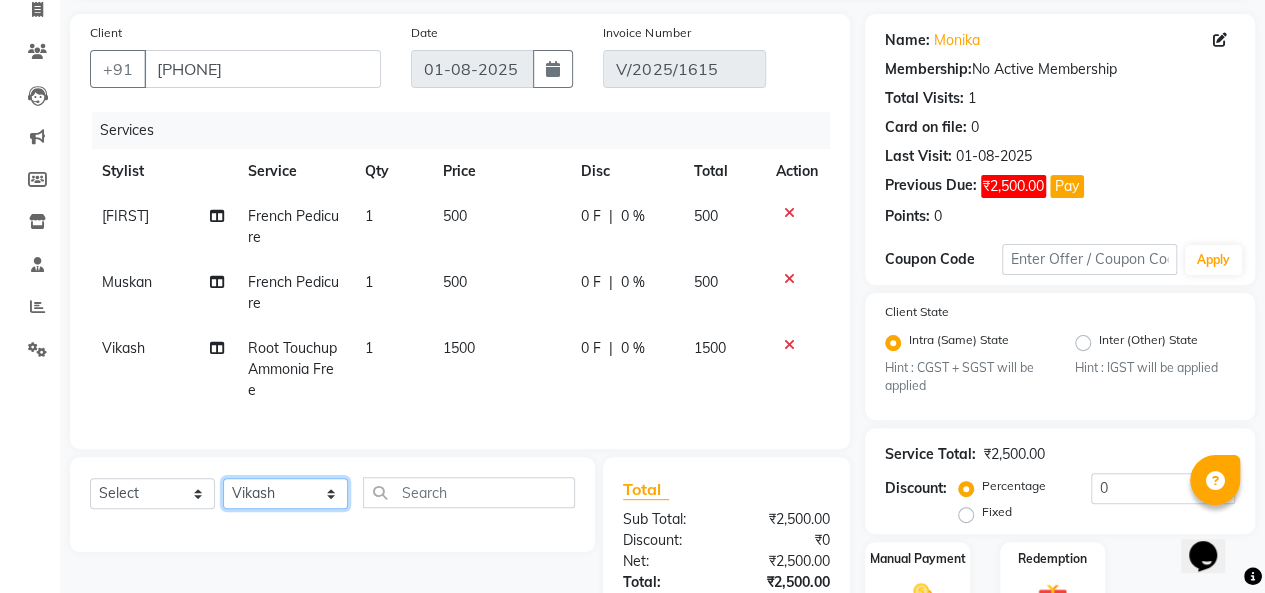 click on "Select Stylist Aadil  Anshu Arman  Furkan Ahmad  Muskan Nishu   Ritesh  Roshni  sameer malik Sanjana    Shadab Sneha Vikash" 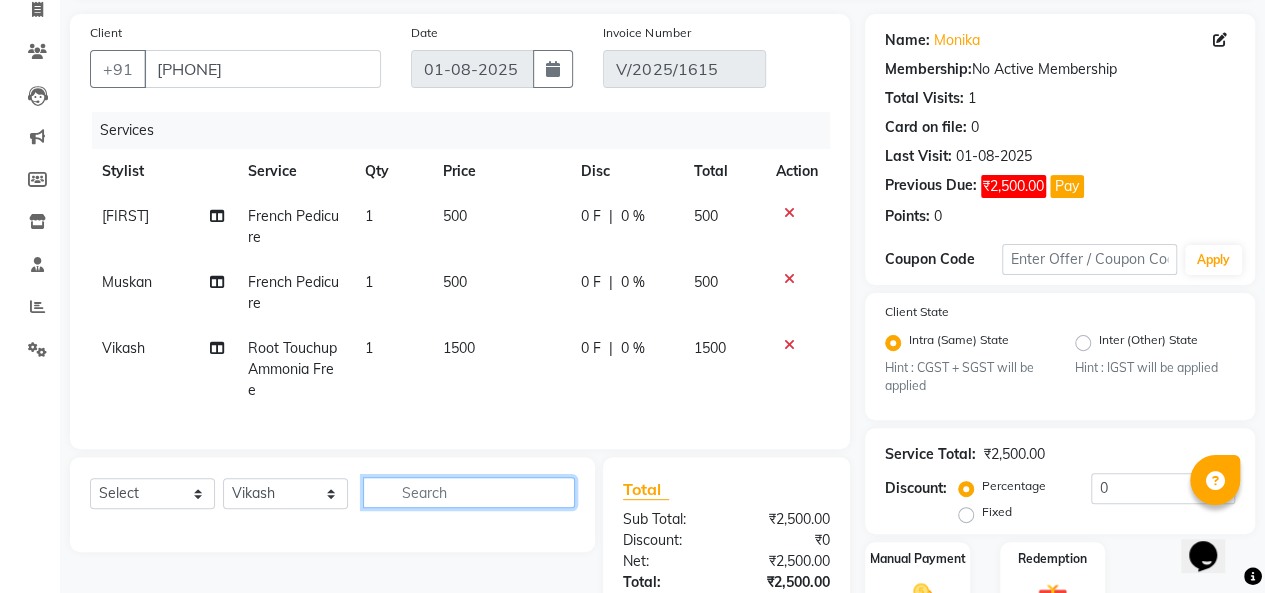 click 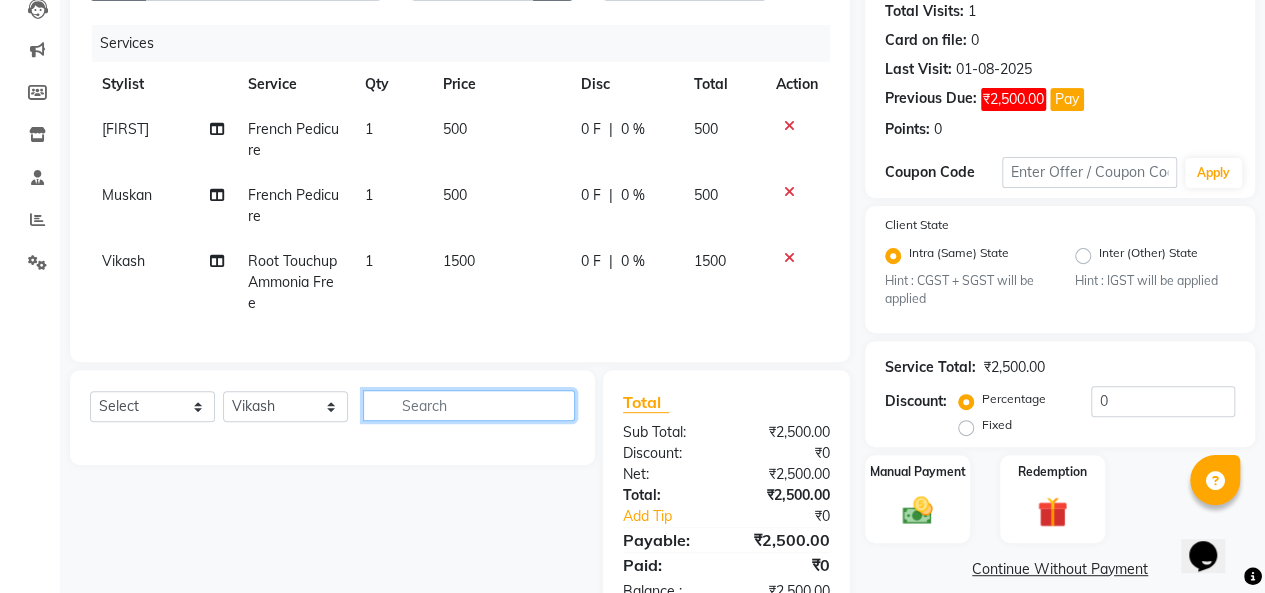 scroll, scrollTop: 242, scrollLeft: 0, axis: vertical 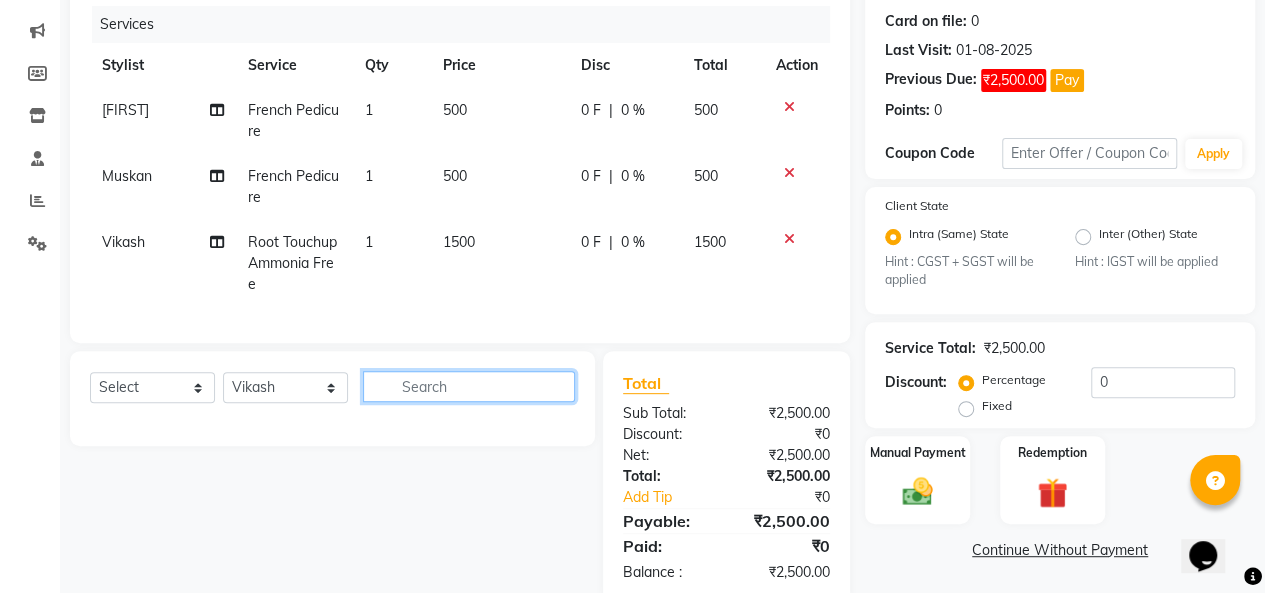 click 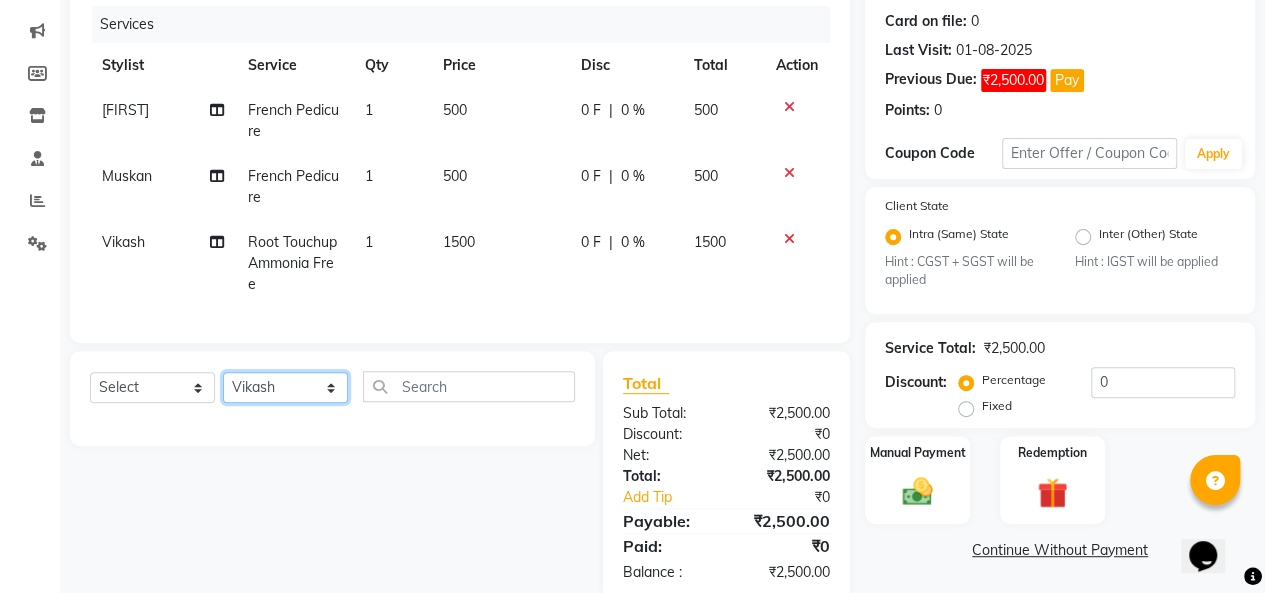 click on "Select Stylist Aadil  Anshu Arman  Furkan Ahmad  Muskan Nishu   Ritesh  Roshni  sameer malik Sanjana    Shadab Sneha Vikash" 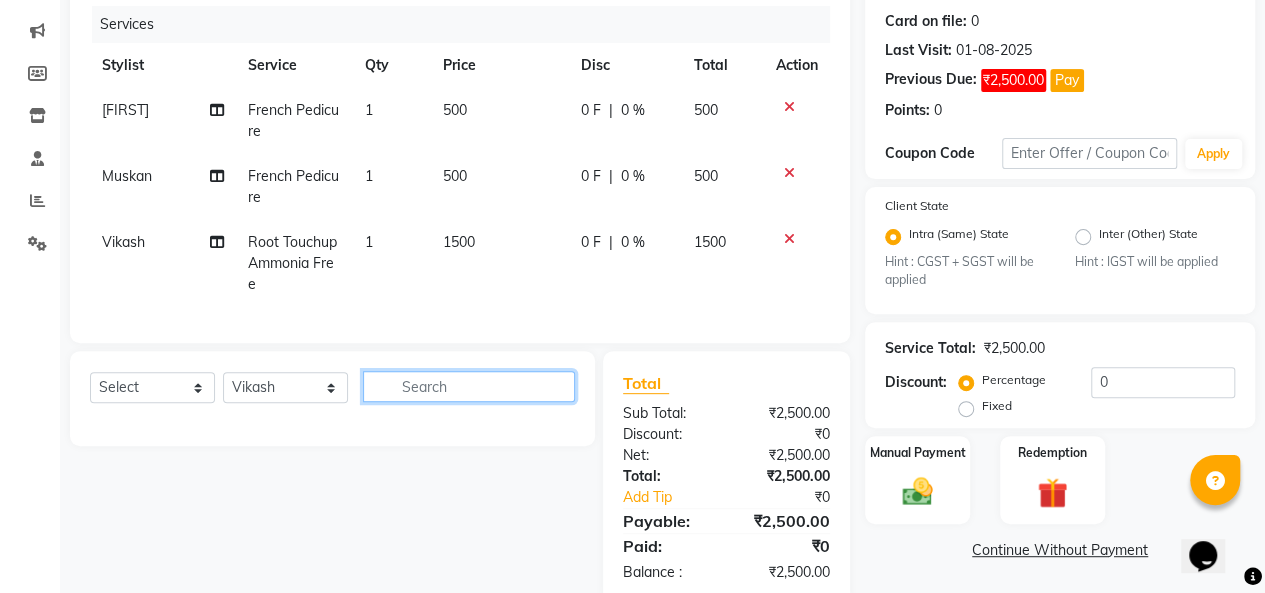click 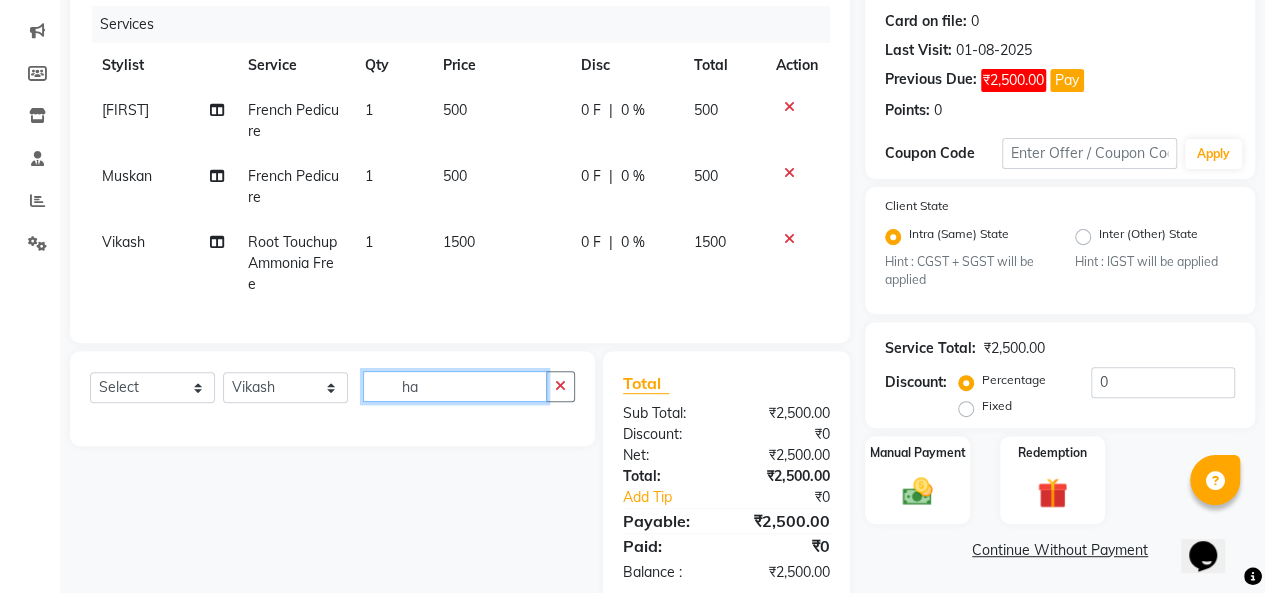 type on "h" 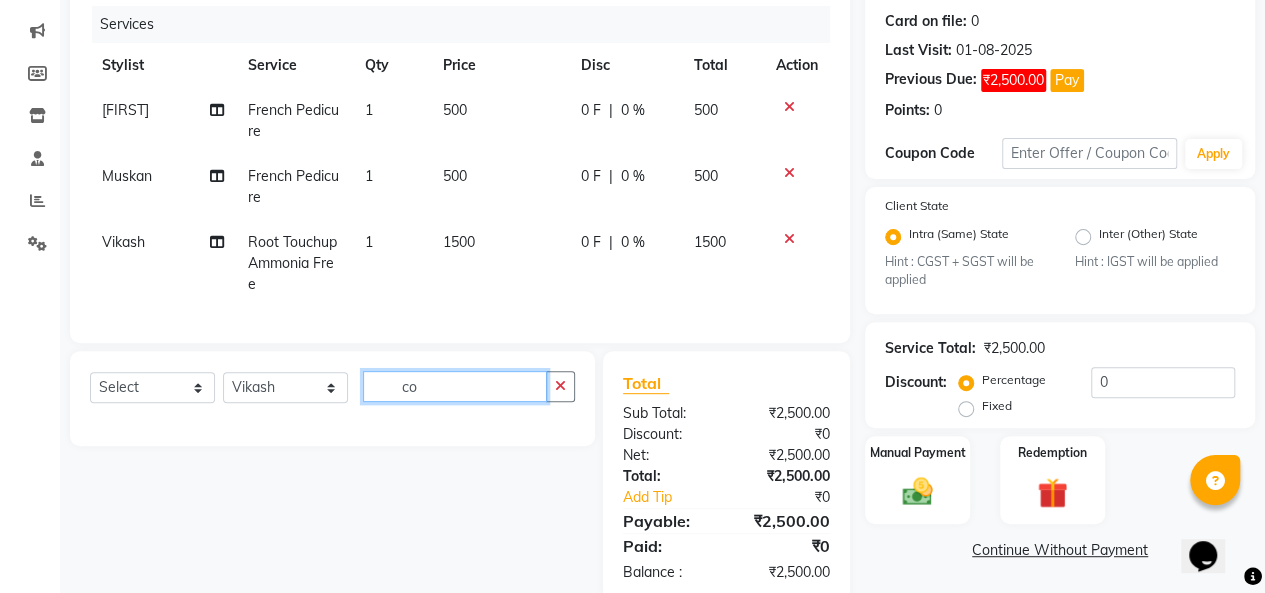 type on "c" 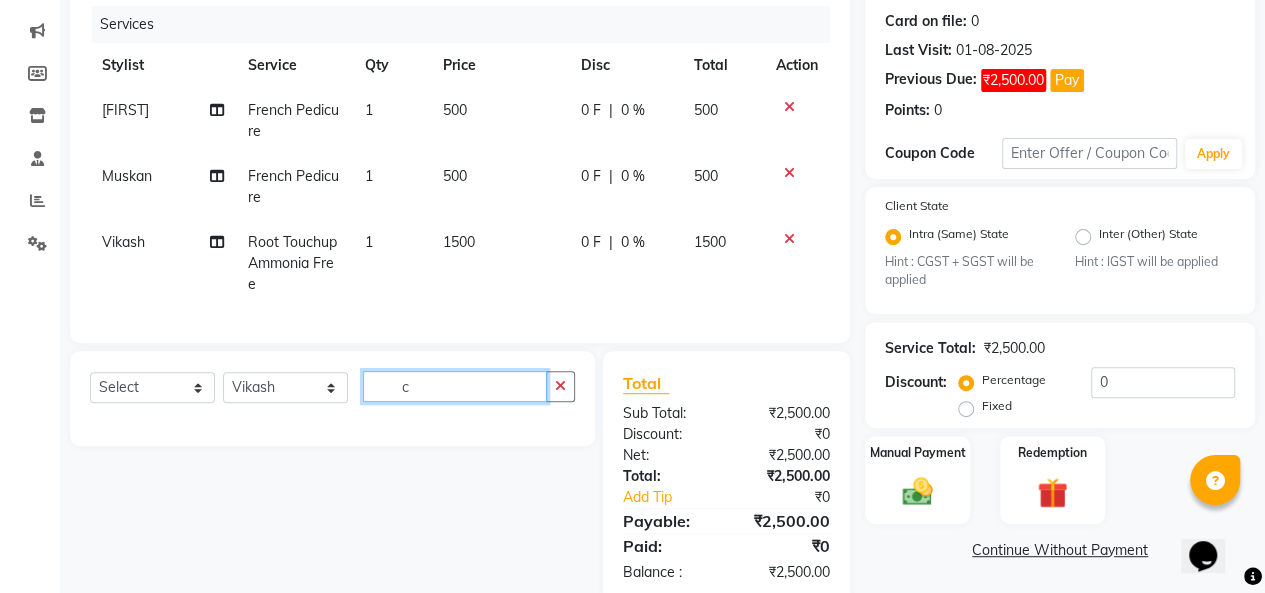 type 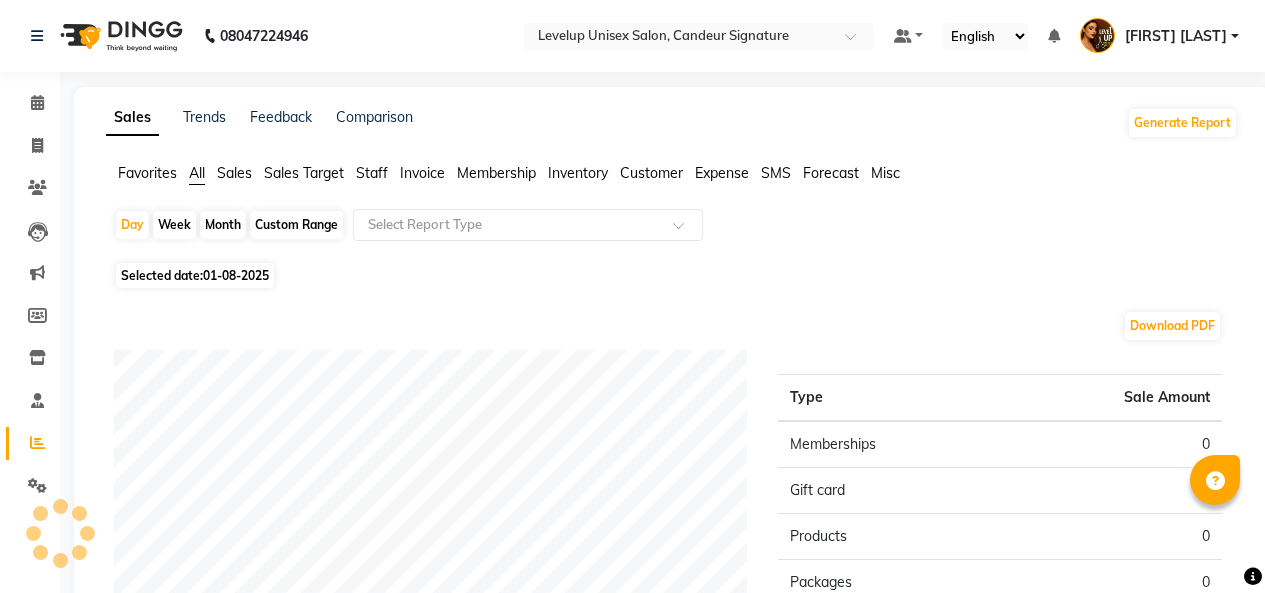 scroll, scrollTop: 0, scrollLeft: 0, axis: both 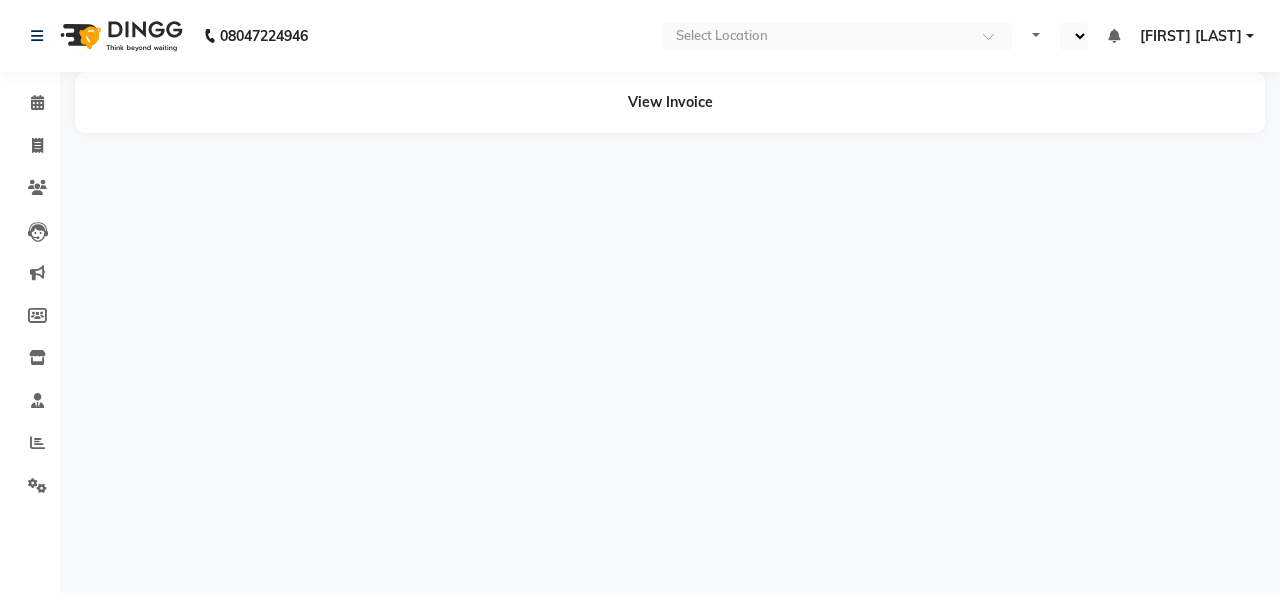 select on "en" 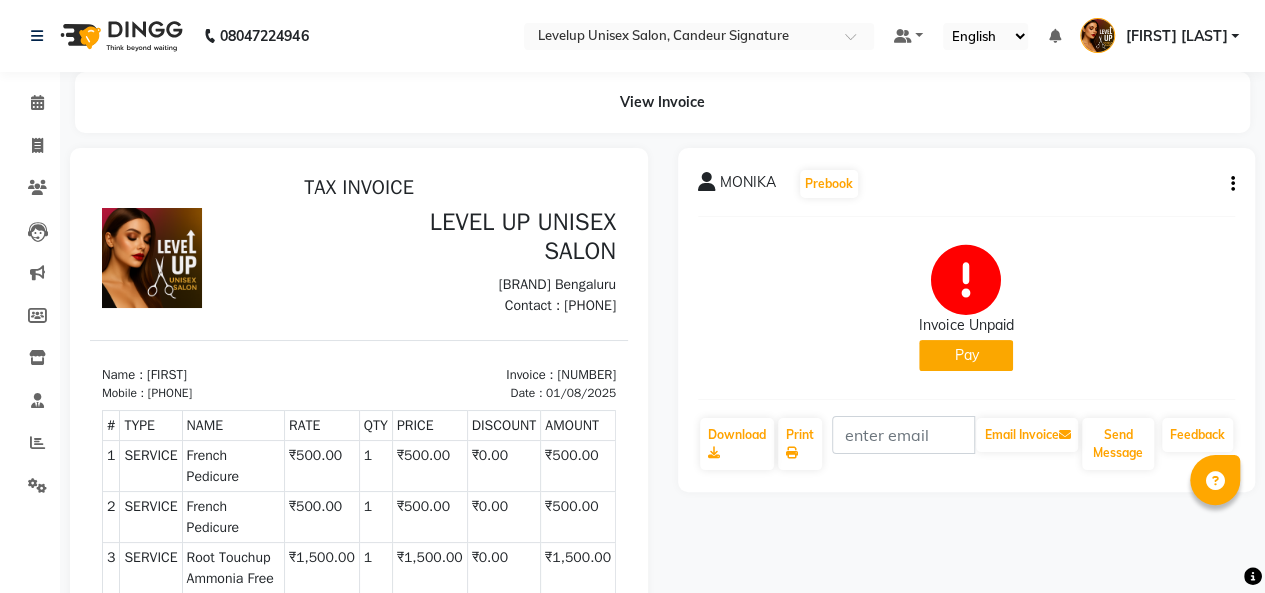 scroll, scrollTop: 0, scrollLeft: 0, axis: both 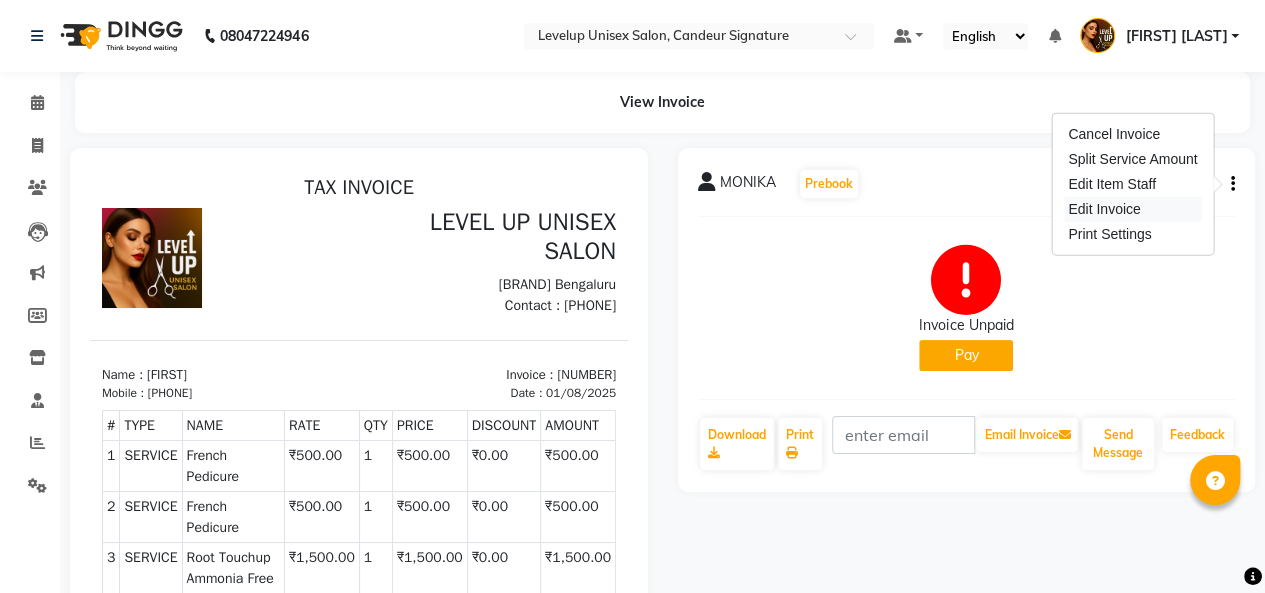 click on "Edit Invoice" at bounding box center [1132, 209] 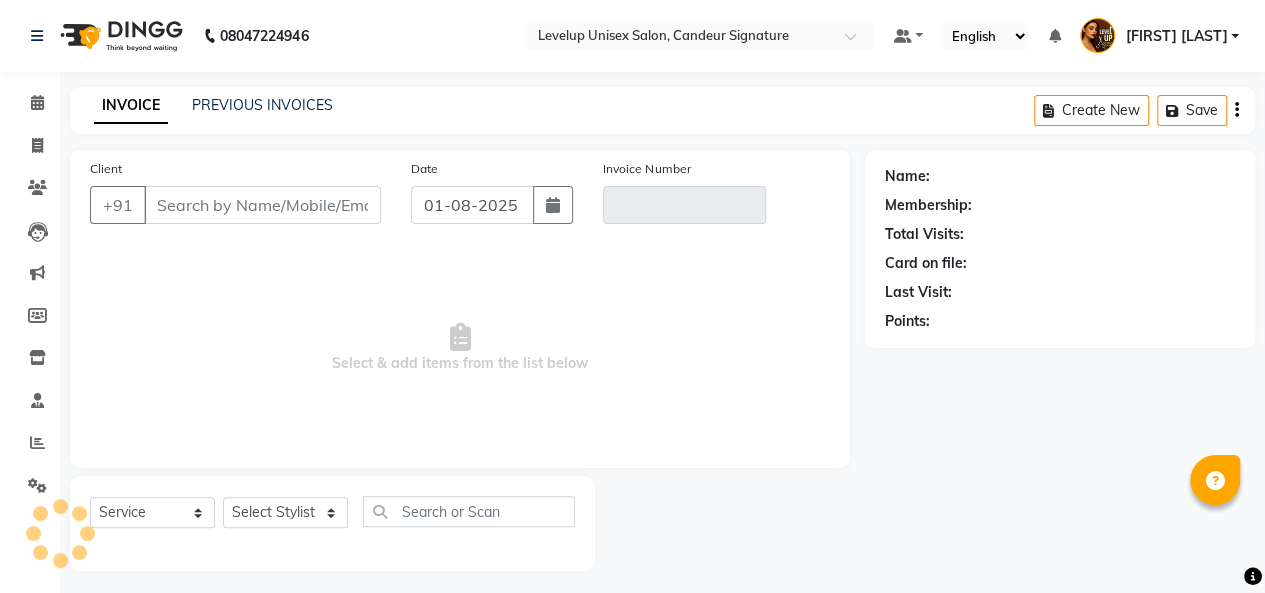 scroll, scrollTop: 7, scrollLeft: 0, axis: vertical 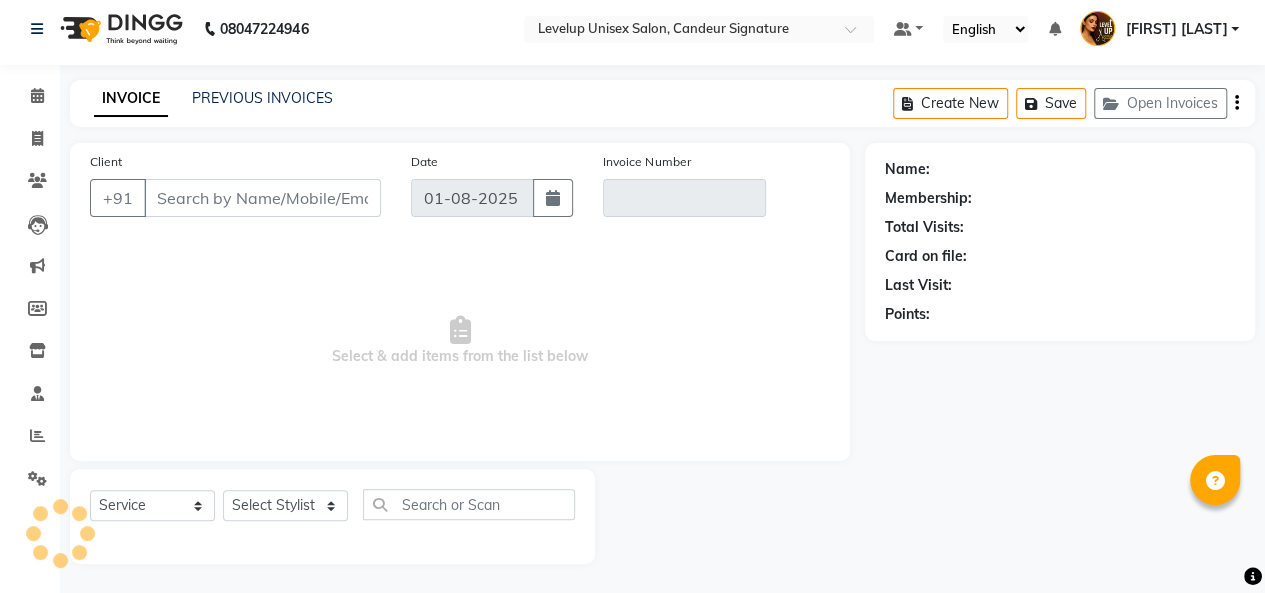 type on "8984236571" 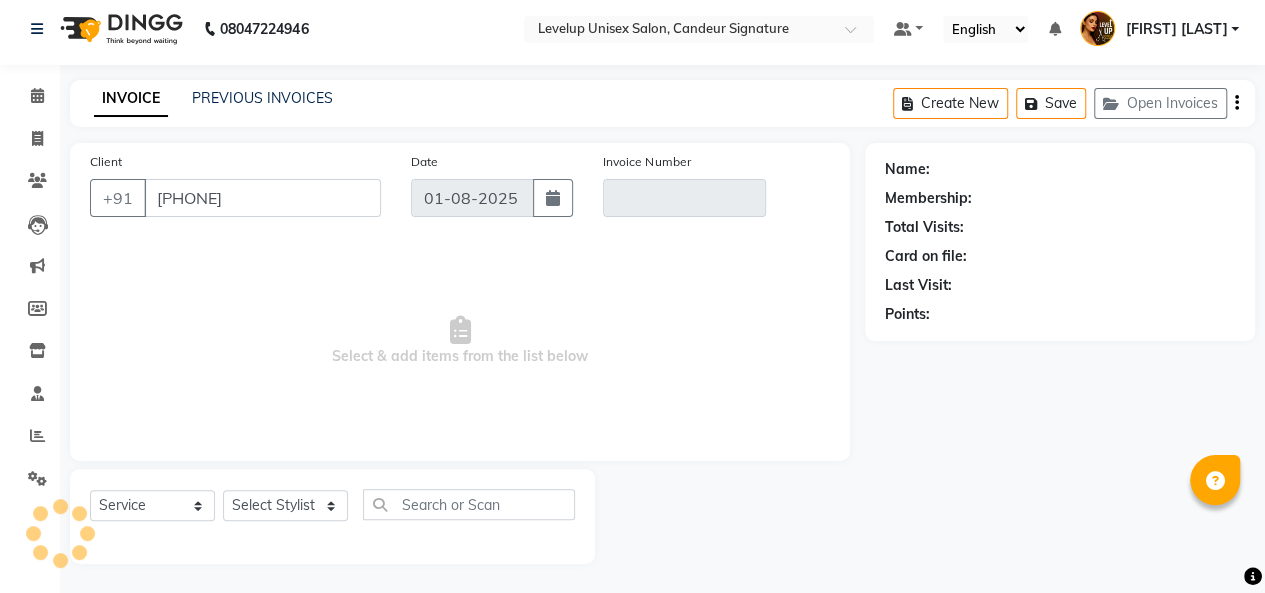 type on "V/2025/1615" 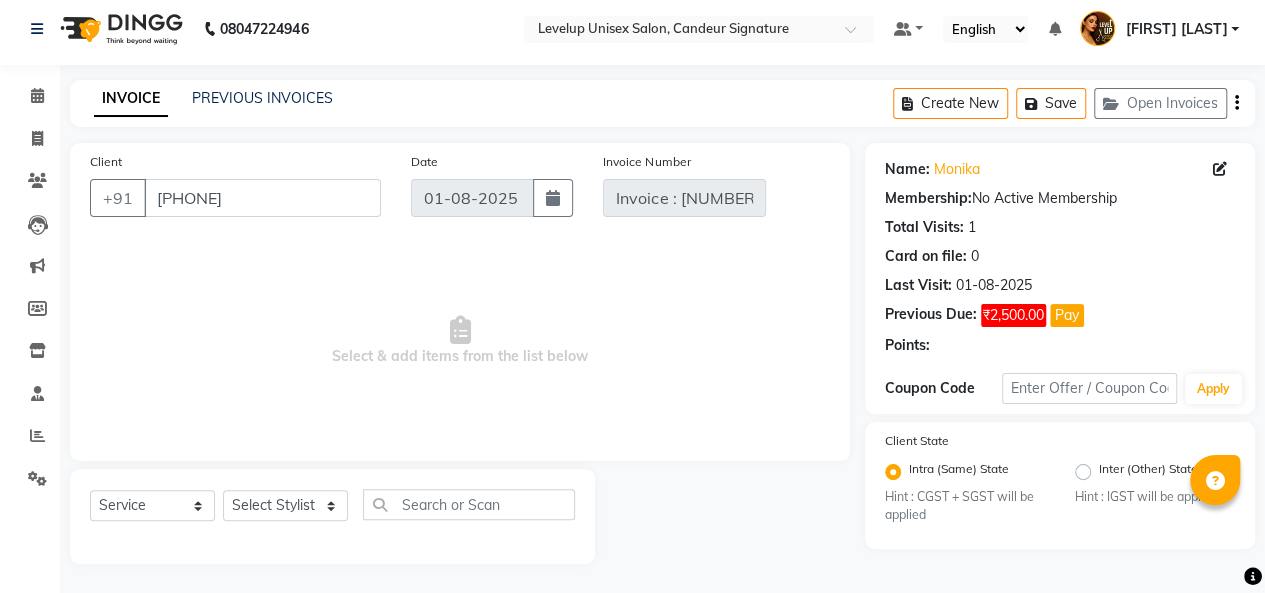 select on "select" 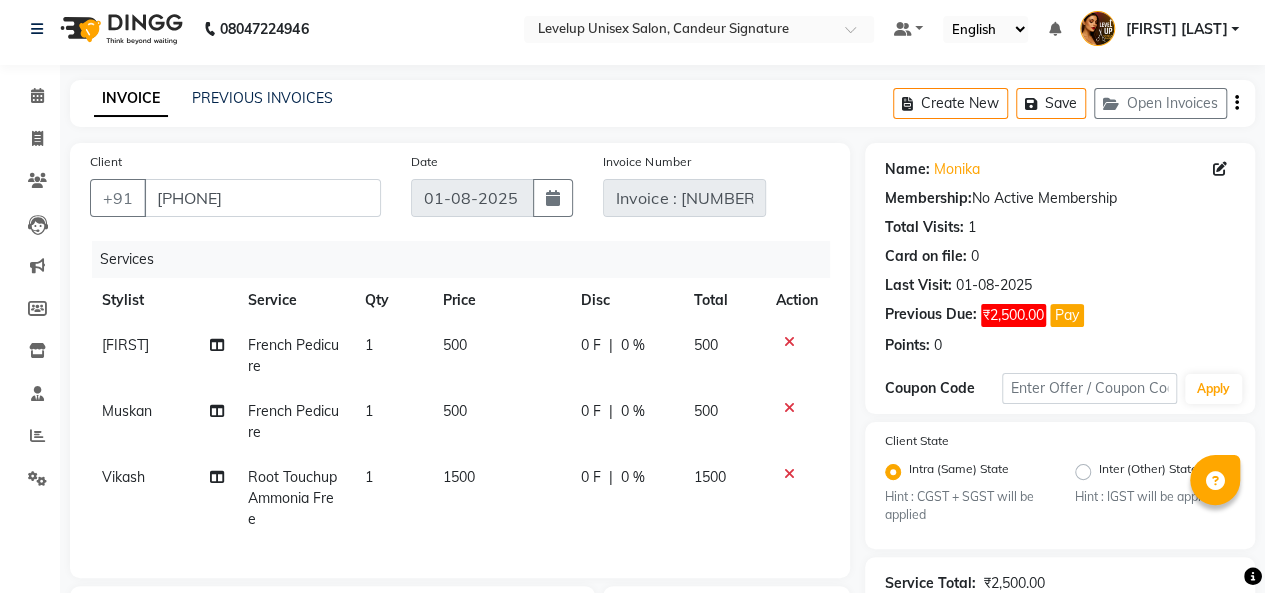 scroll, scrollTop: 296, scrollLeft: 0, axis: vertical 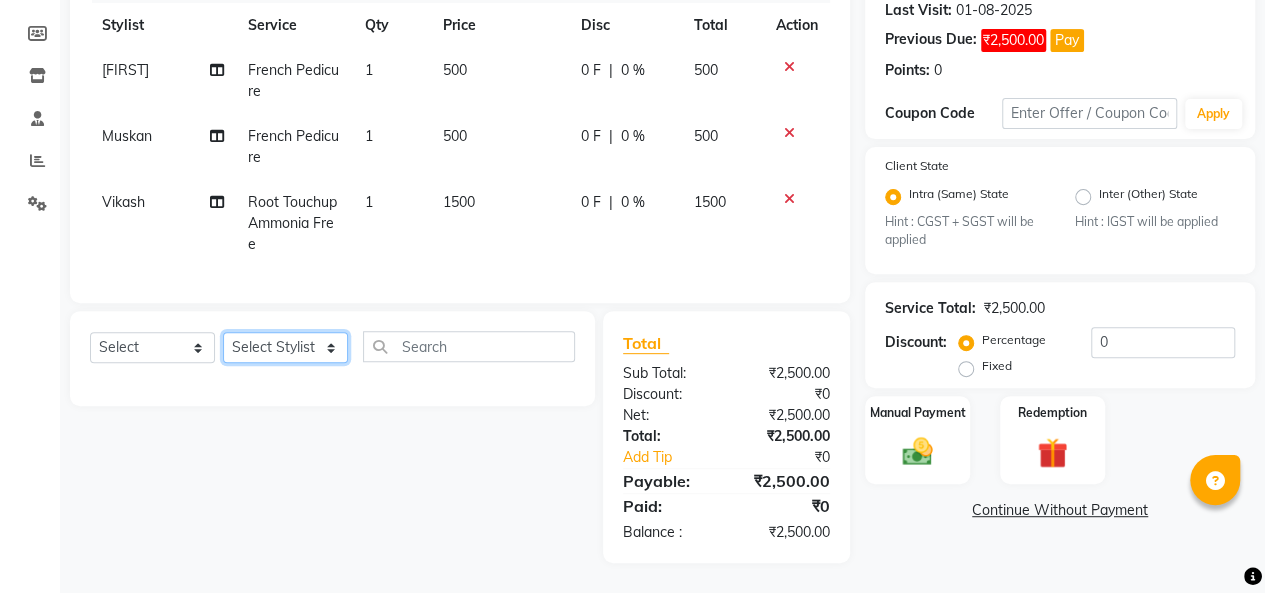 click on "Select Stylist Aadil  Anshu Arman  Furkan Ahmad  Muskan Nishu   Ritesh  Roshni  sameer malik Sanjana    Shadab Sneha Vikash" 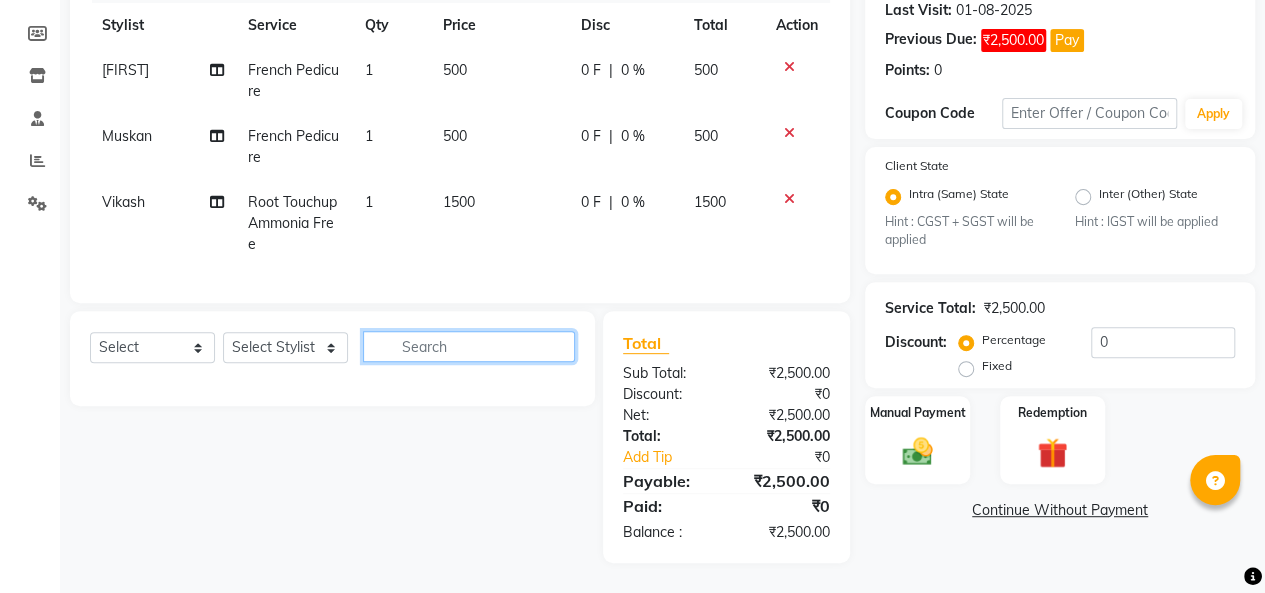 click 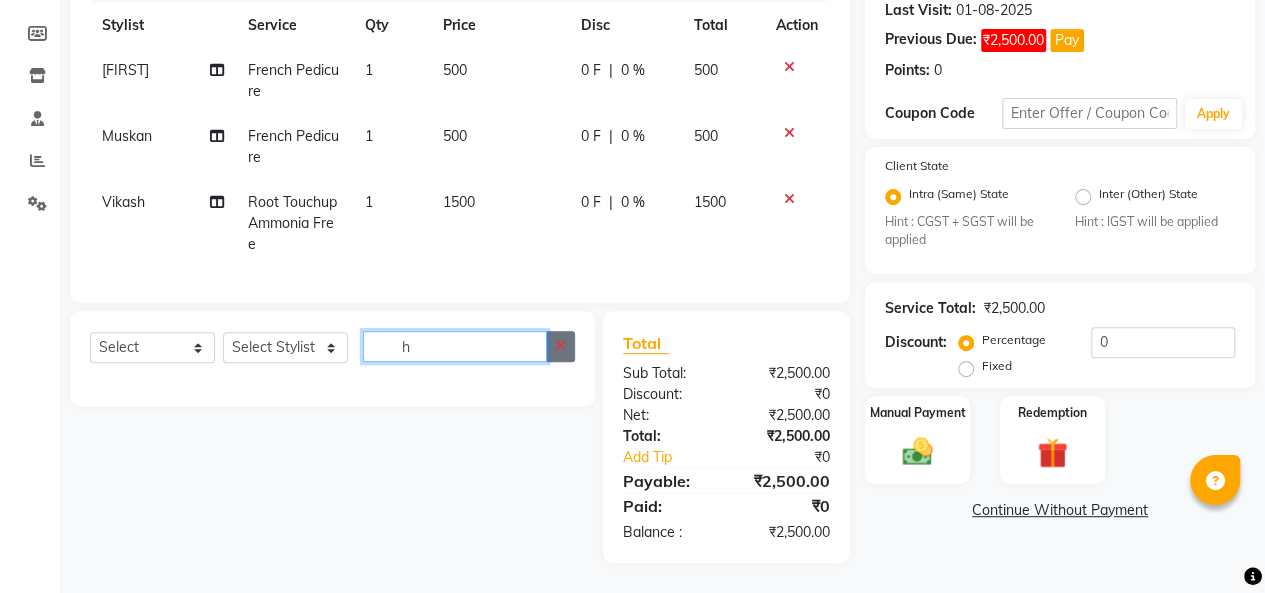type on "h" 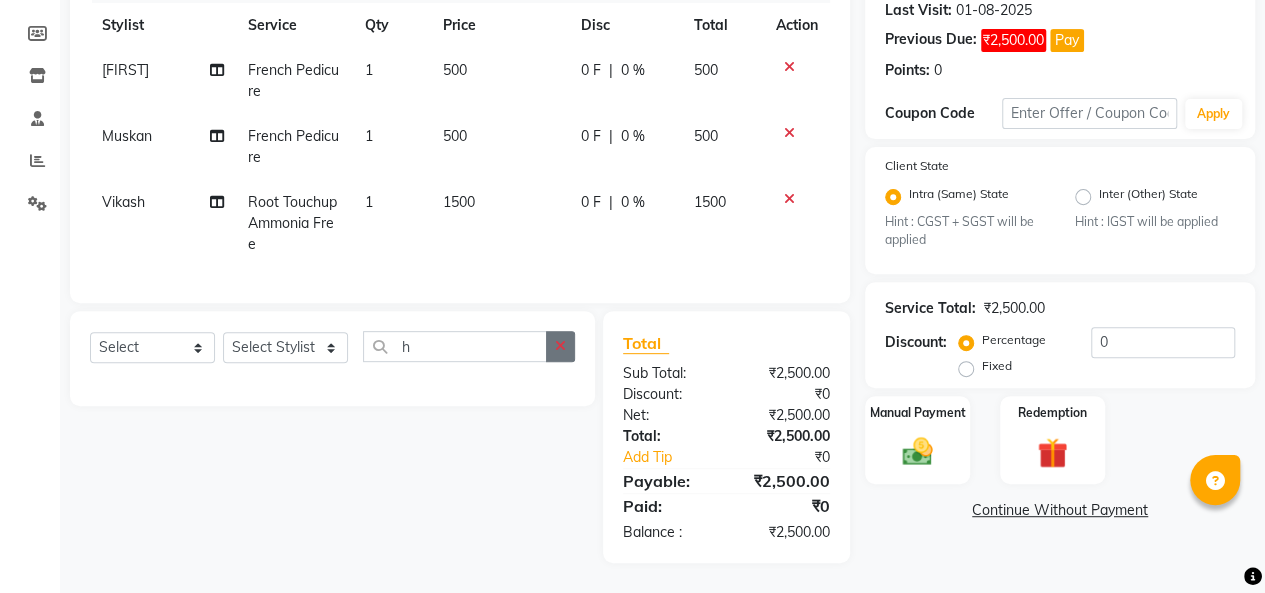 click 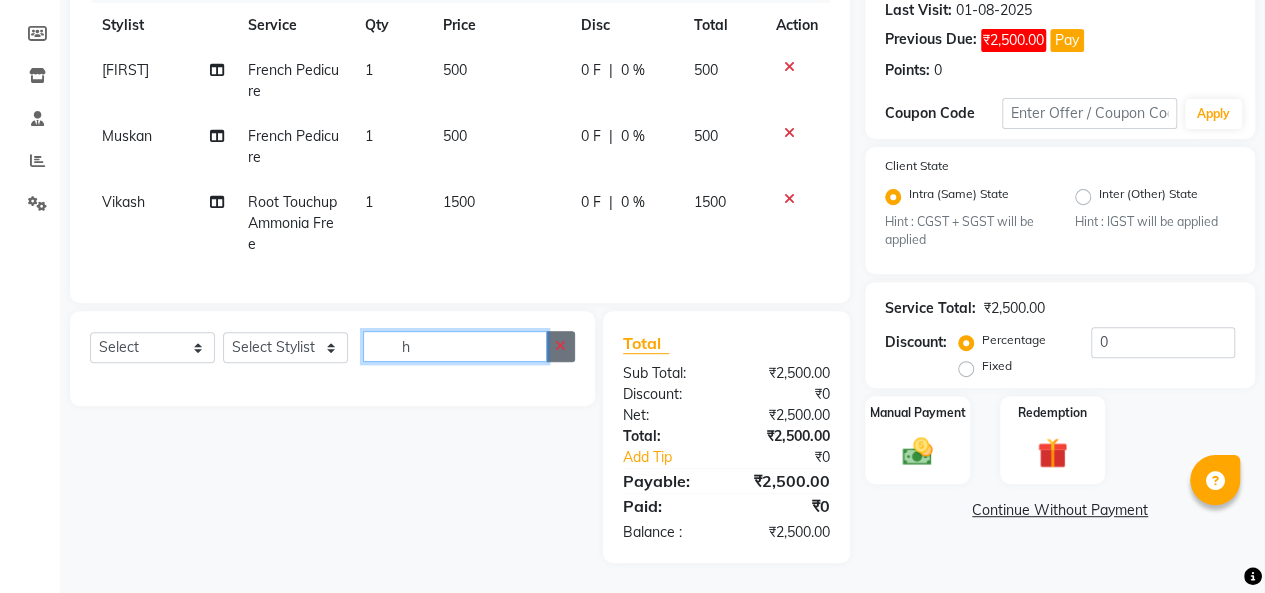 type 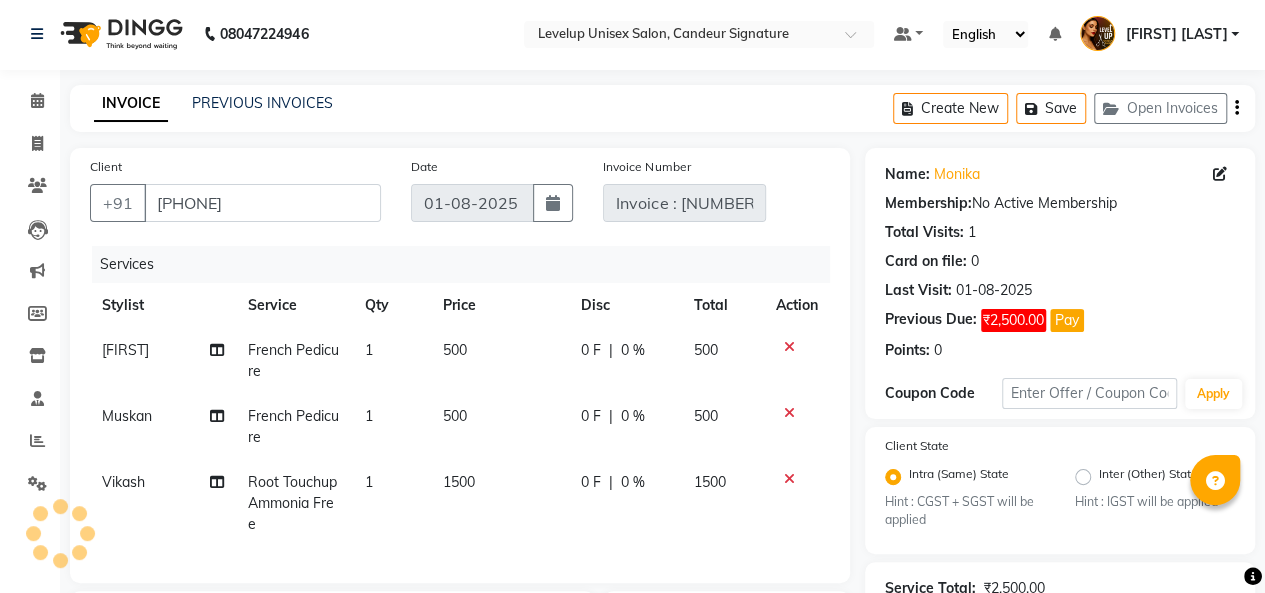 scroll, scrollTop: 0, scrollLeft: 0, axis: both 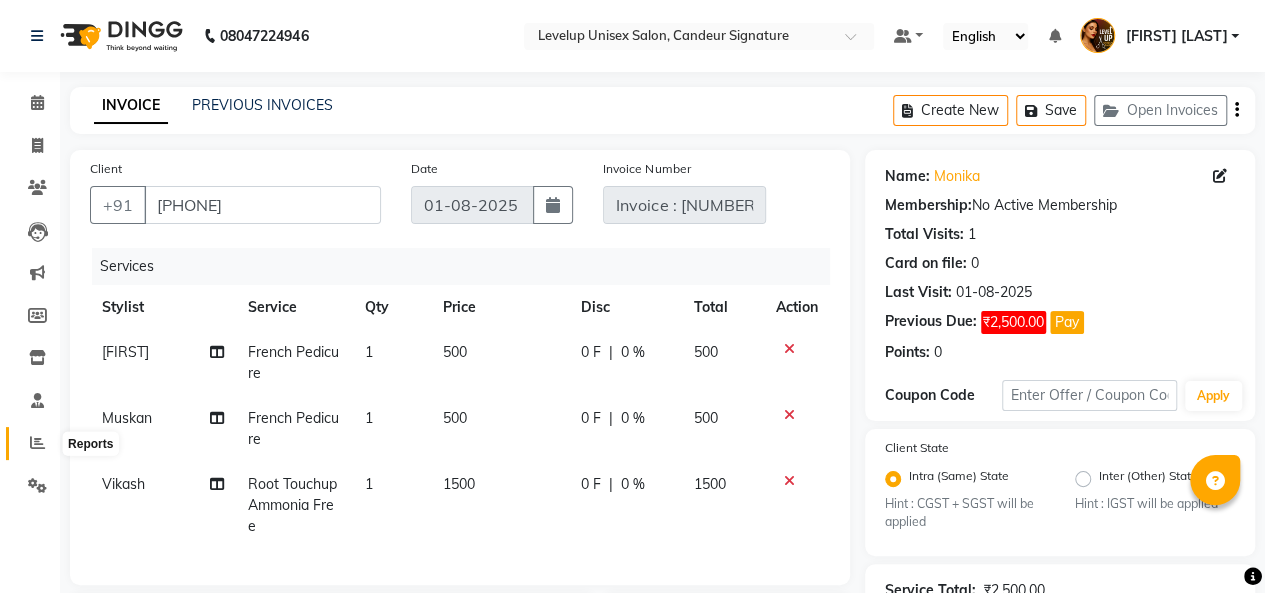 click 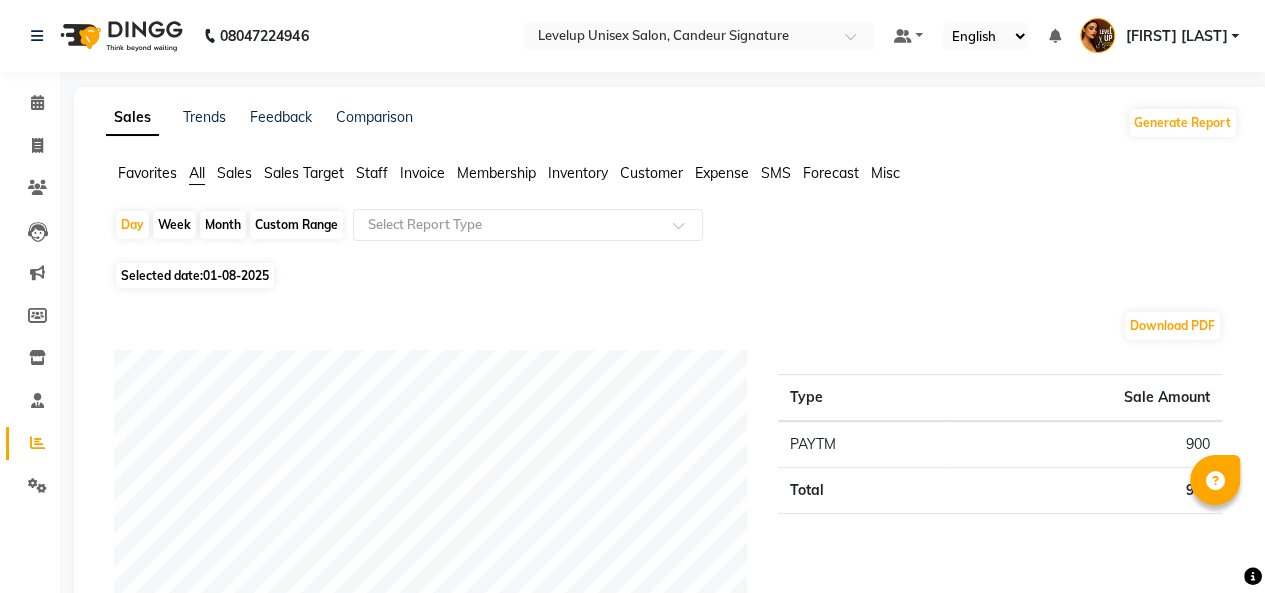 scroll, scrollTop: 518, scrollLeft: 0, axis: vertical 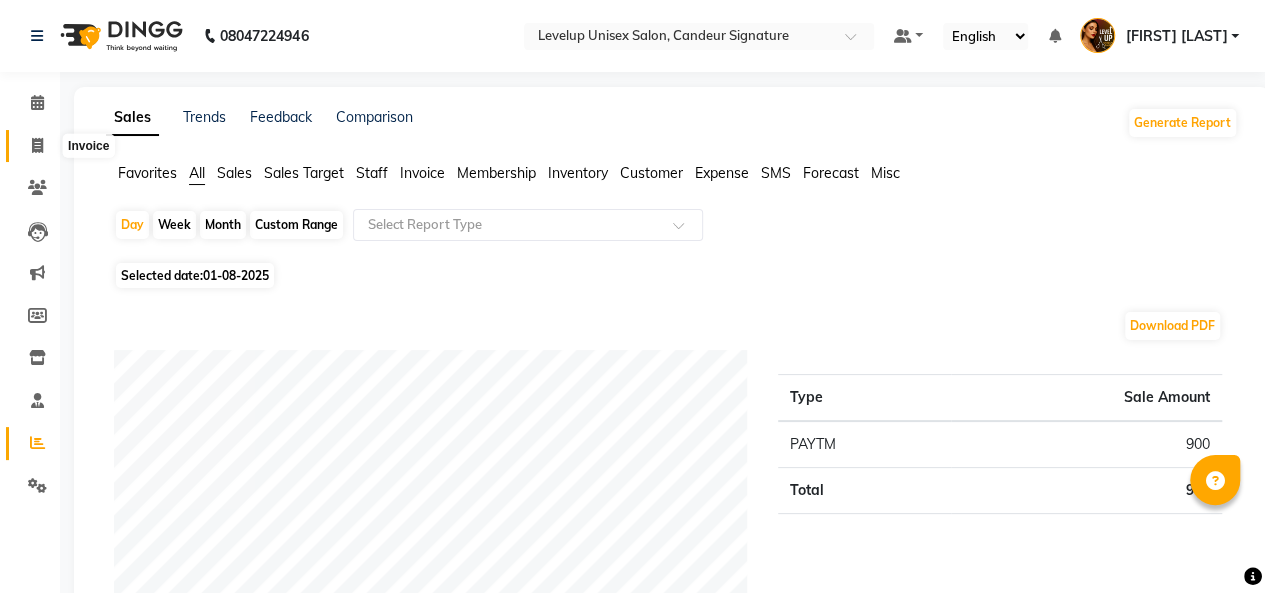 click 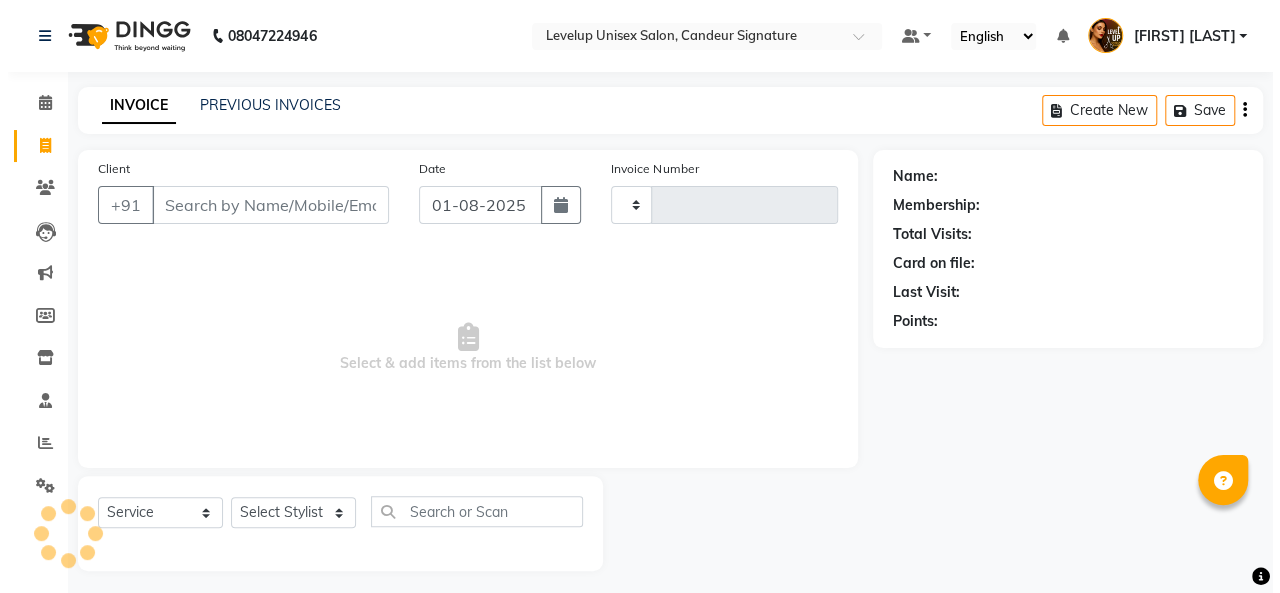 scroll, scrollTop: 7, scrollLeft: 0, axis: vertical 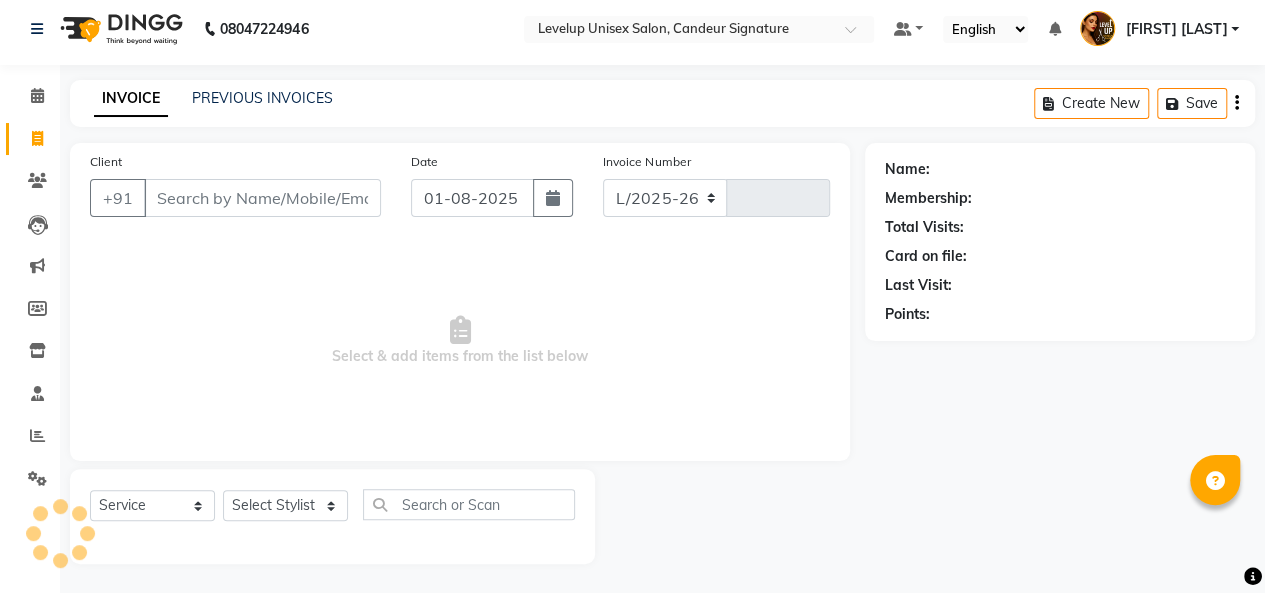 select on "7681" 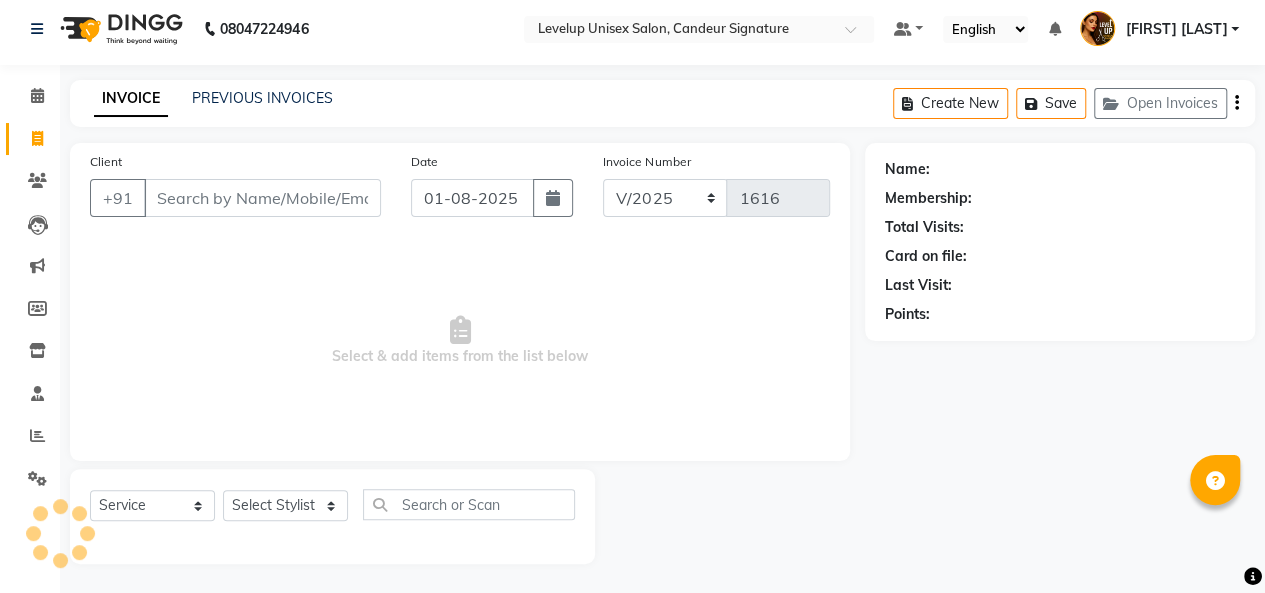 click on "Client" at bounding box center (262, 198) 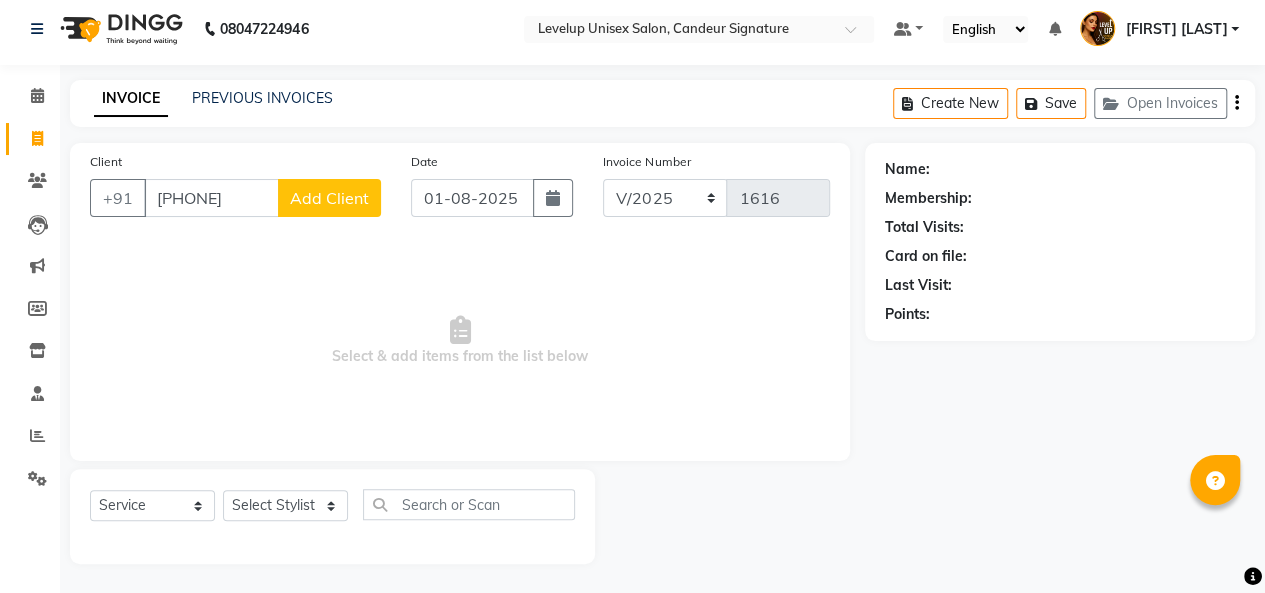 type on "9149298313" 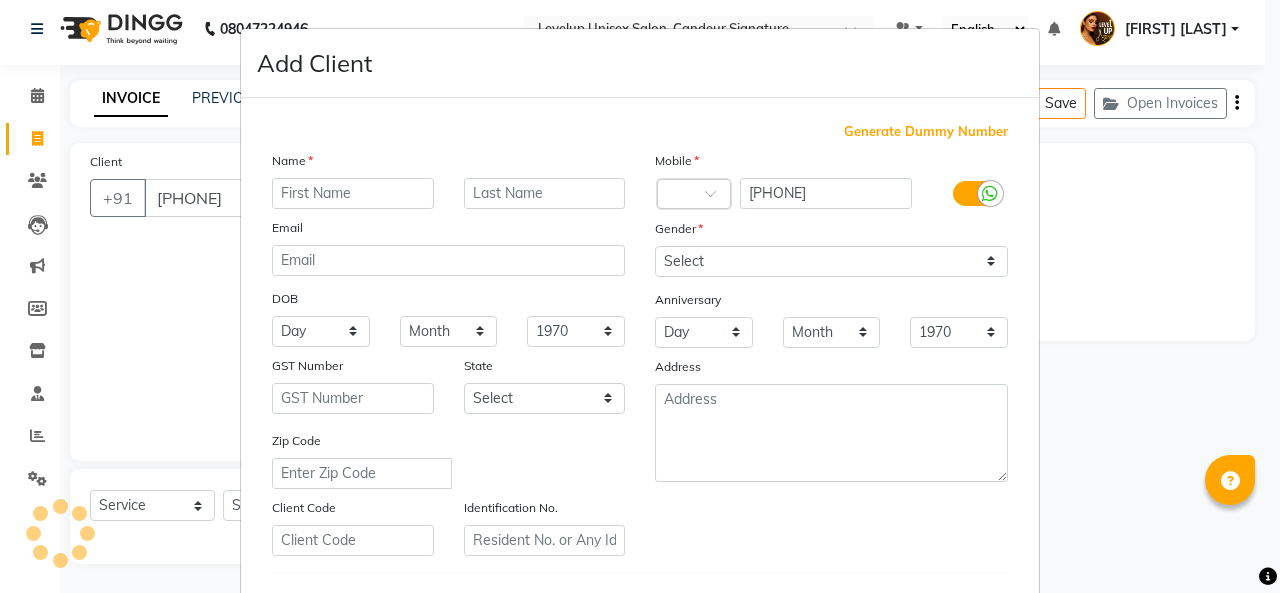 click at bounding box center [353, 193] 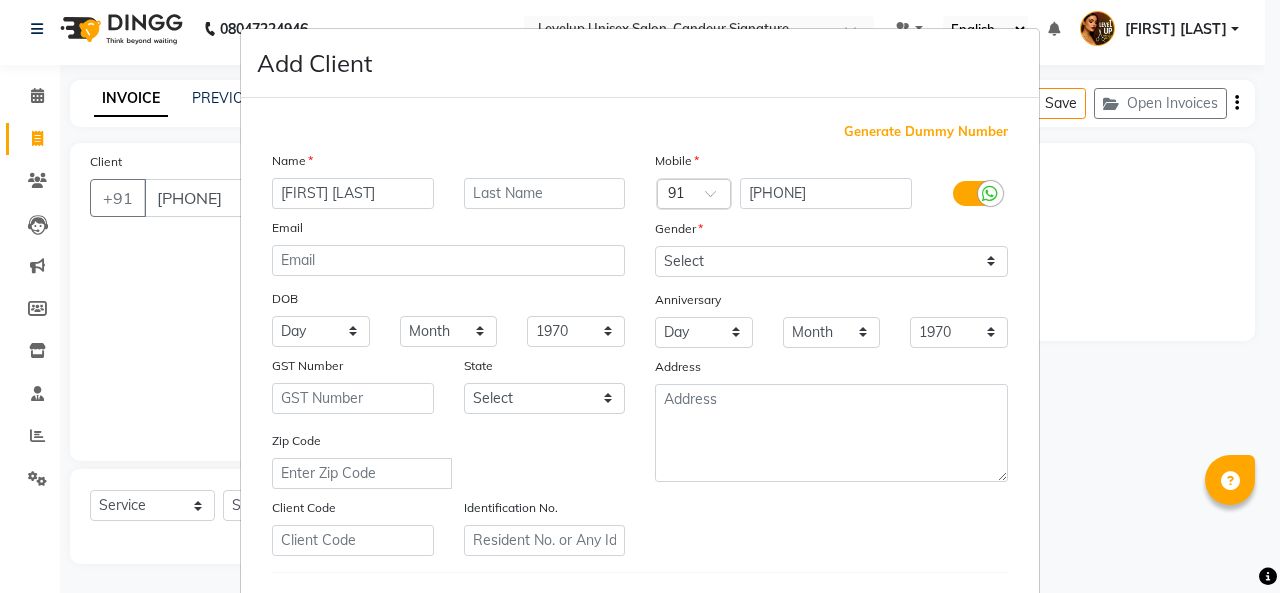 type on "heena patel" 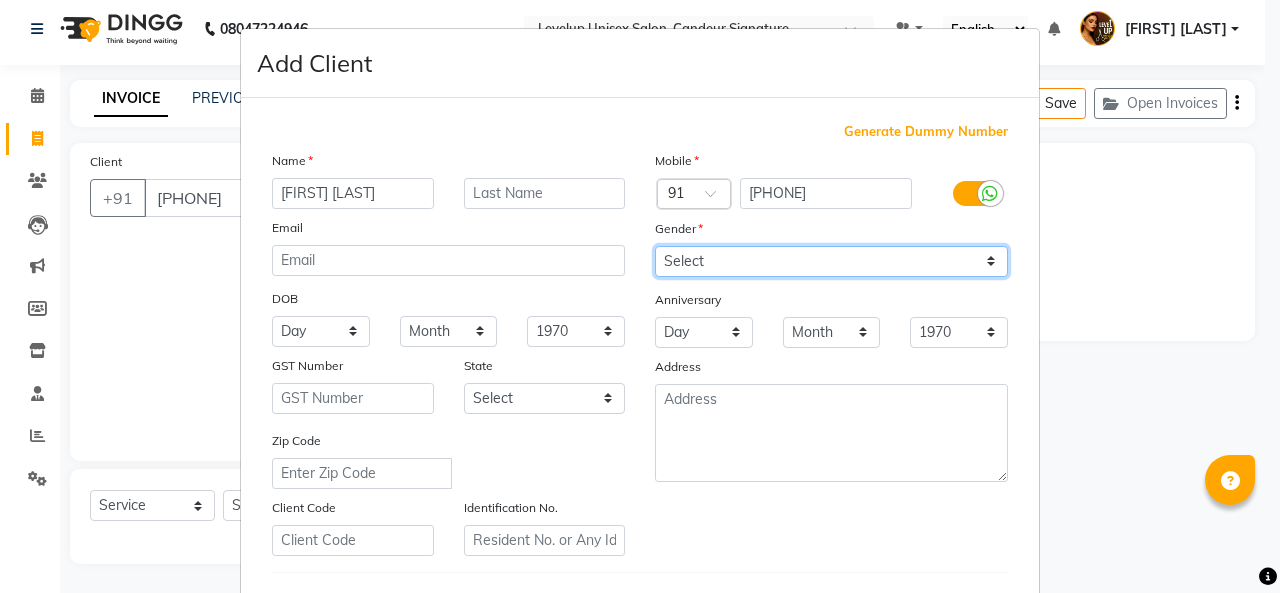 click on "Select Male Female Other Prefer Not To Say" at bounding box center (831, 261) 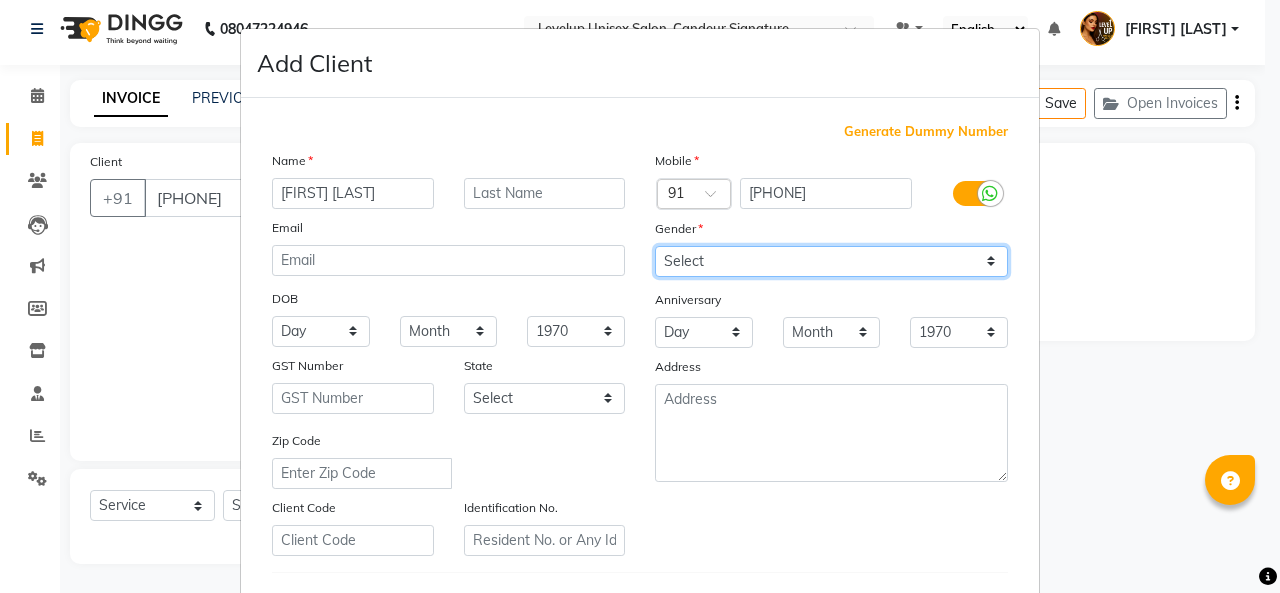 select on "female" 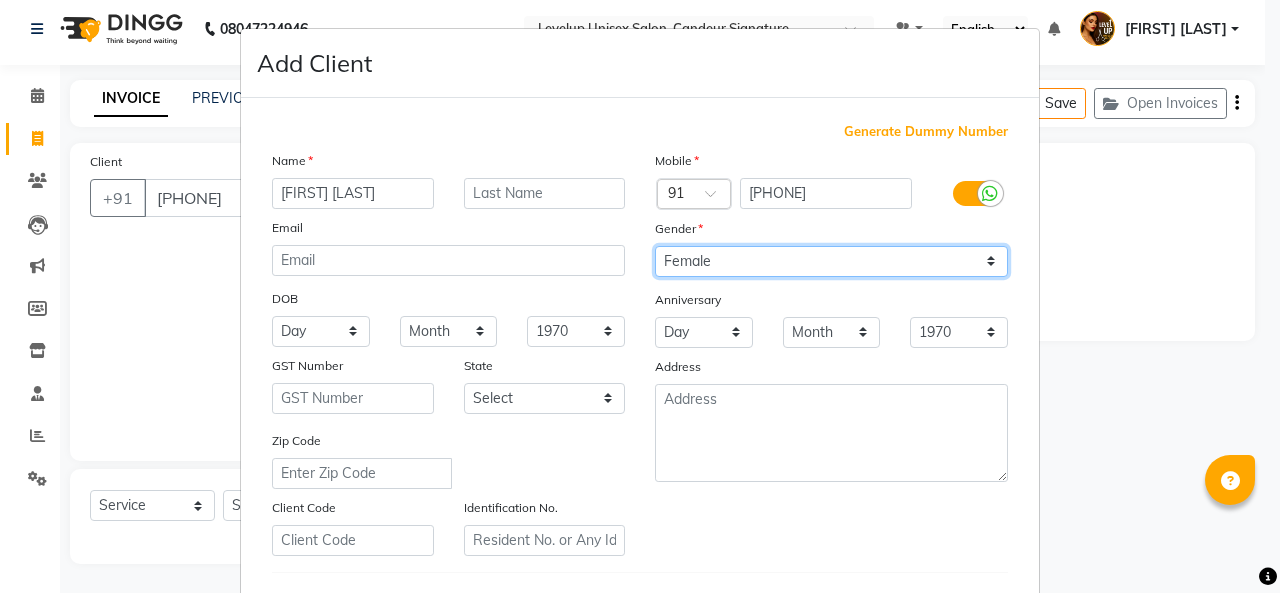 click on "Select Male Female Other Prefer Not To Say" at bounding box center [831, 261] 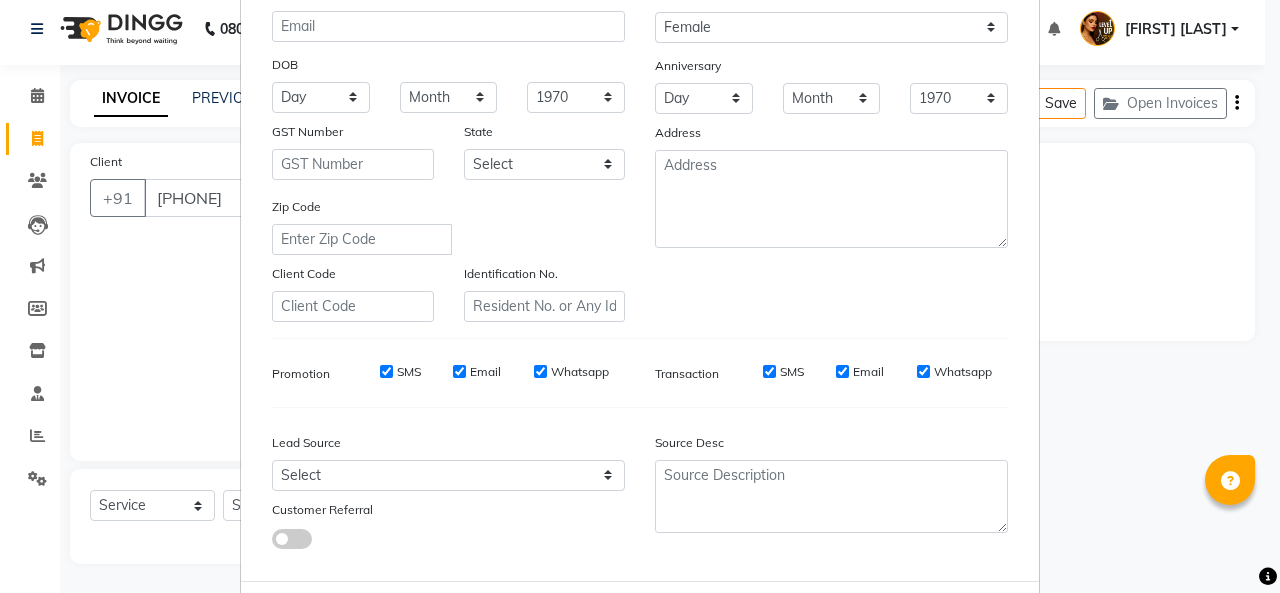 scroll, scrollTop: 241, scrollLeft: 0, axis: vertical 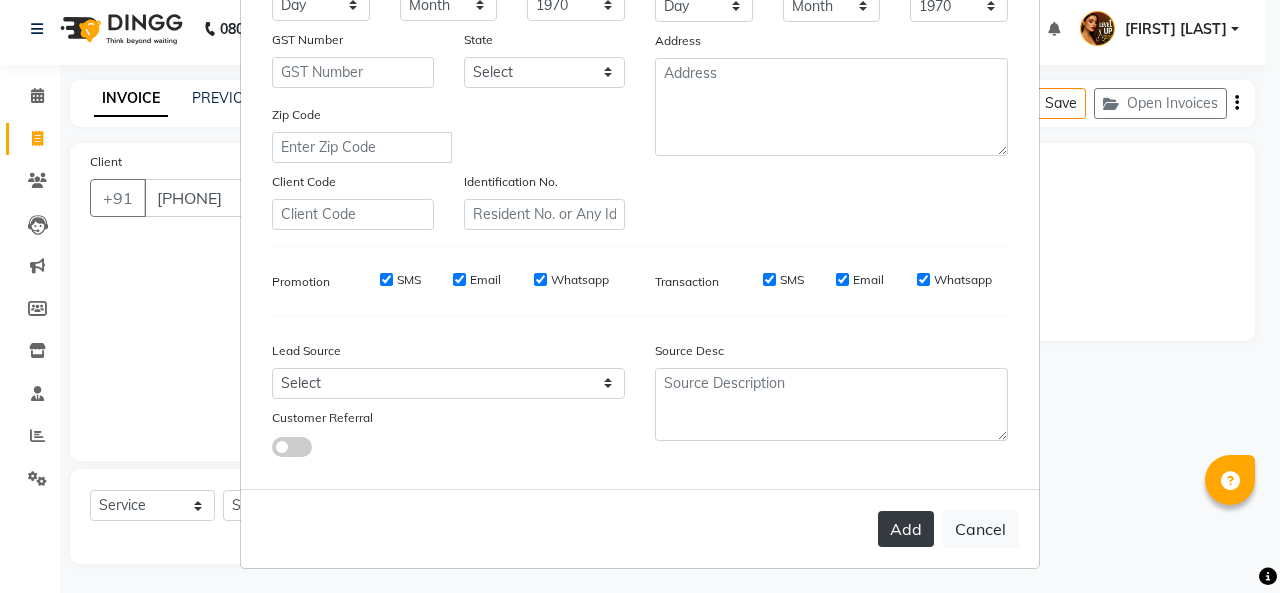 click on "Add" at bounding box center [906, 529] 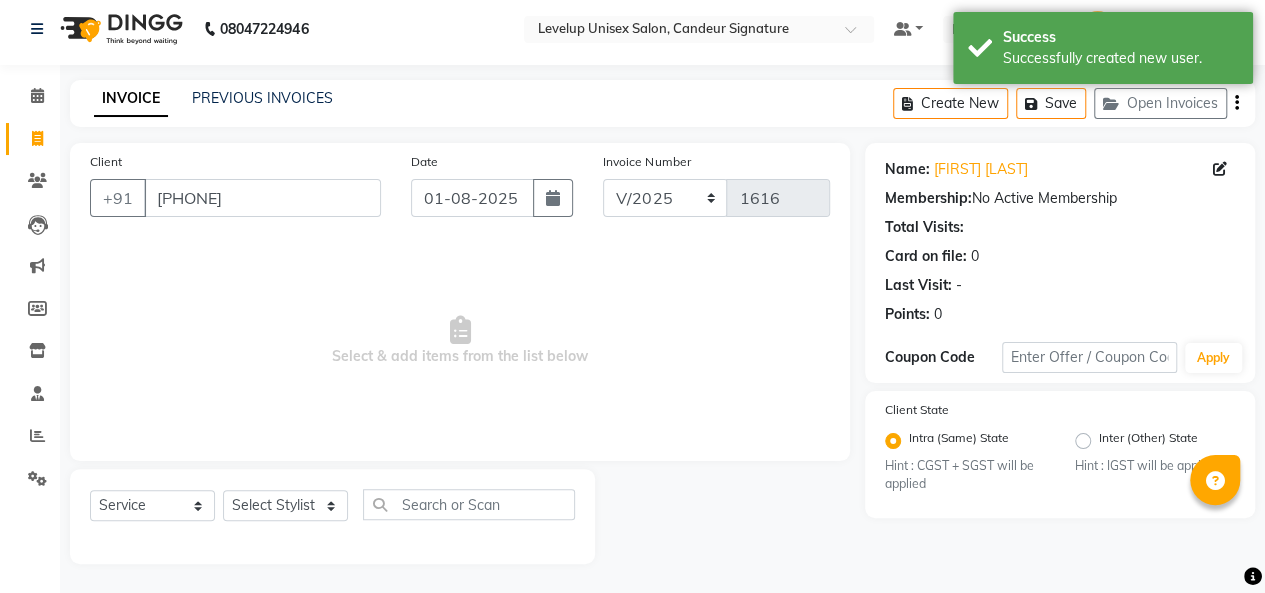 click on "Select & add items from the list below" at bounding box center (460, 341) 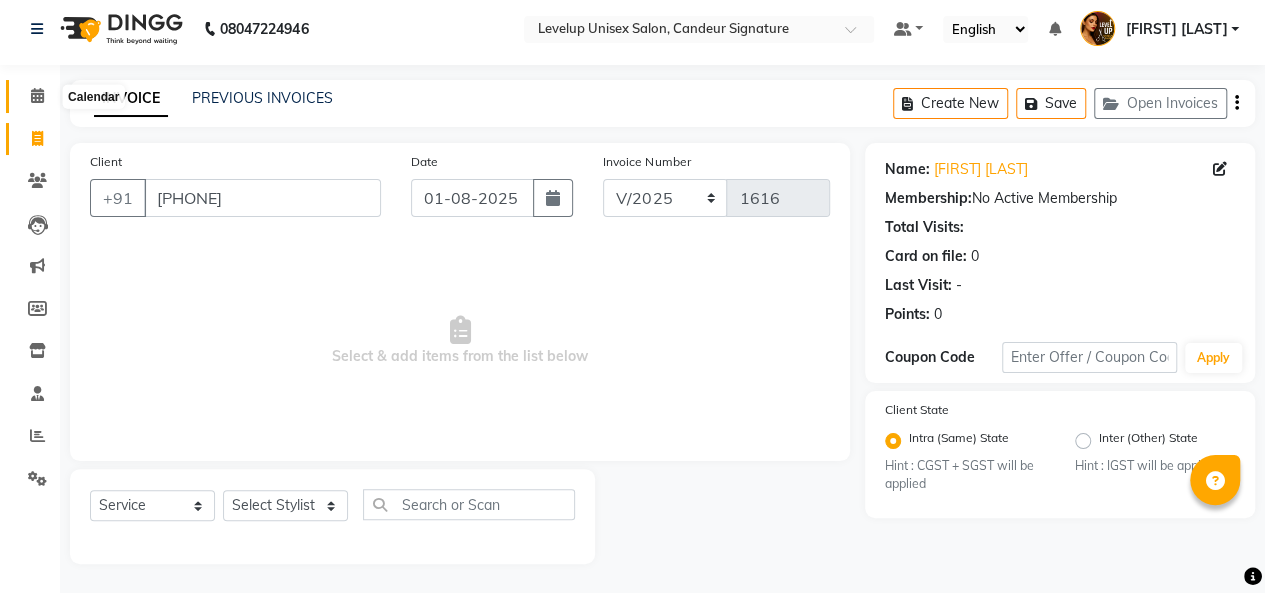 click 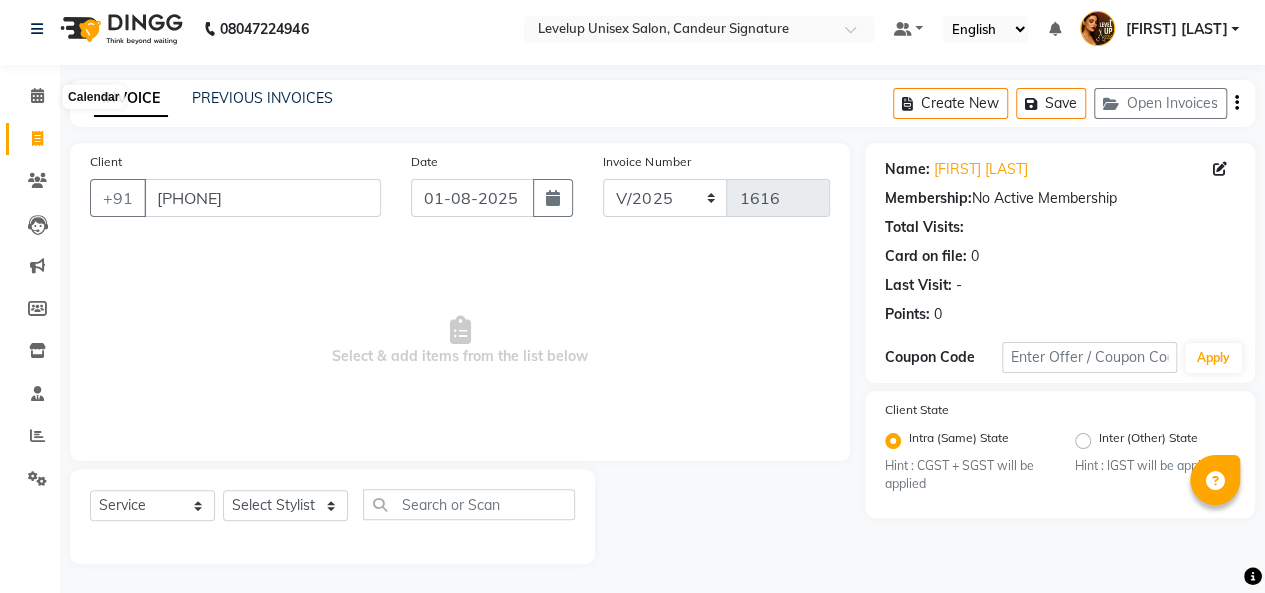 click 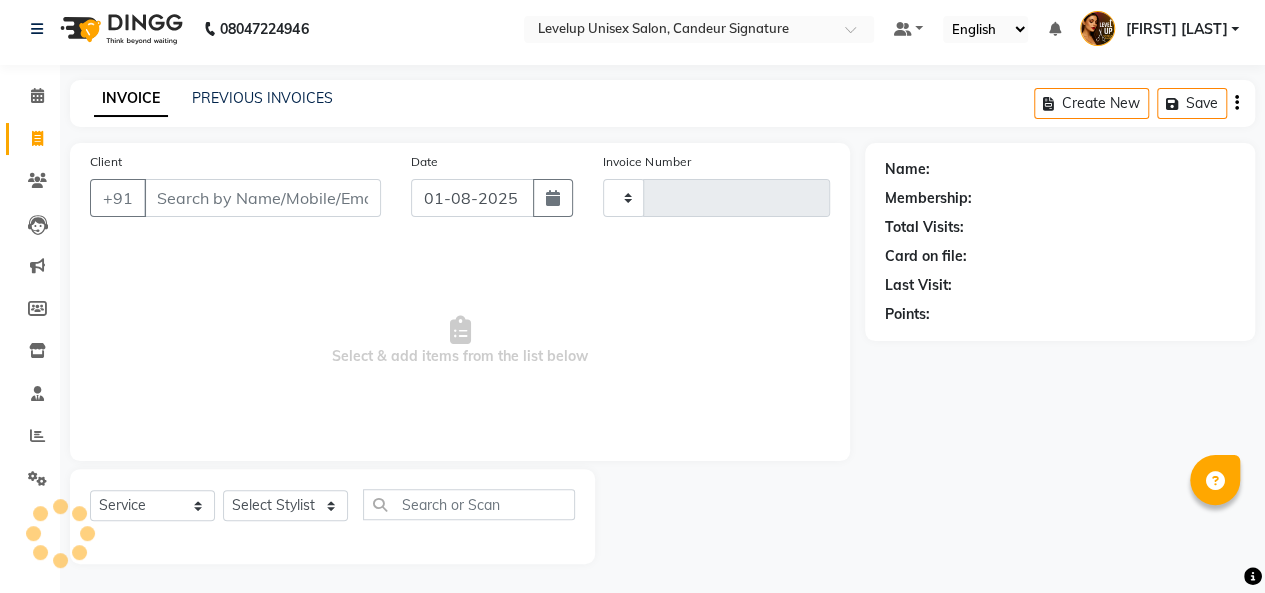 scroll, scrollTop: 0, scrollLeft: 0, axis: both 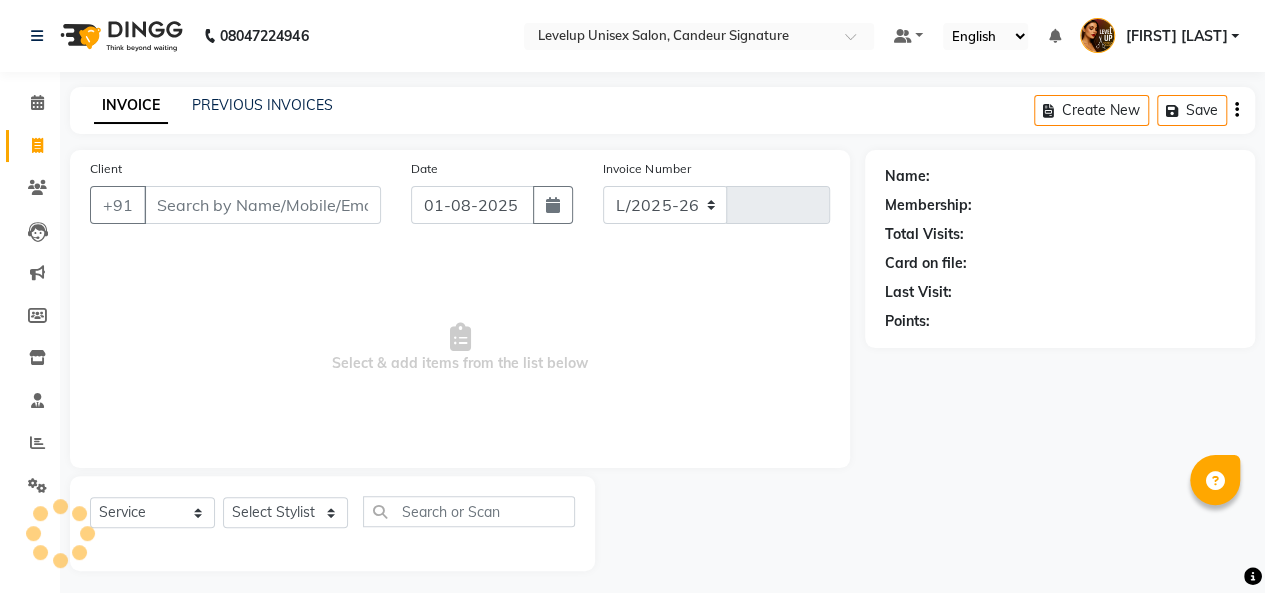 select on "7681" 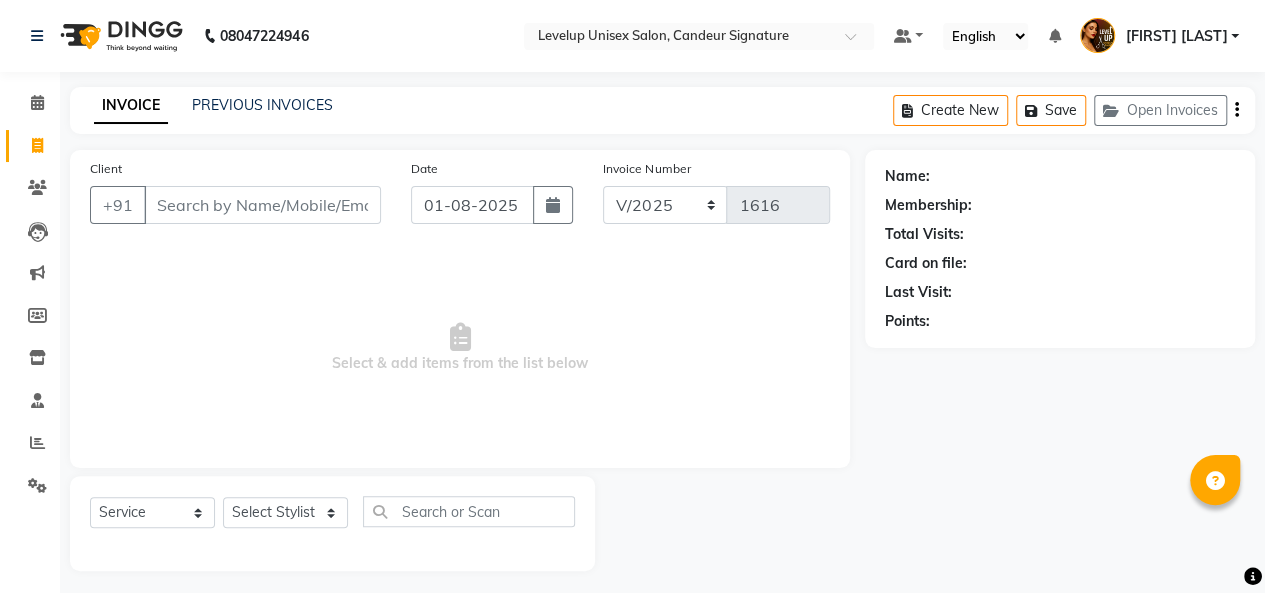 click 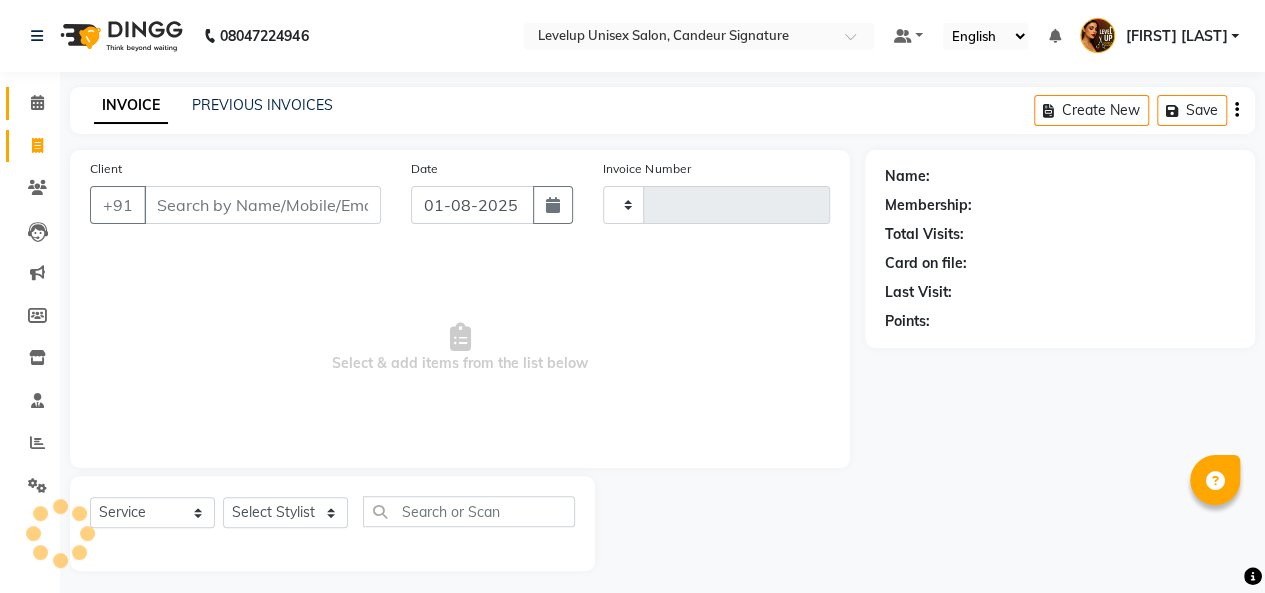 scroll, scrollTop: 7, scrollLeft: 0, axis: vertical 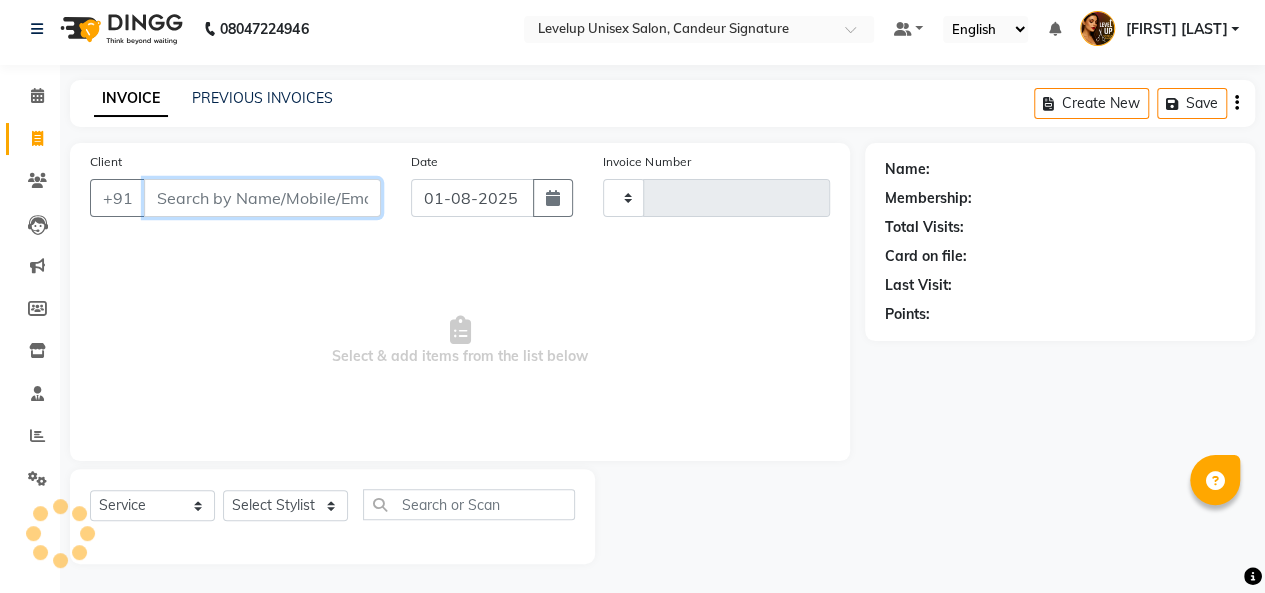 click on "Client" at bounding box center [262, 198] 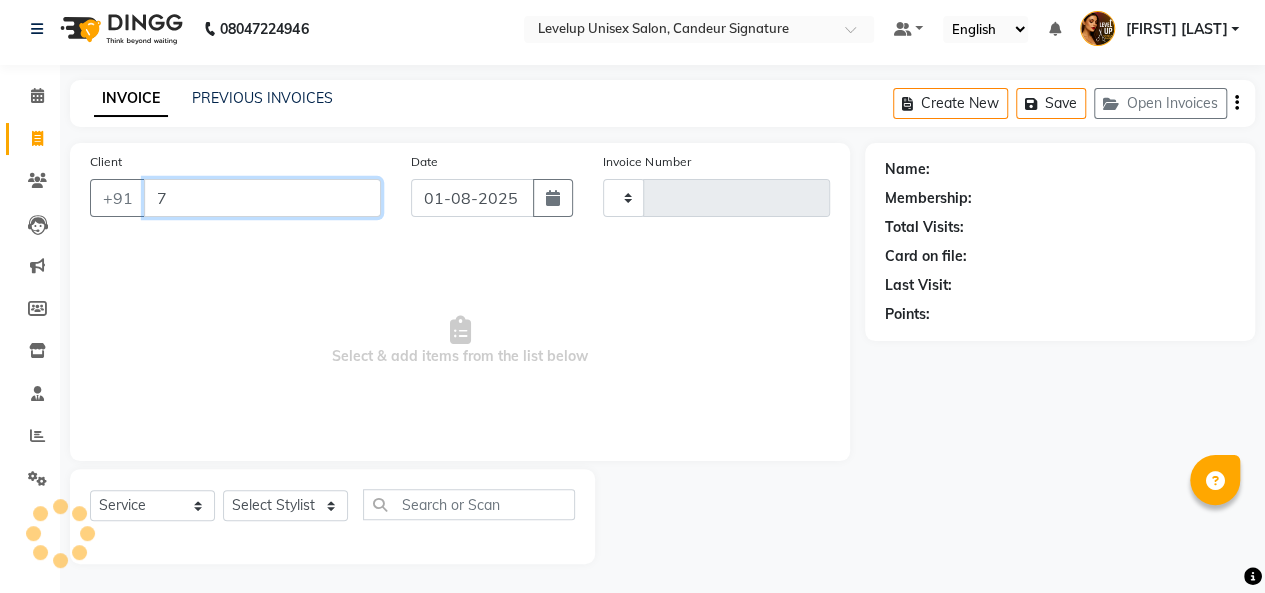 type on "79" 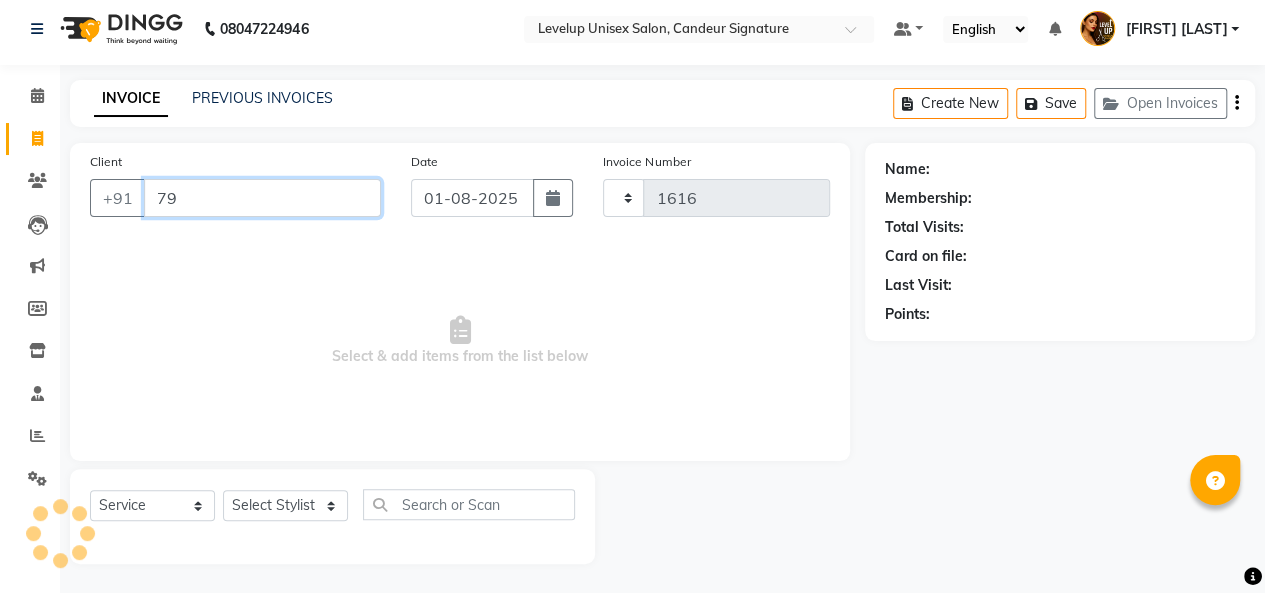 select on "7681" 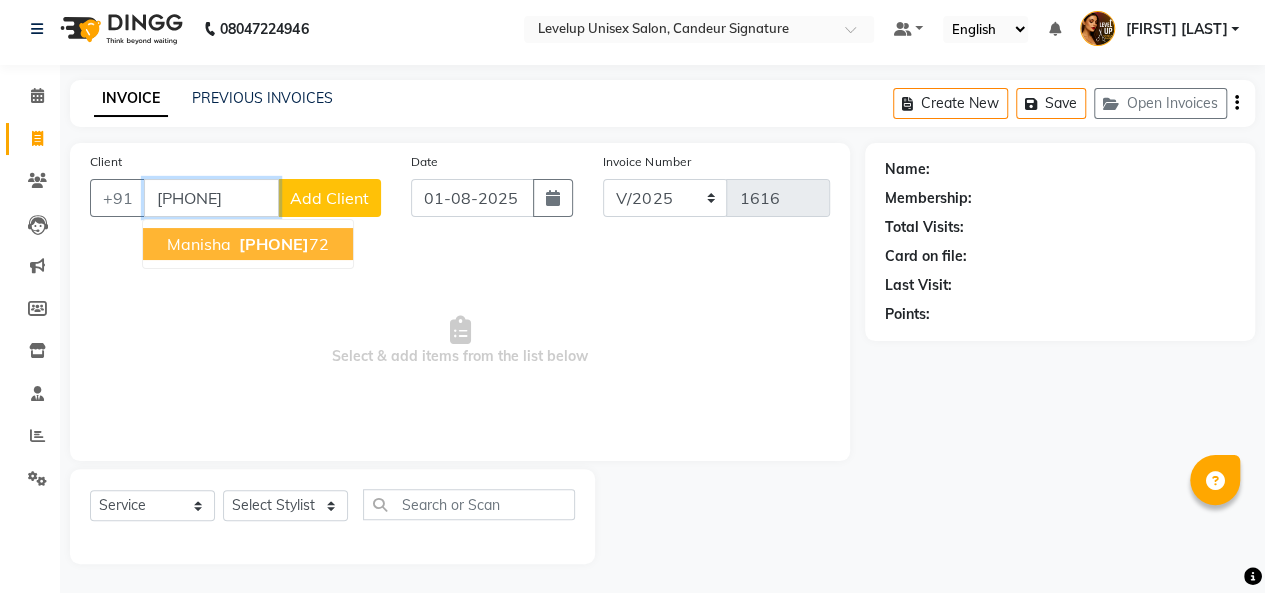 click on "Manisha" at bounding box center (199, 244) 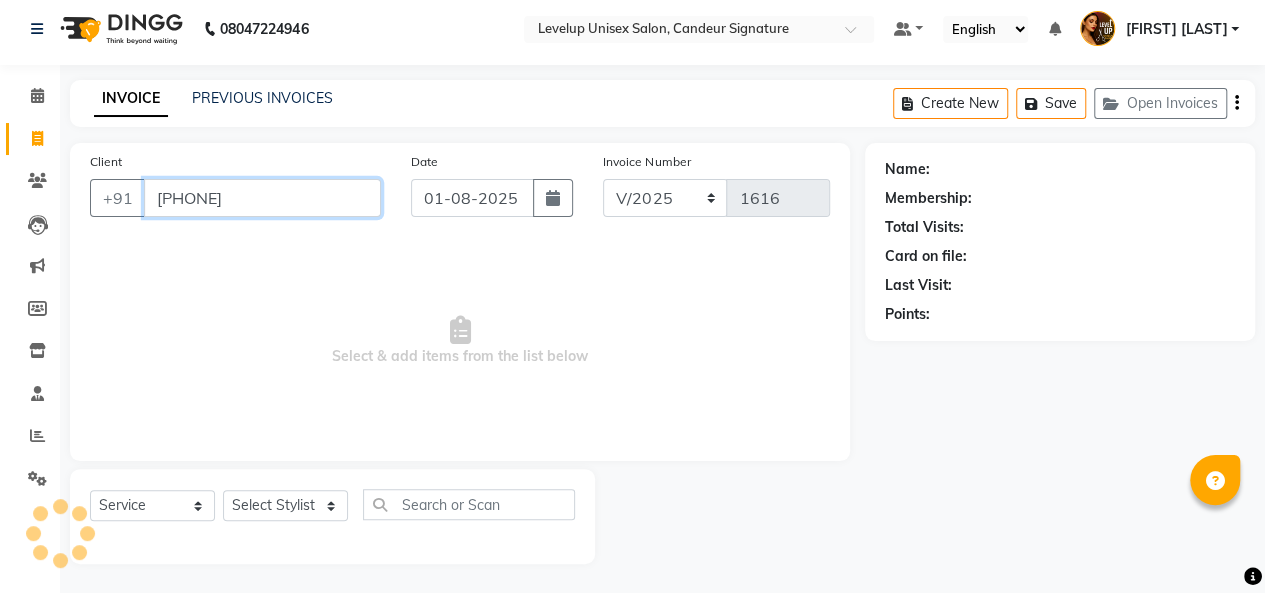 type on "7903132272" 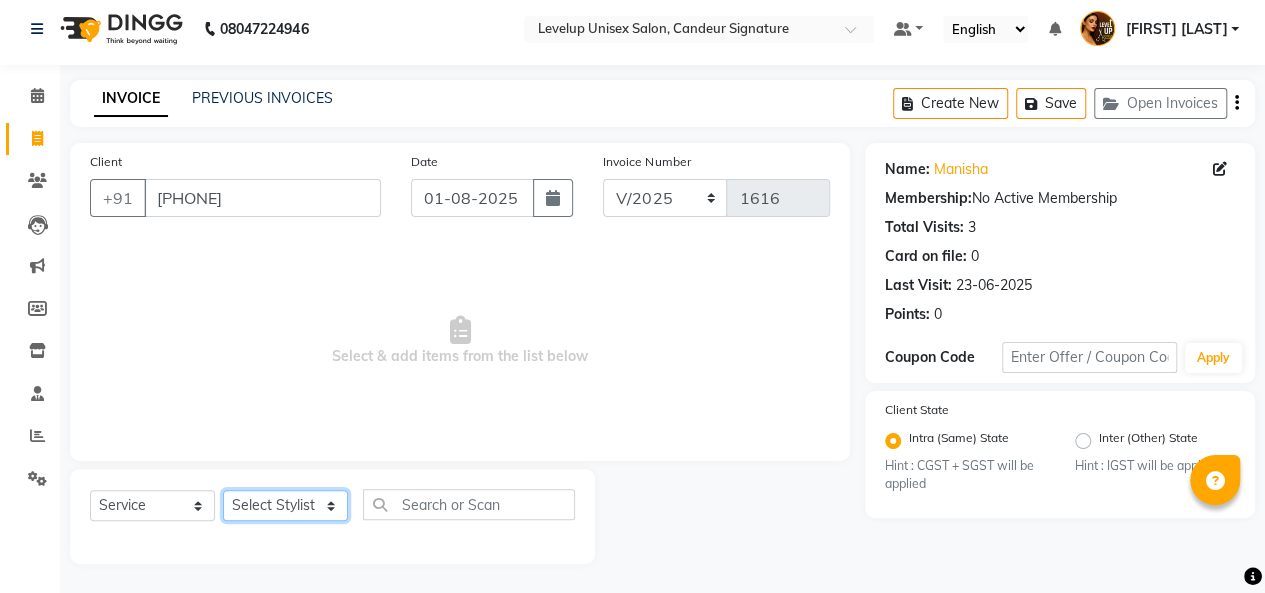 click on "Select Stylist Aadil  Anshu Arman  Furkan Ahmad  Muskan Nishu   Ritesh  Roshni  sameer malik Sanjana    Shadab Sneha Vikash" 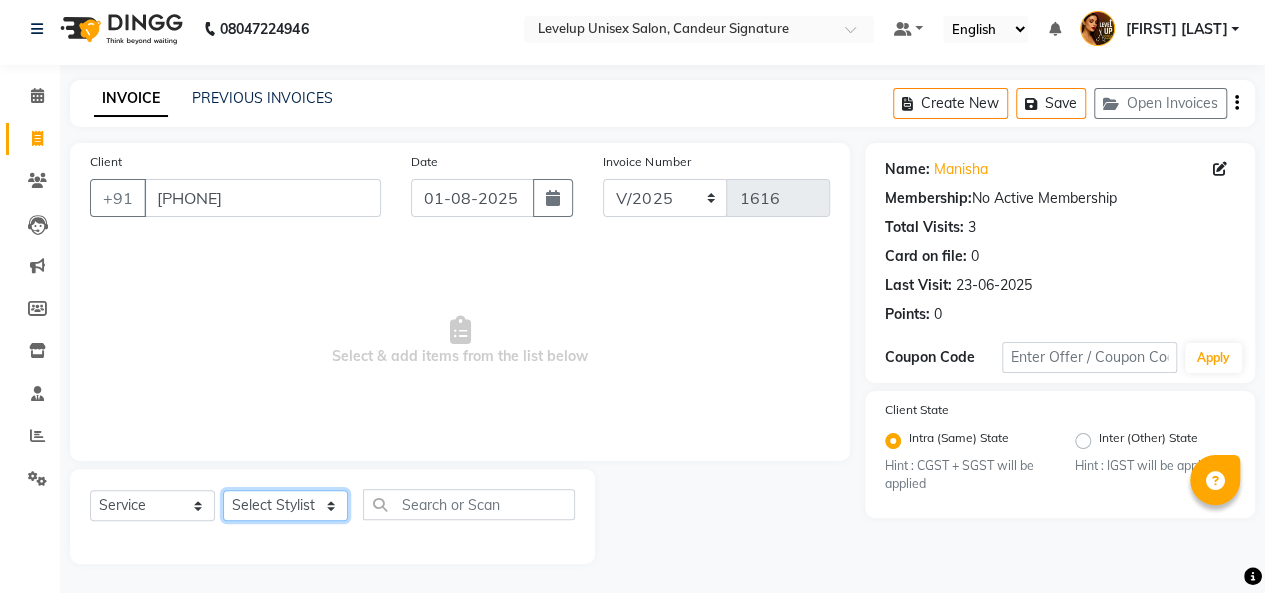 select on "81468" 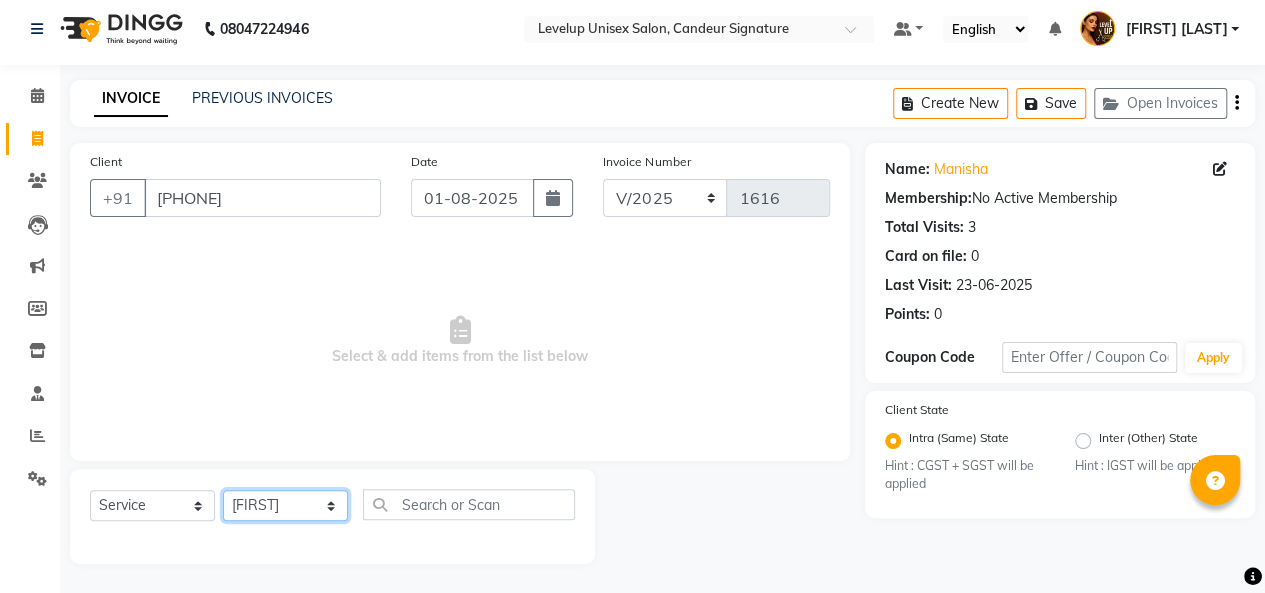 click on "Select Stylist Aadil  Anshu Arman  Furkan Ahmad  Muskan Nishu   Ritesh  Roshni  sameer malik Sanjana    Shadab Sneha Vikash" 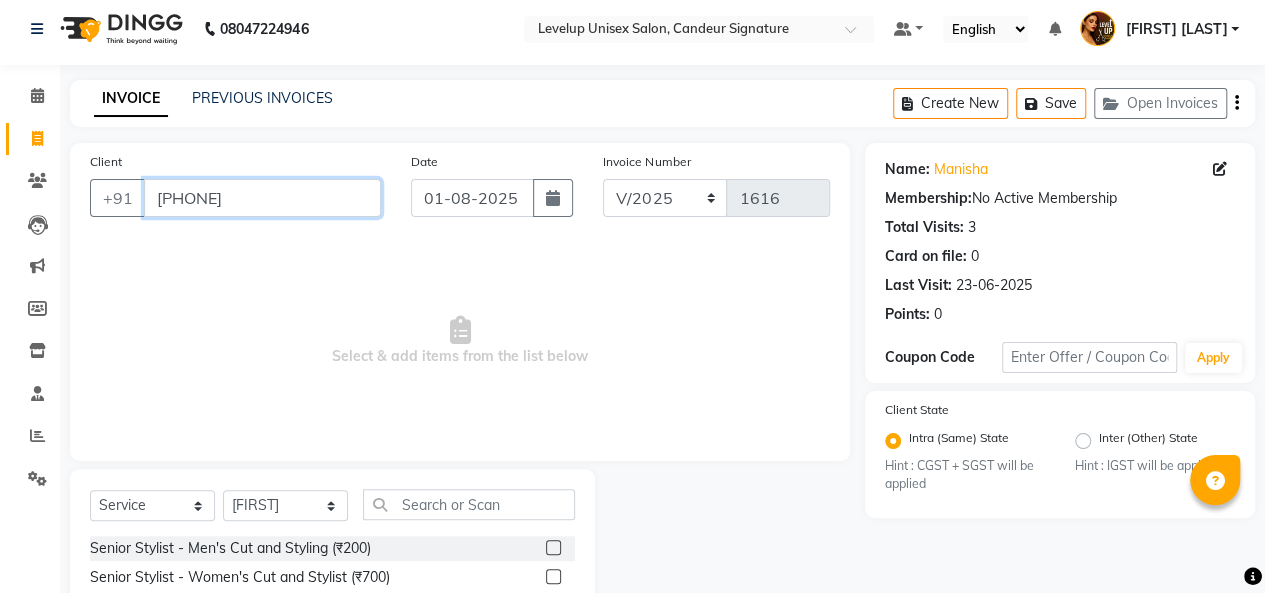 click on "7903132272" at bounding box center [262, 198] 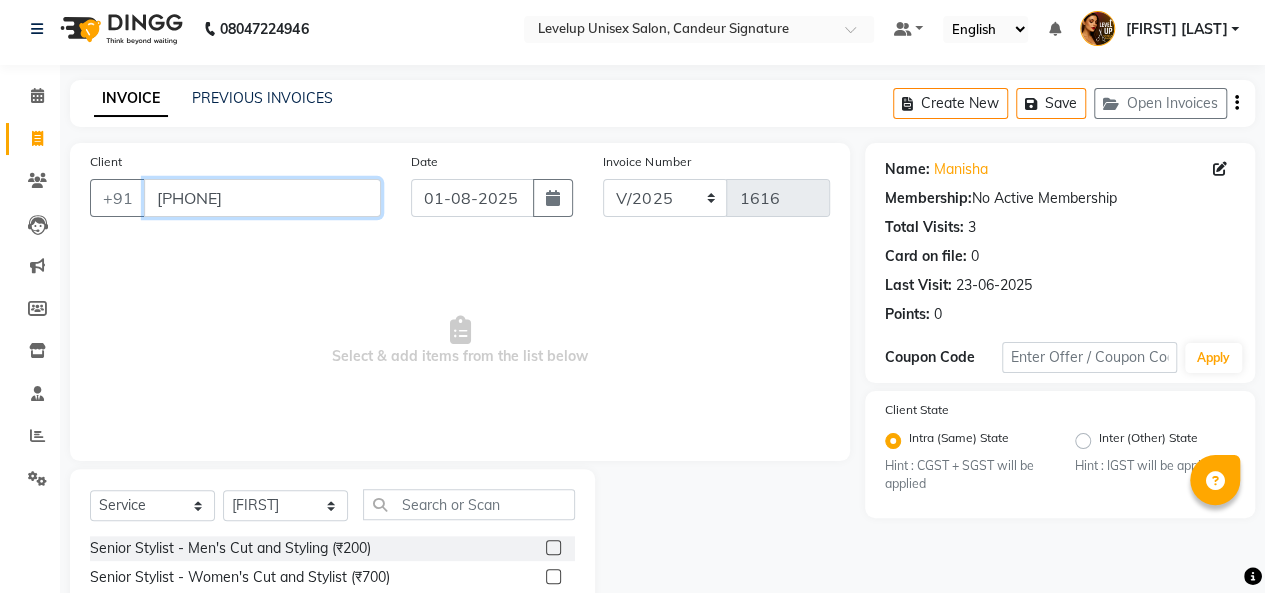 scroll, scrollTop: 207, scrollLeft: 0, axis: vertical 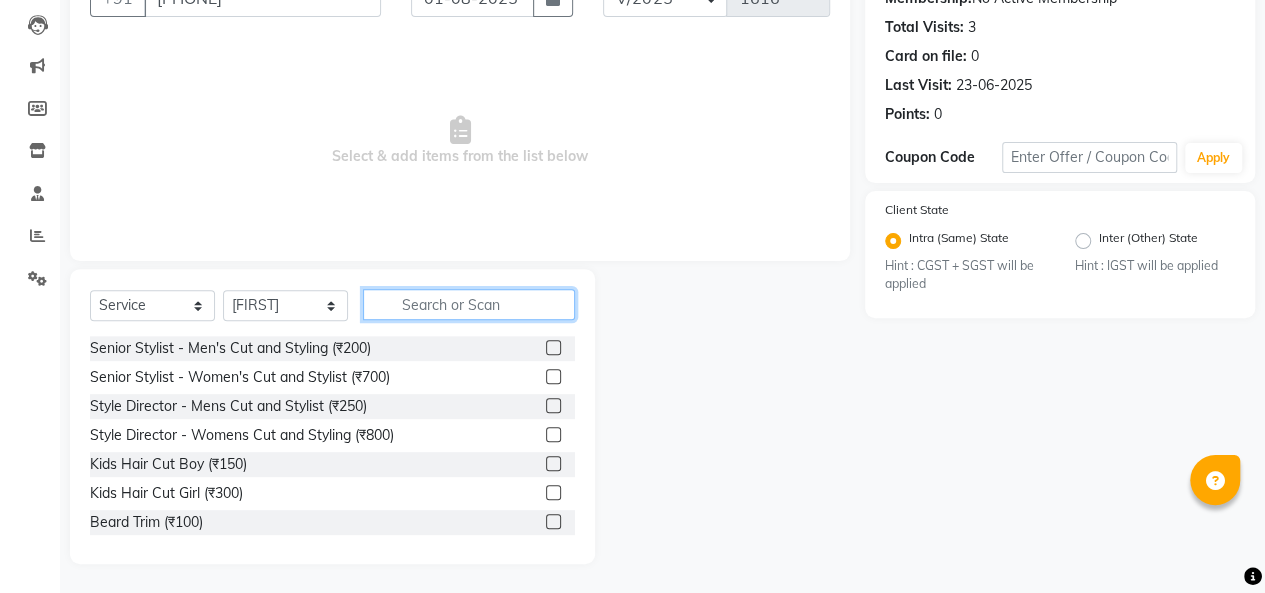 click 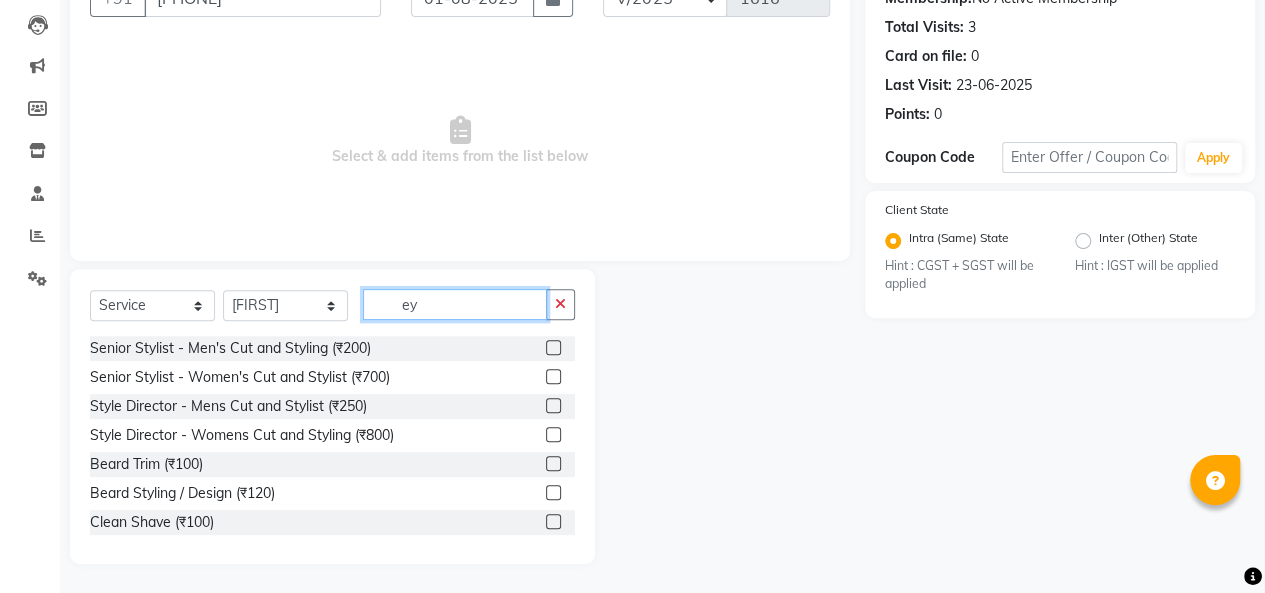 scroll, scrollTop: 36, scrollLeft: 0, axis: vertical 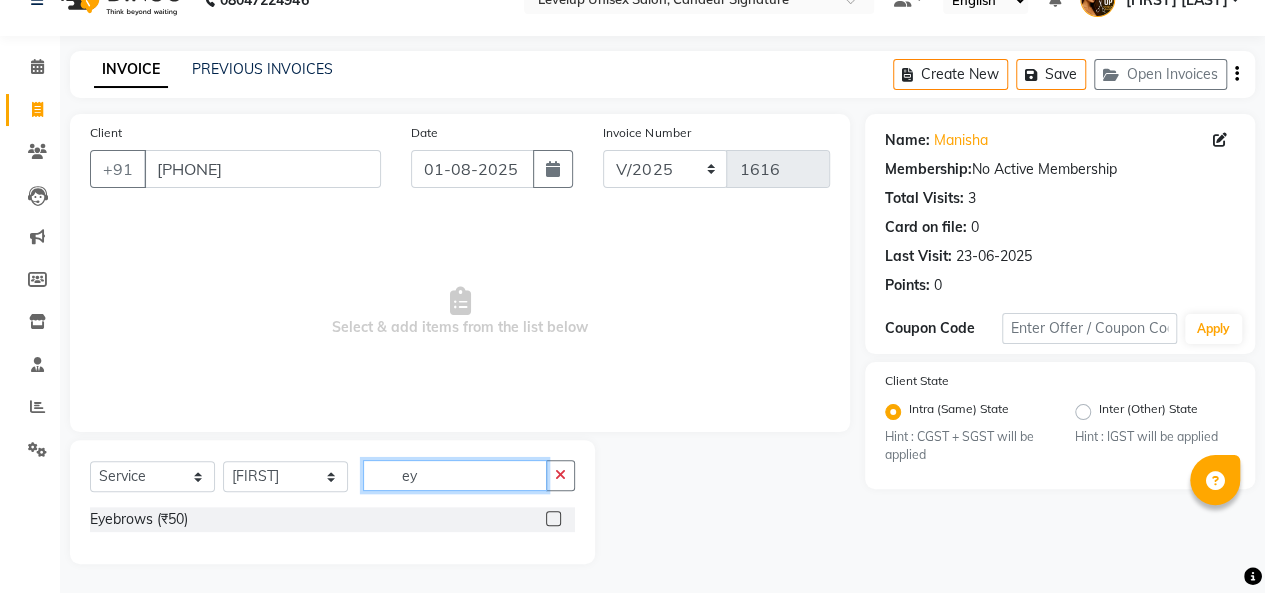 type on "ey" 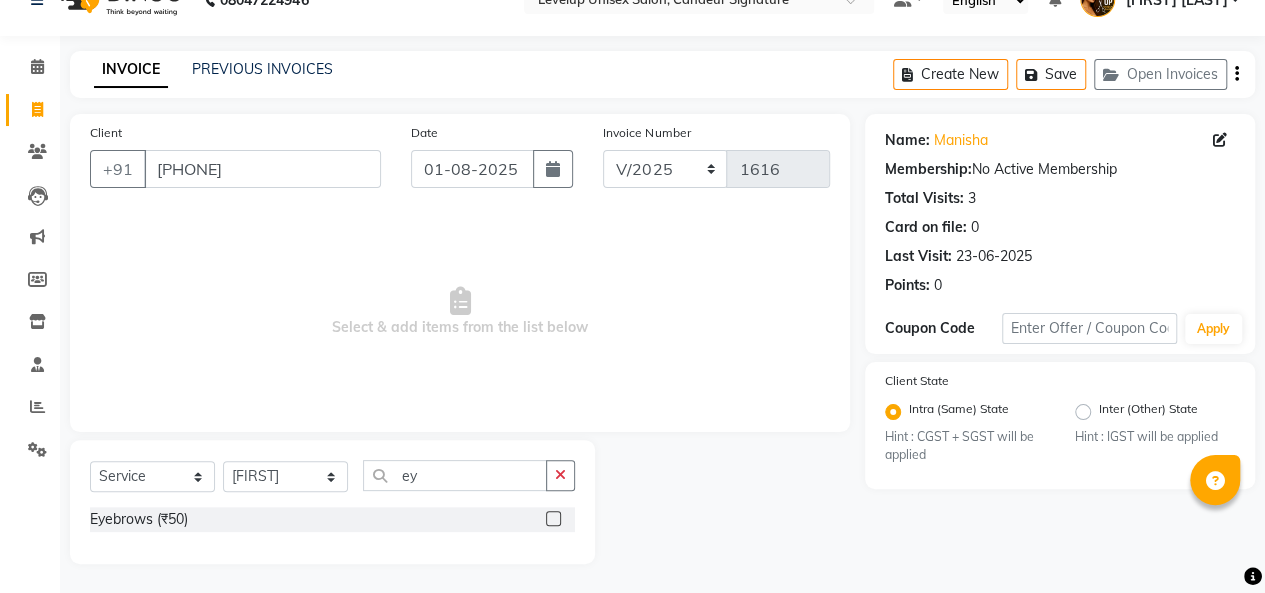 click 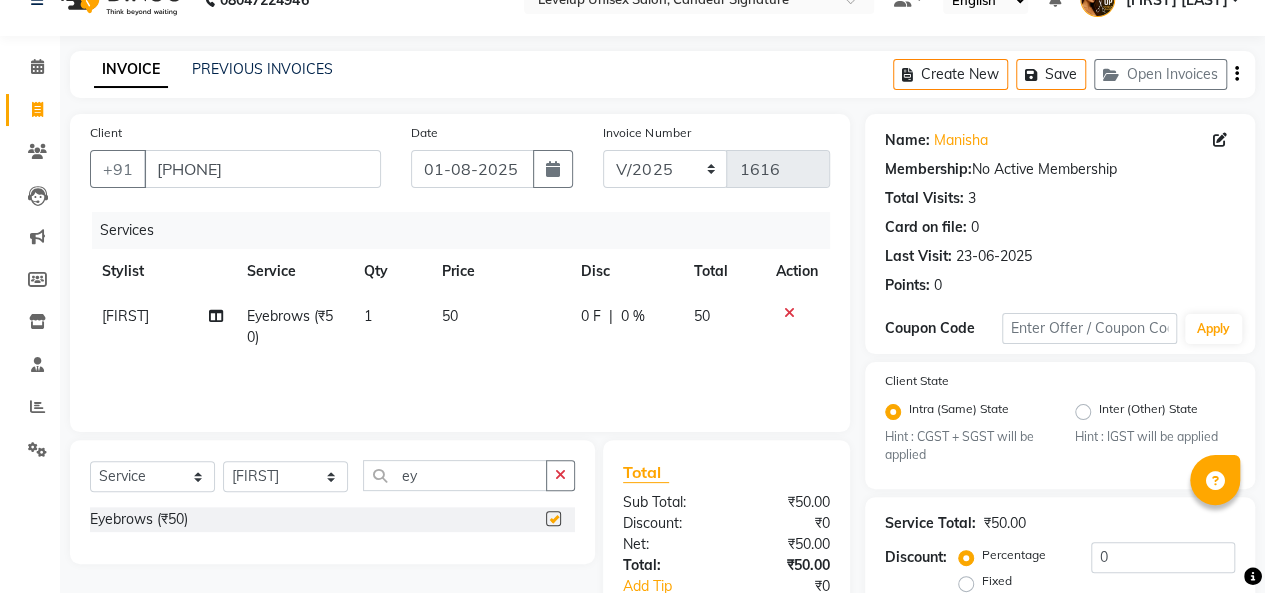 checkbox on "false" 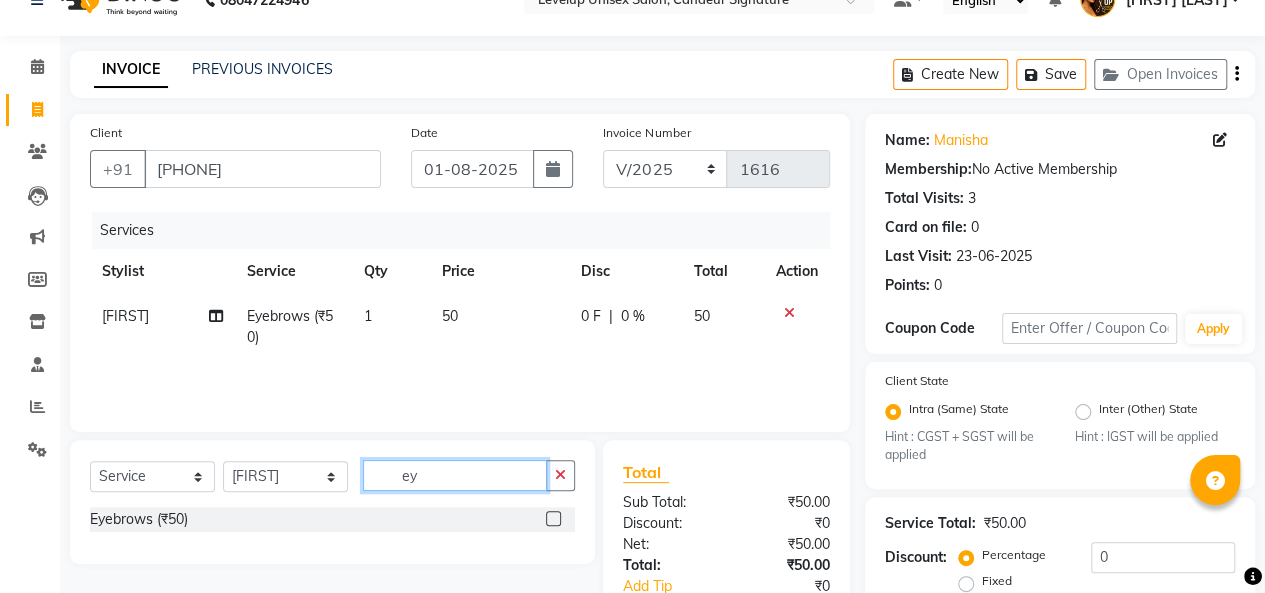 drag, startPoint x: 562, startPoint y: 483, endPoint x: 546, endPoint y: 479, distance: 16.492422 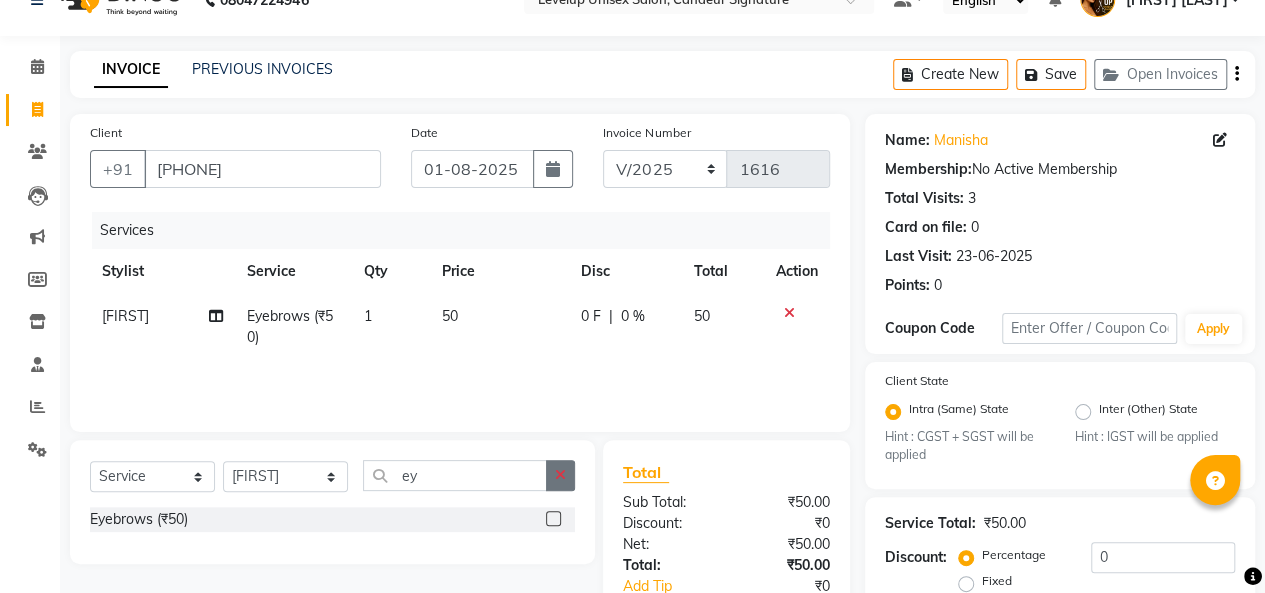 click 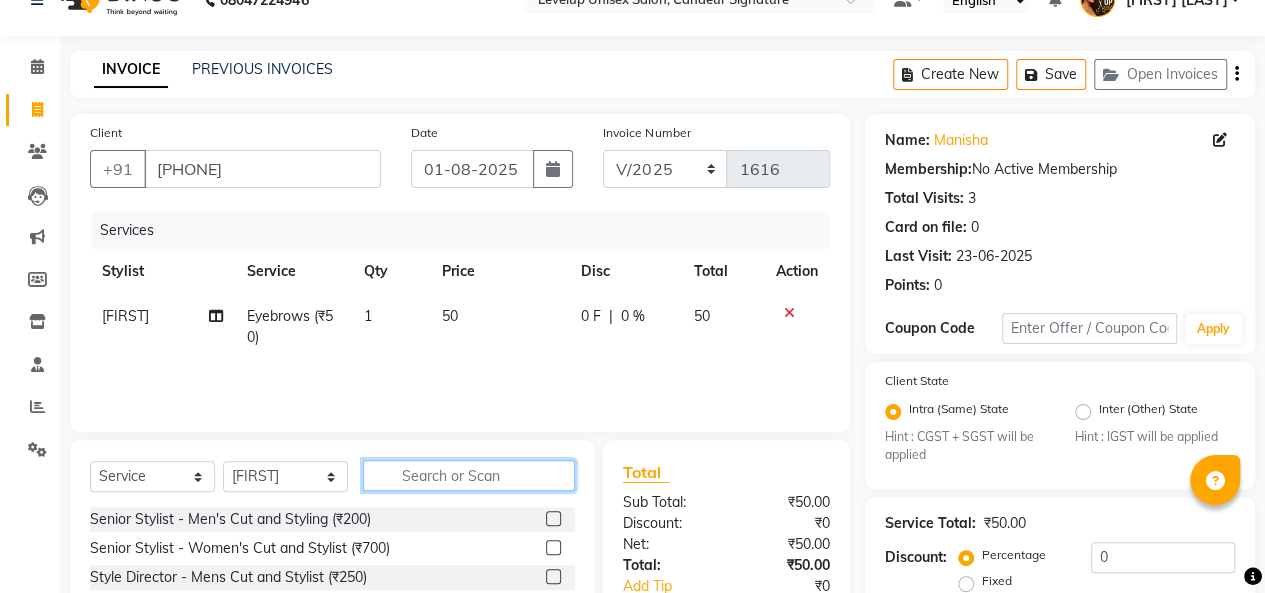 click 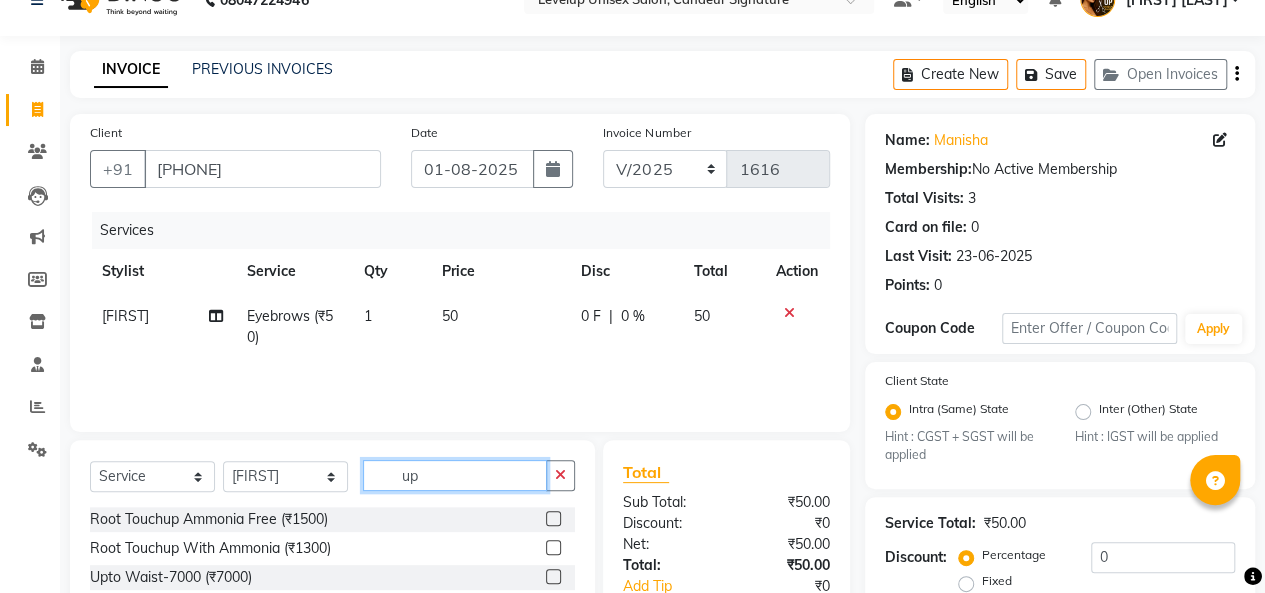 scroll, scrollTop: 32, scrollLeft: 0, axis: vertical 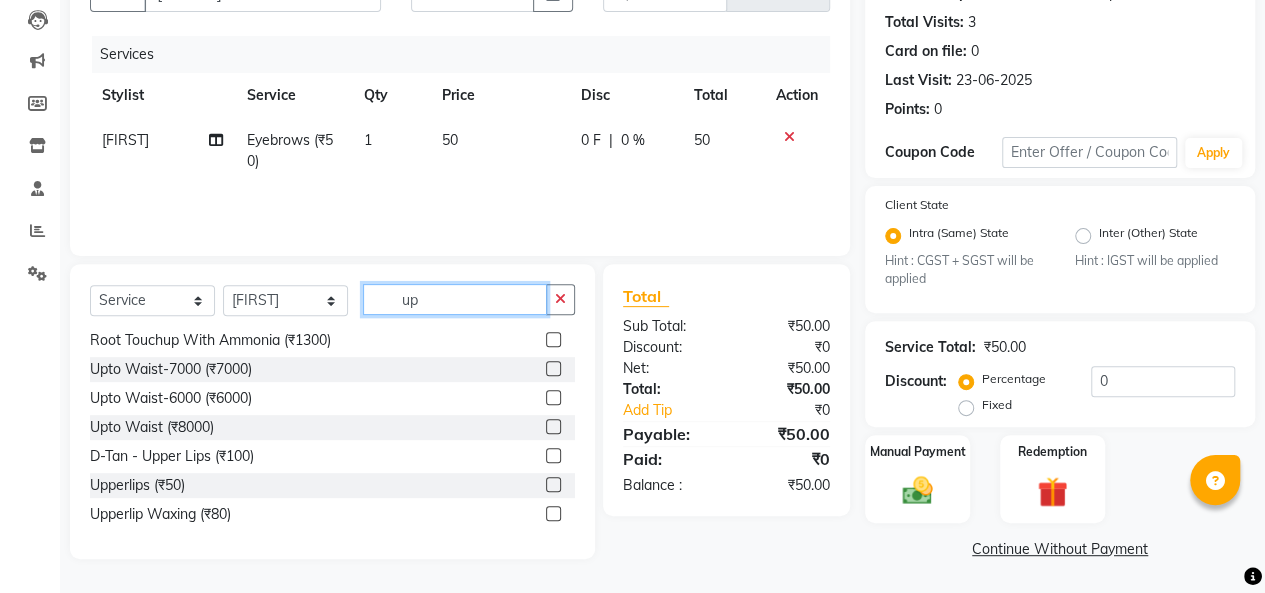 type on "up" 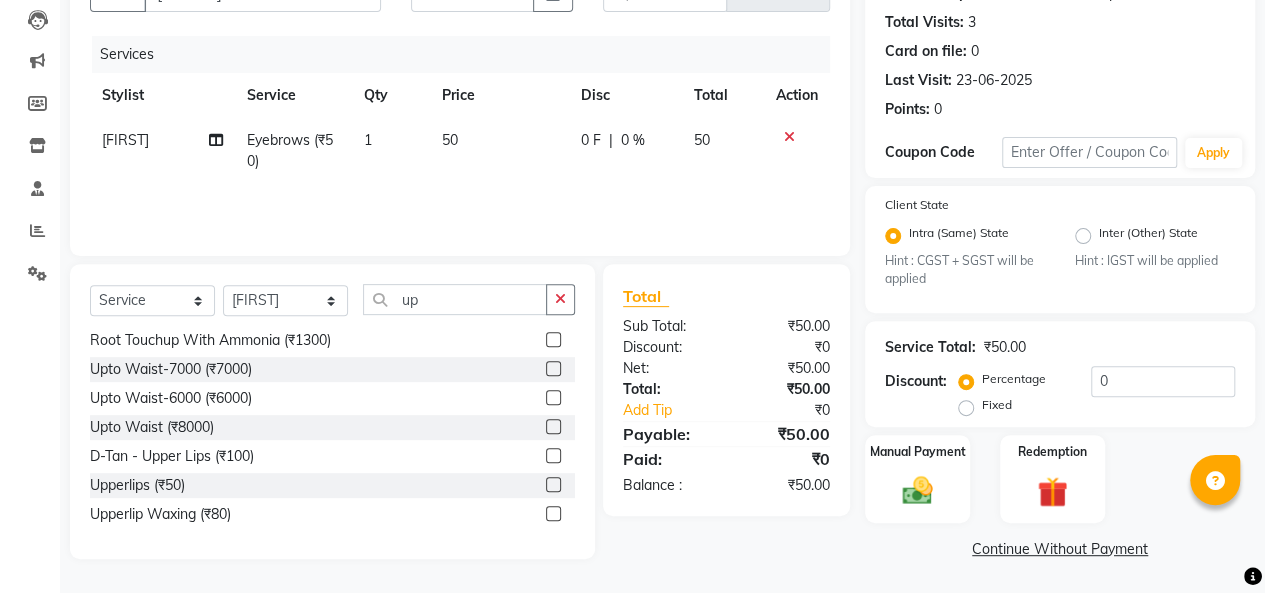 click 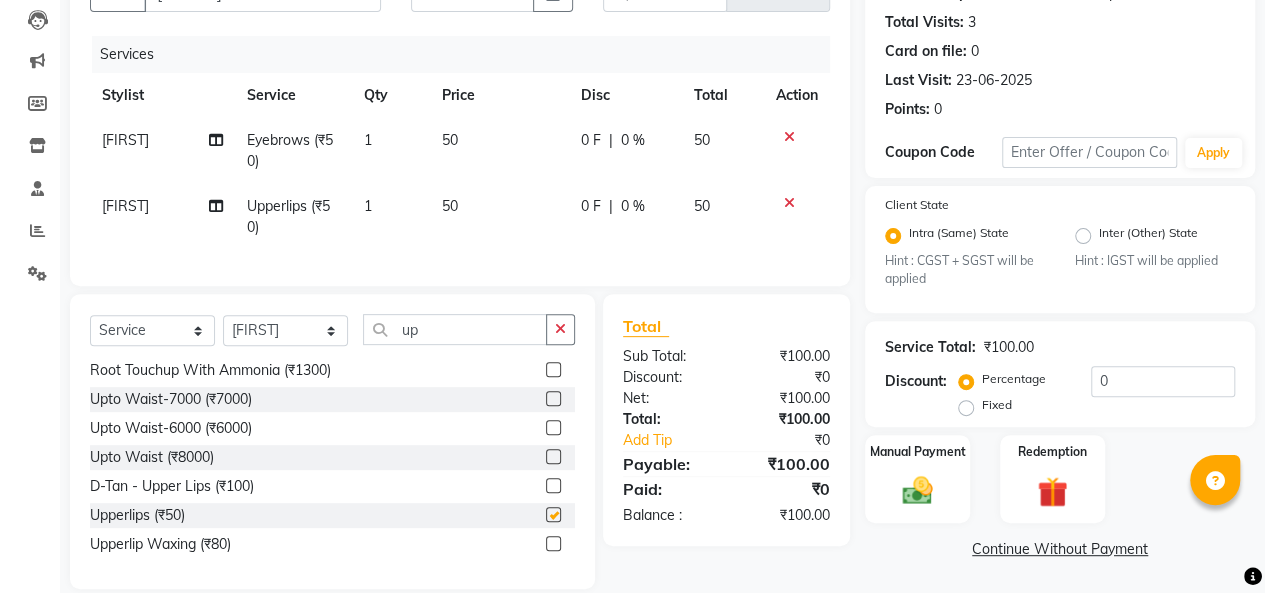 checkbox on "false" 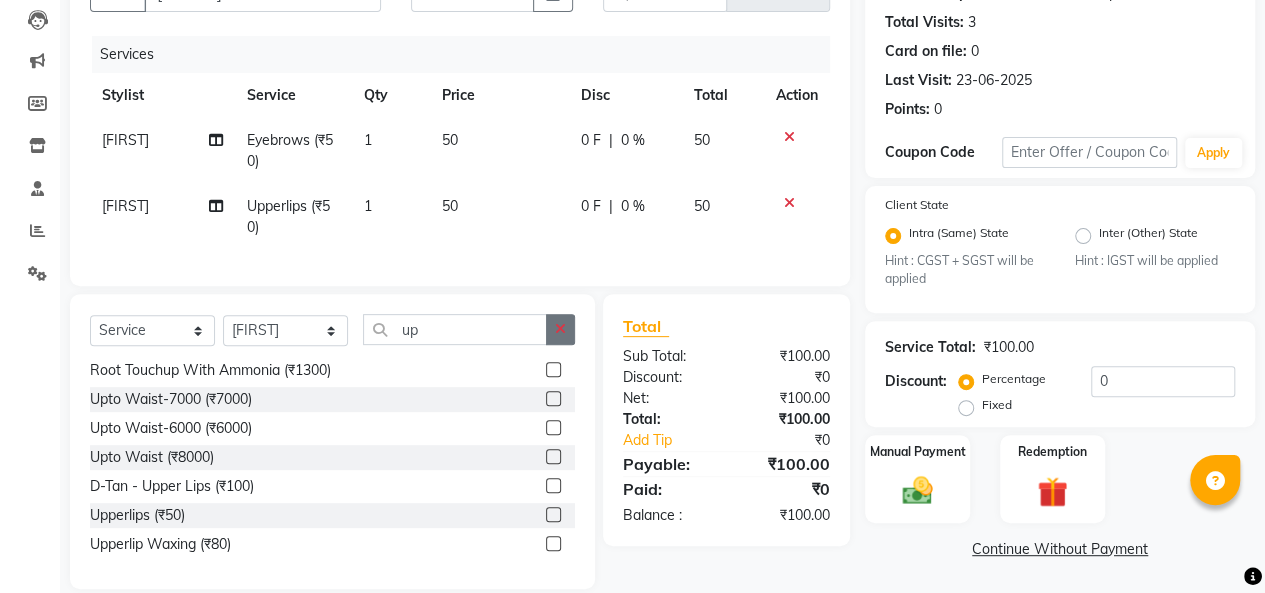 click 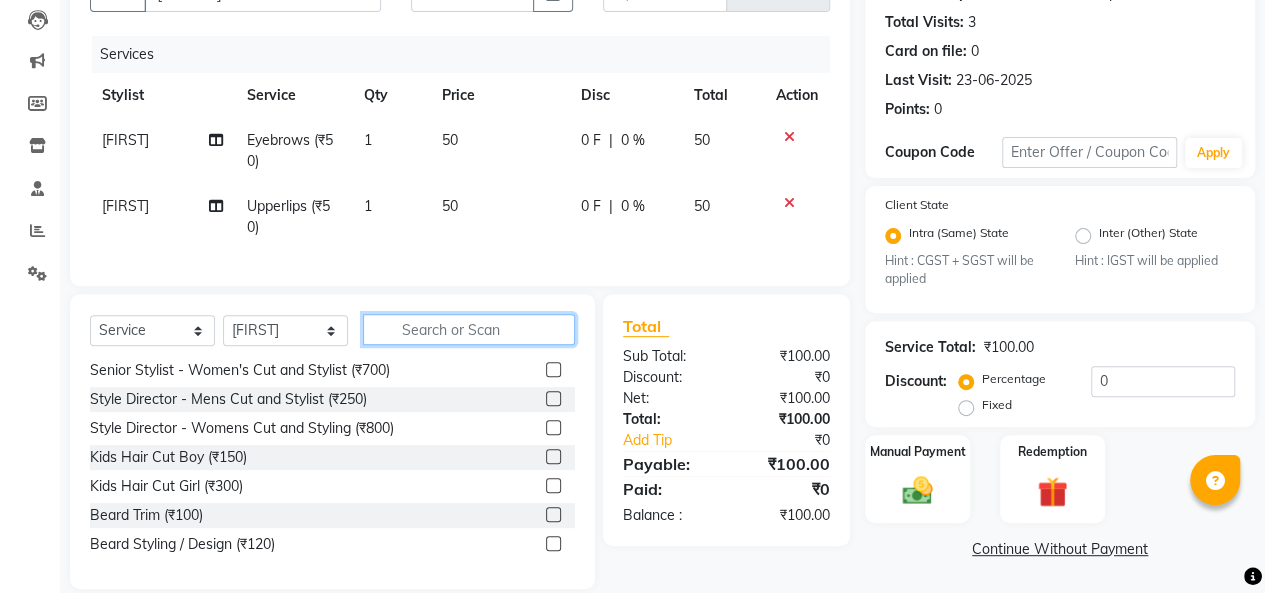 scroll, scrollTop: 438, scrollLeft: 0, axis: vertical 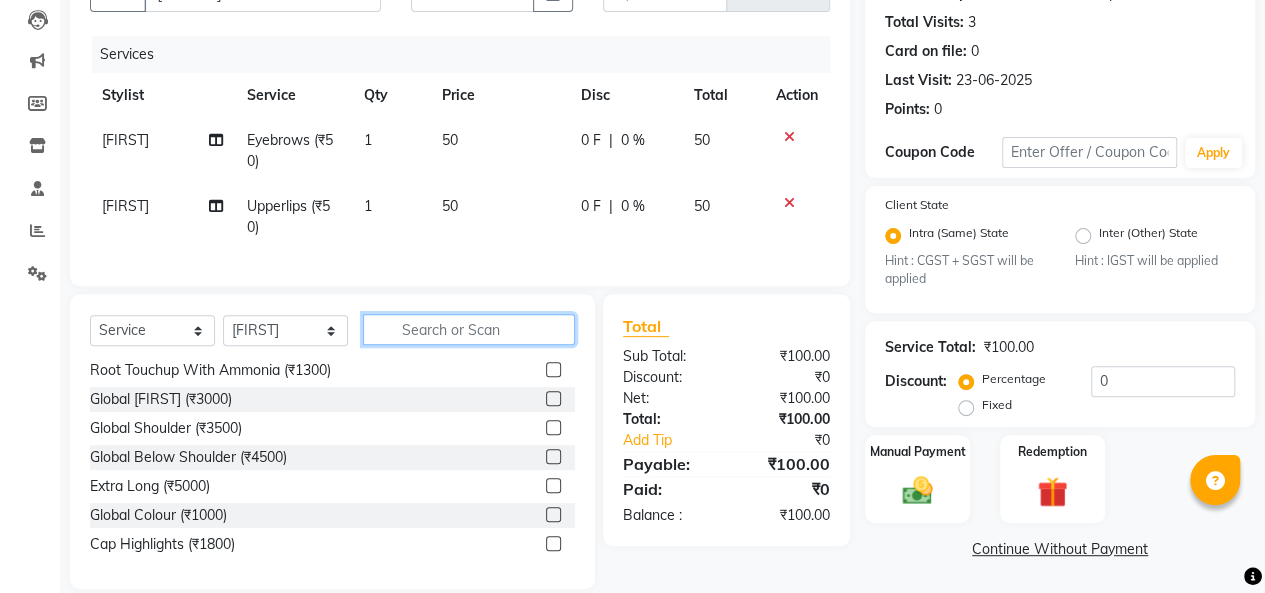 click 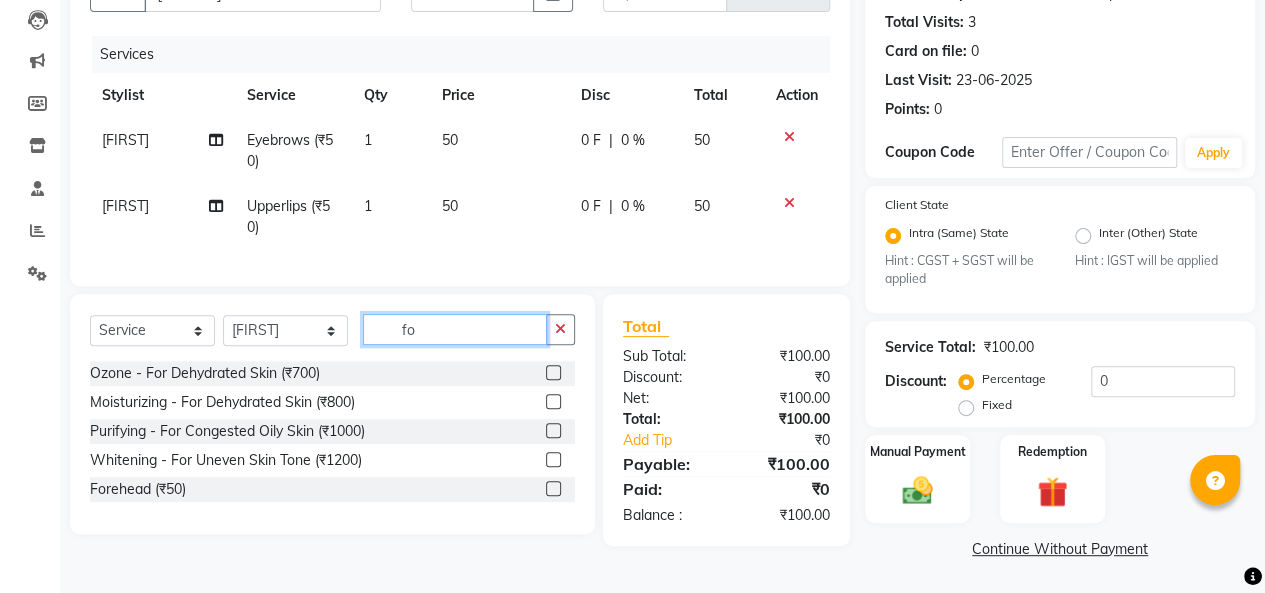 scroll, scrollTop: 0, scrollLeft: 0, axis: both 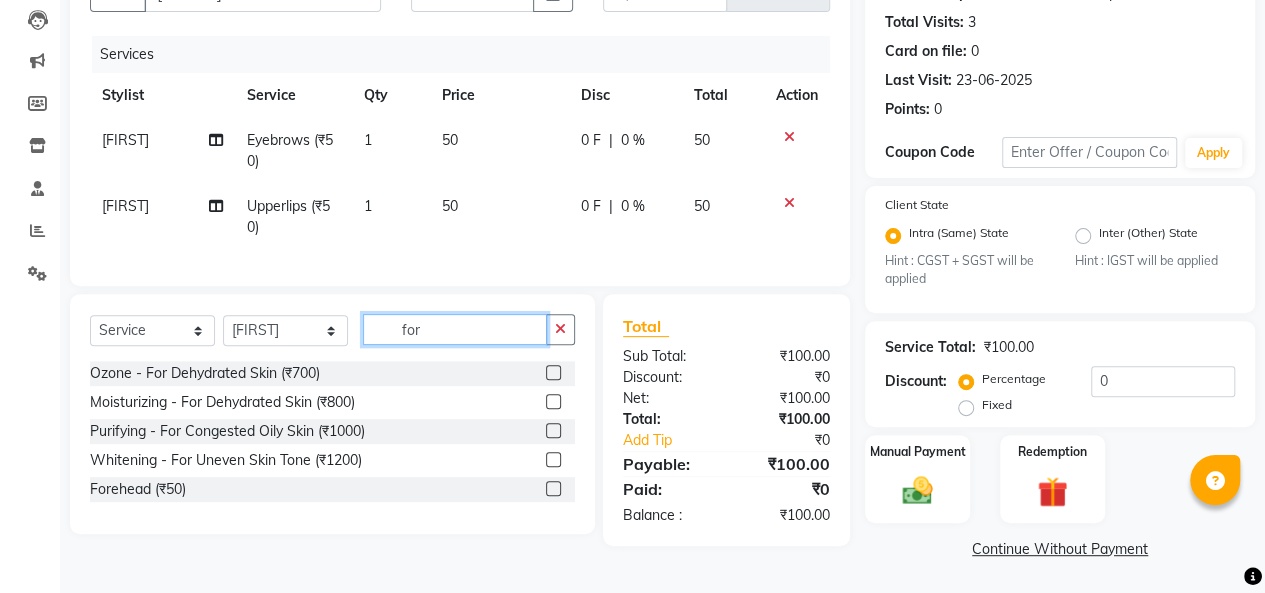 type on "for" 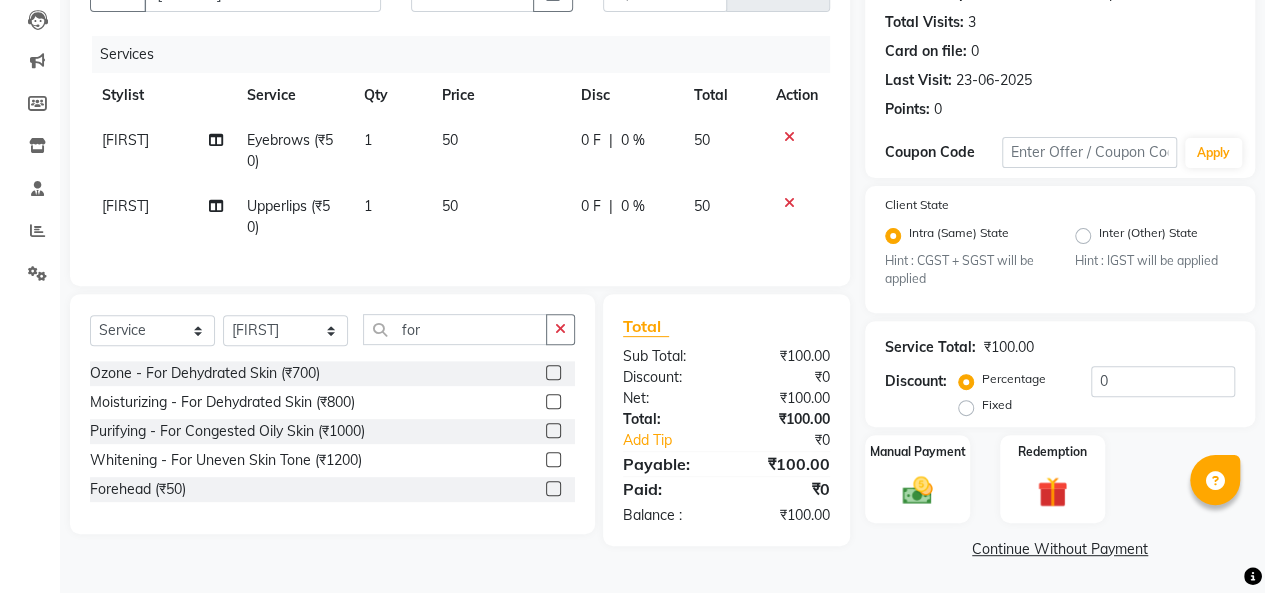 click 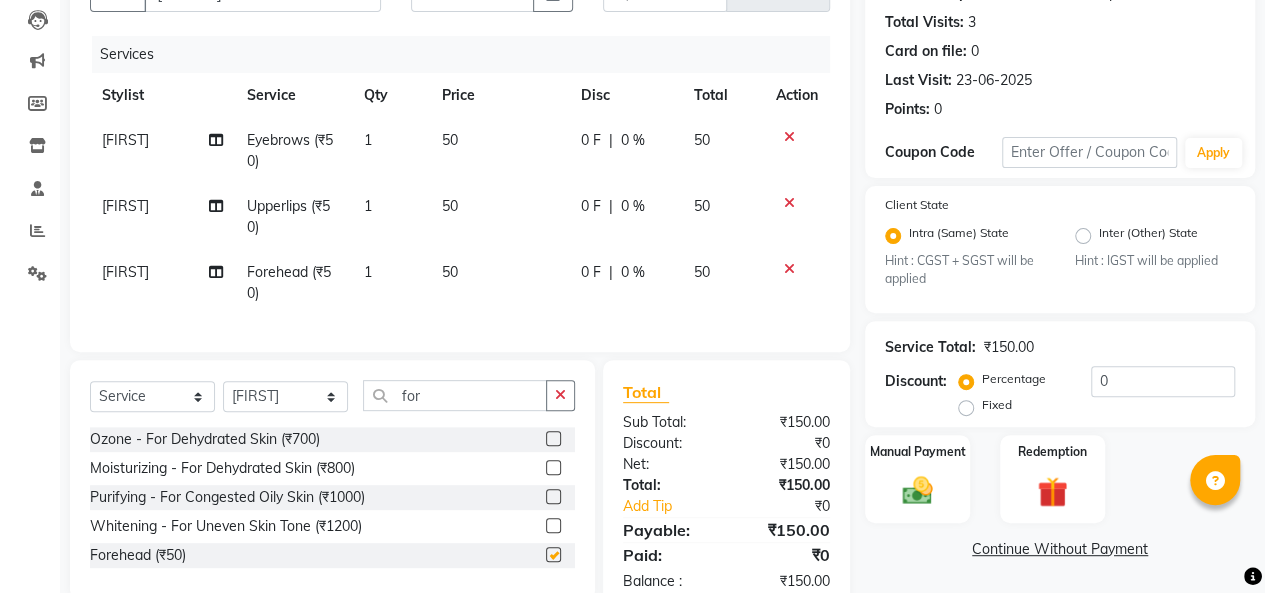 checkbox on "false" 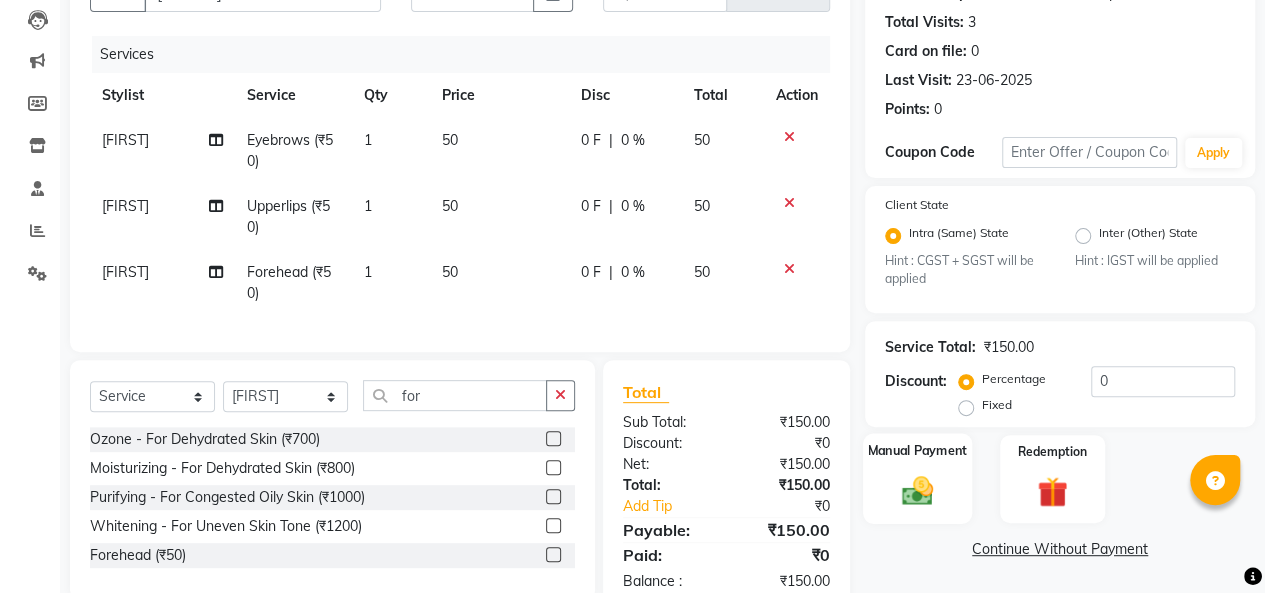 click 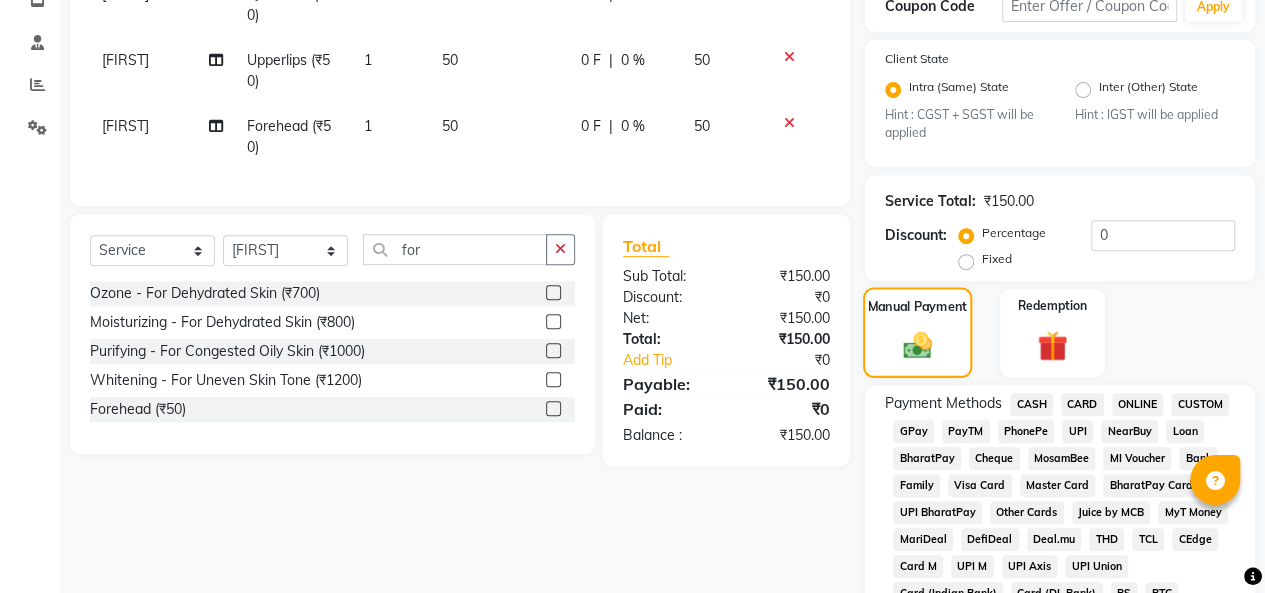 scroll, scrollTop: 359, scrollLeft: 0, axis: vertical 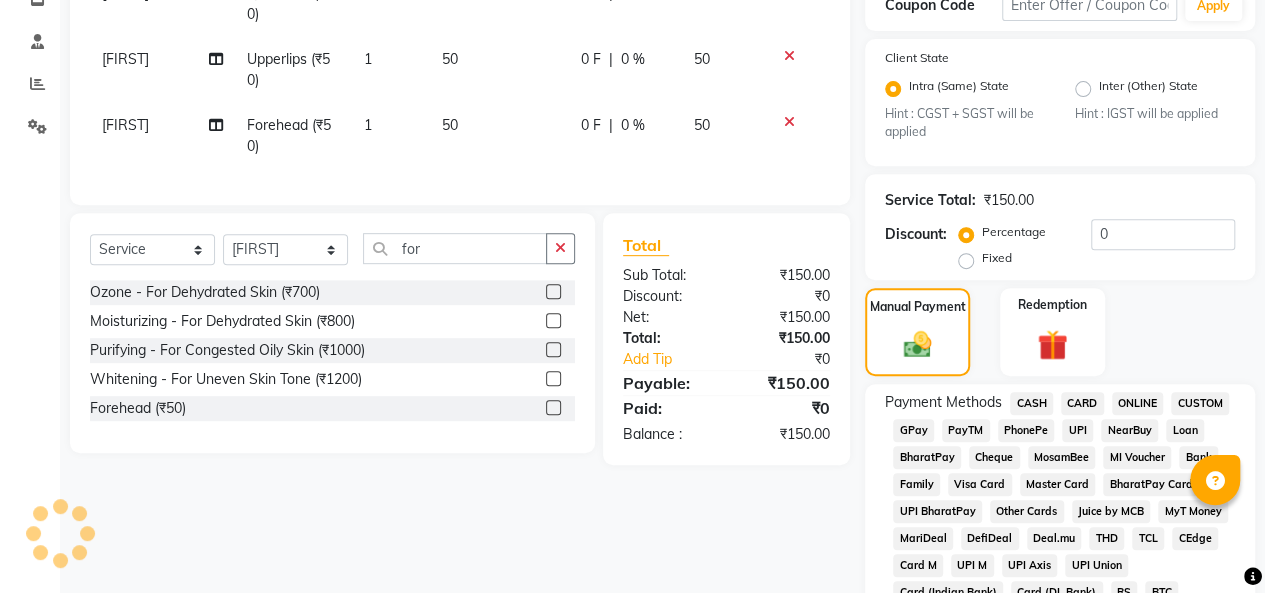 click on "PayTM" 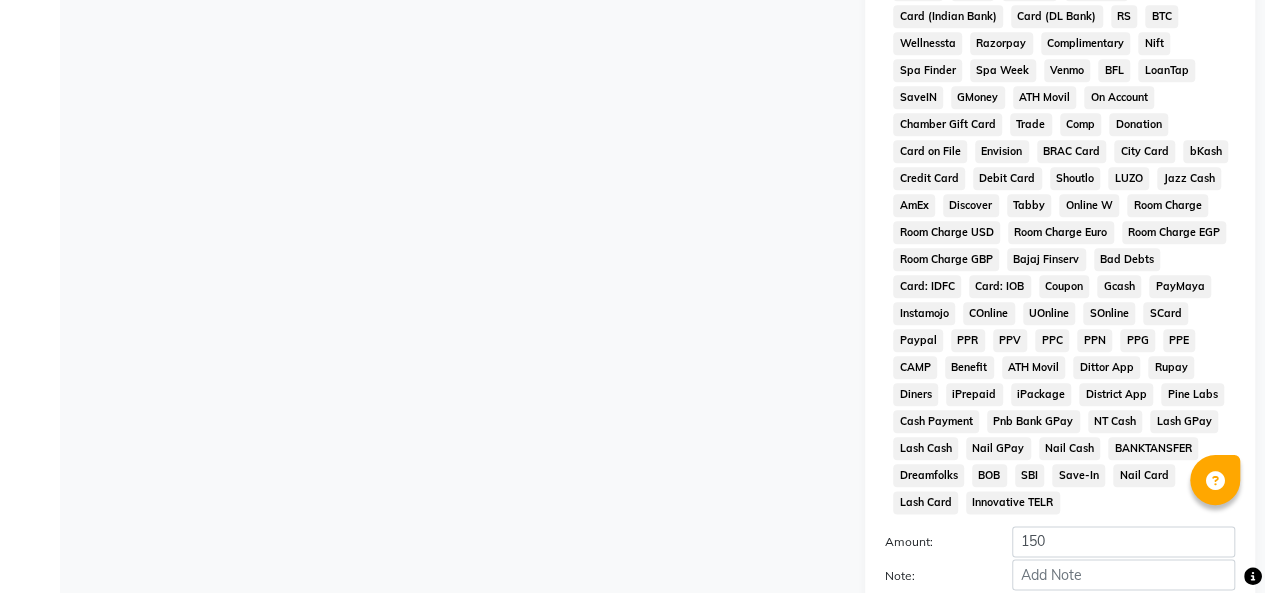 scroll, scrollTop: 1126, scrollLeft: 0, axis: vertical 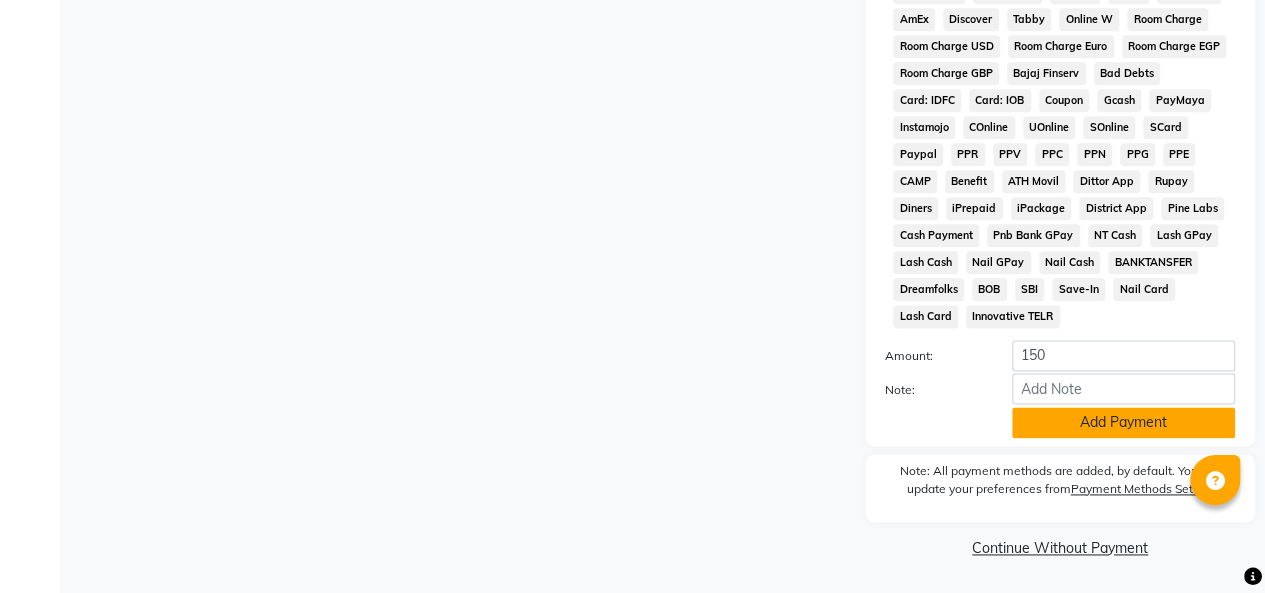 click on "Add Payment" 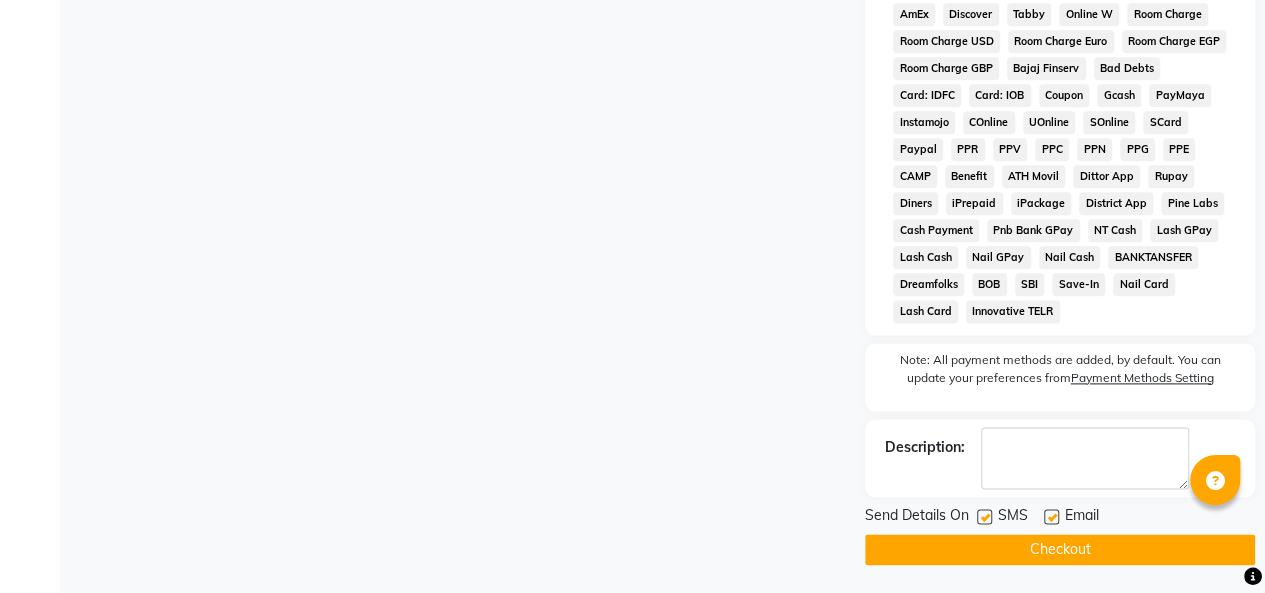 scroll, scrollTop: 1132, scrollLeft: 0, axis: vertical 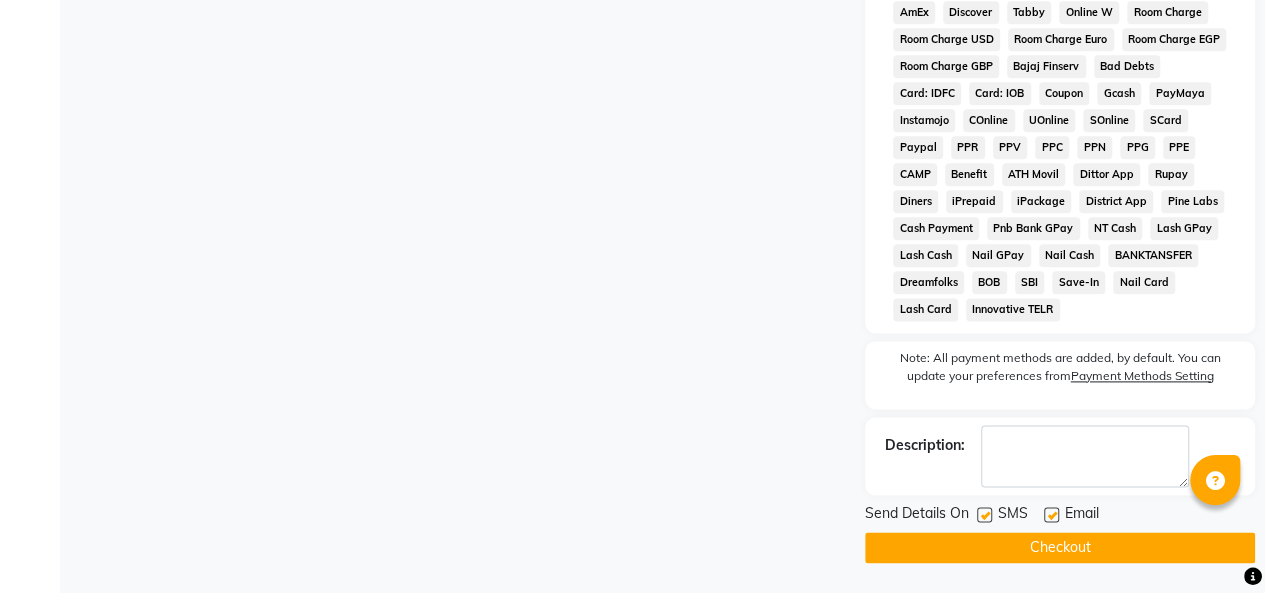click on "Checkout" 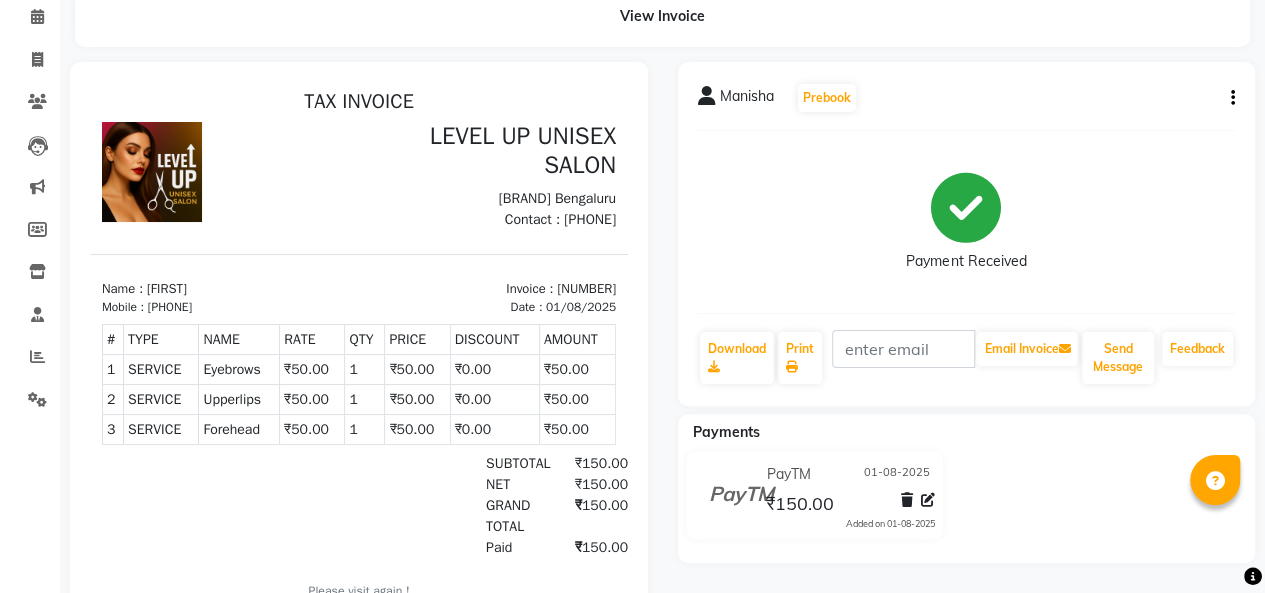 scroll, scrollTop: 131, scrollLeft: 0, axis: vertical 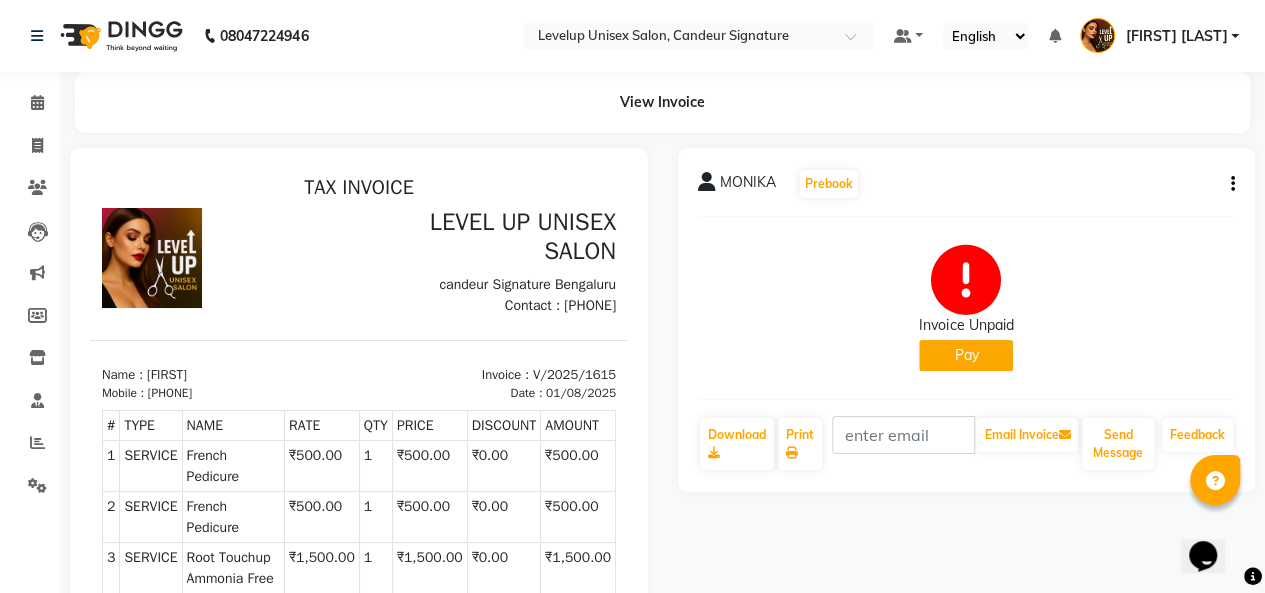 click at bounding box center [359, 501] 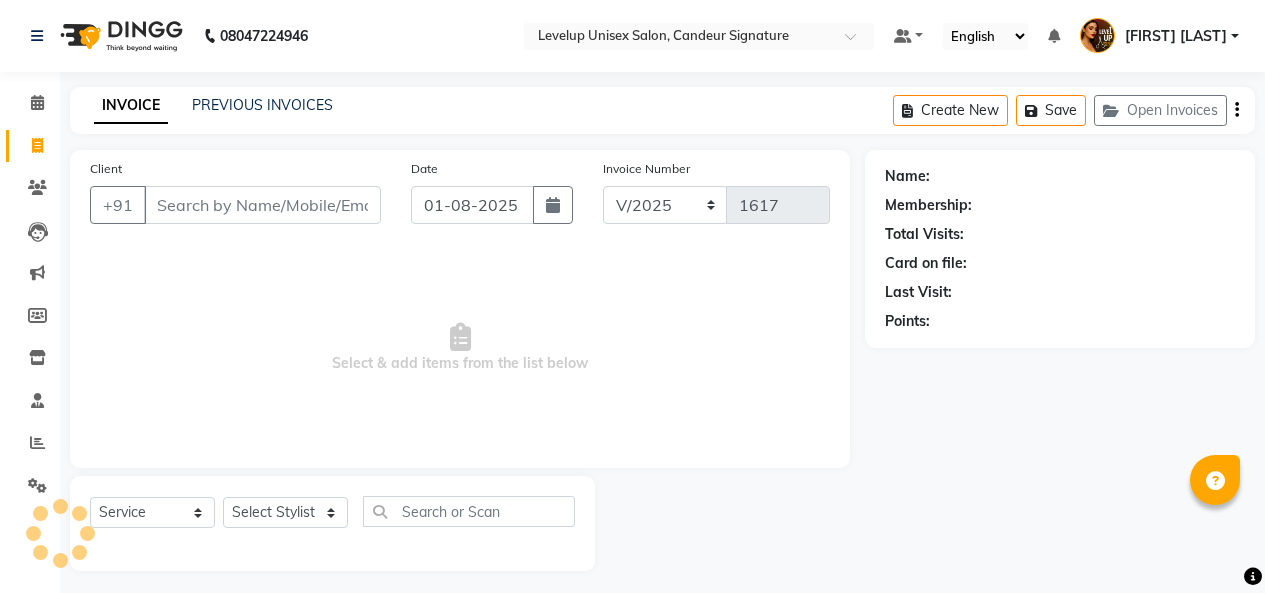 select on "7681" 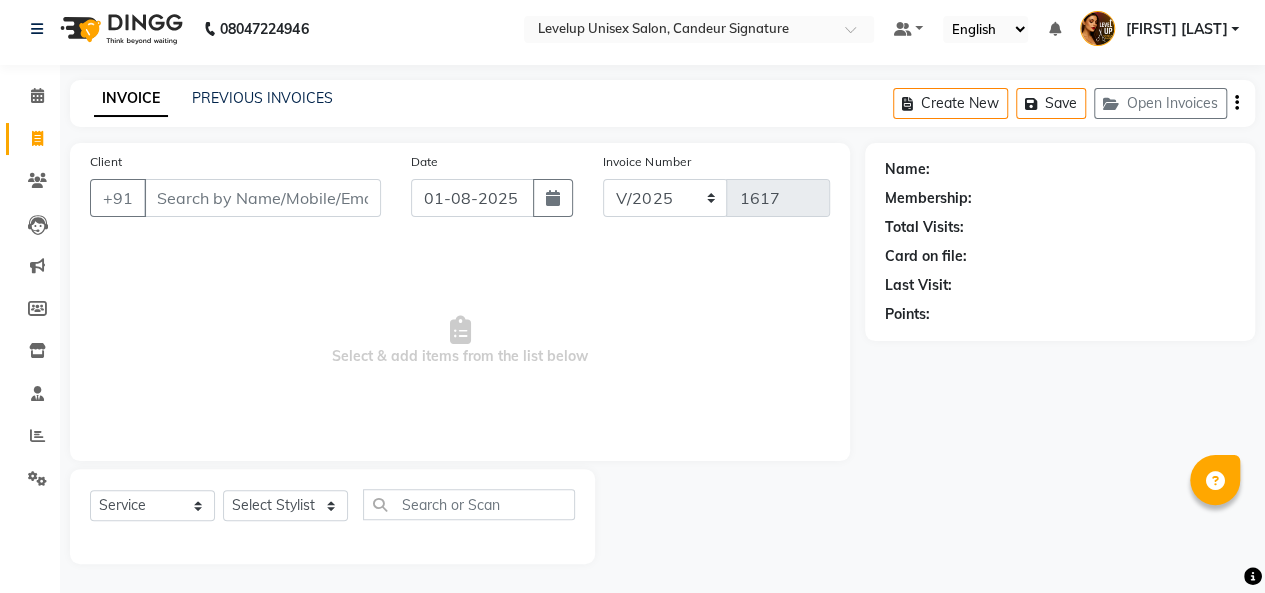 scroll, scrollTop: 7, scrollLeft: 0, axis: vertical 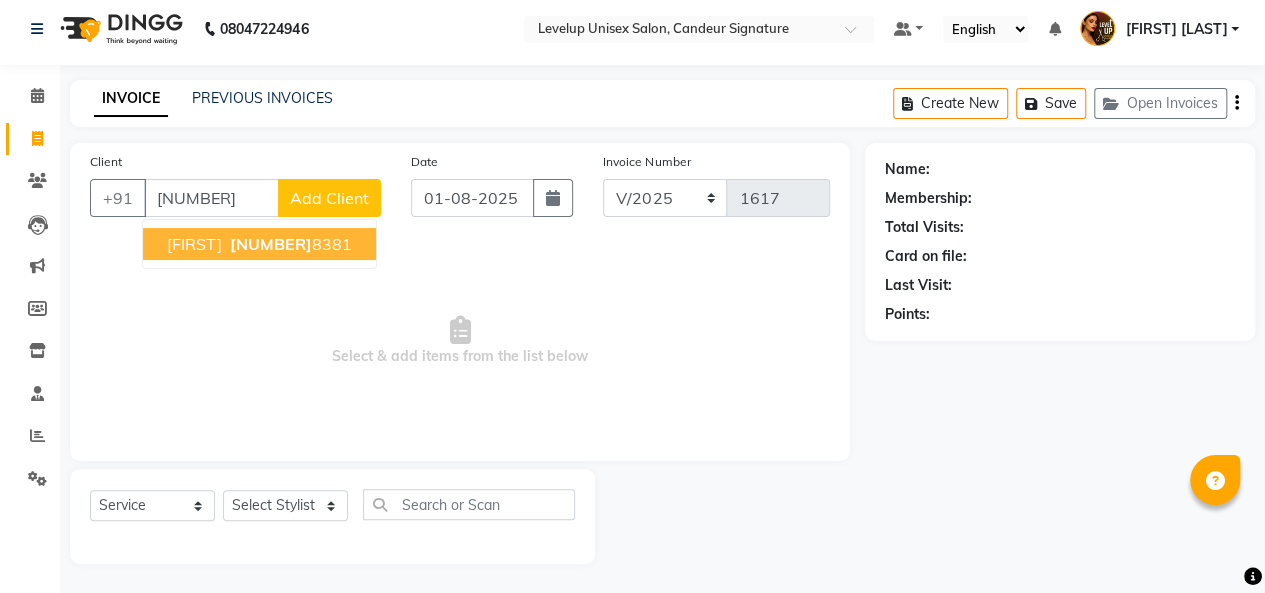 click on "[NUMBER]" at bounding box center (271, 244) 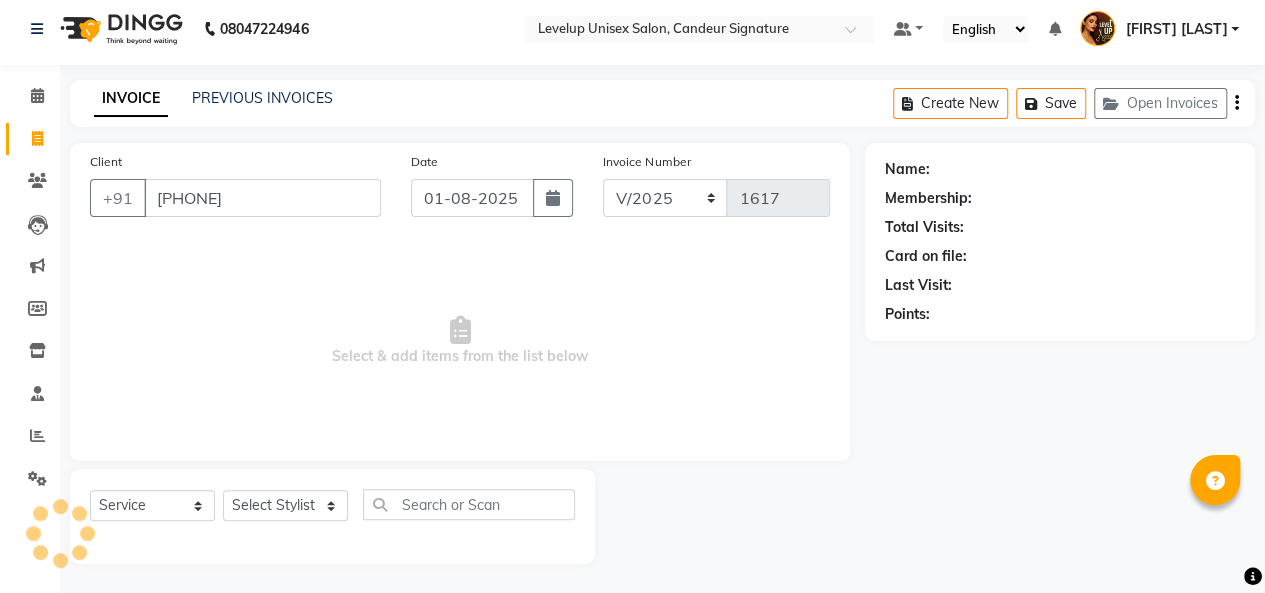 type on "[PHONE]" 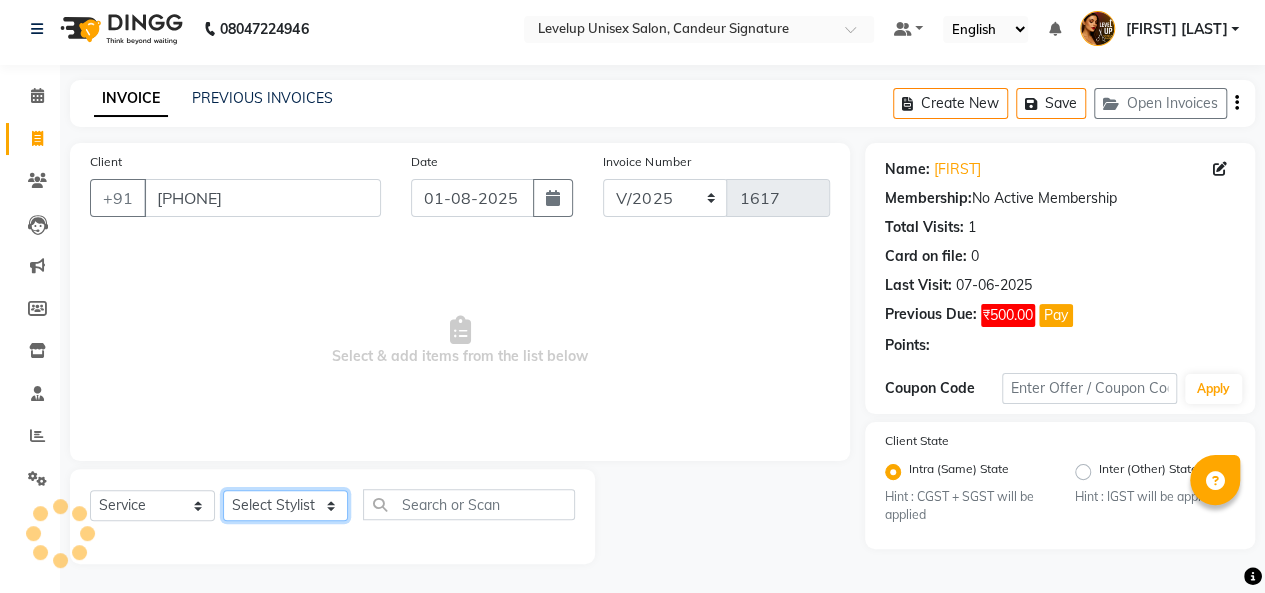 click on "Select Stylist Aadil  Anshu Arman  Furkan Ahmad  Muskan Nishu   Ritesh  Roshni  sameer malik Sanjana    Shadab Sneha Vikash" 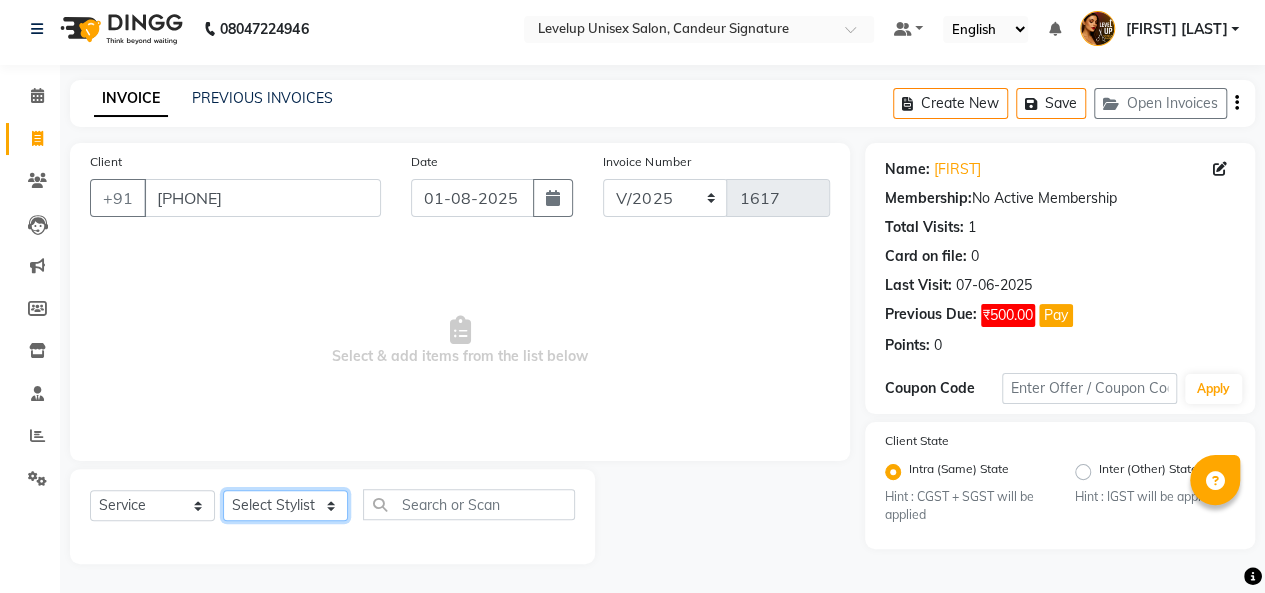 select on "81468" 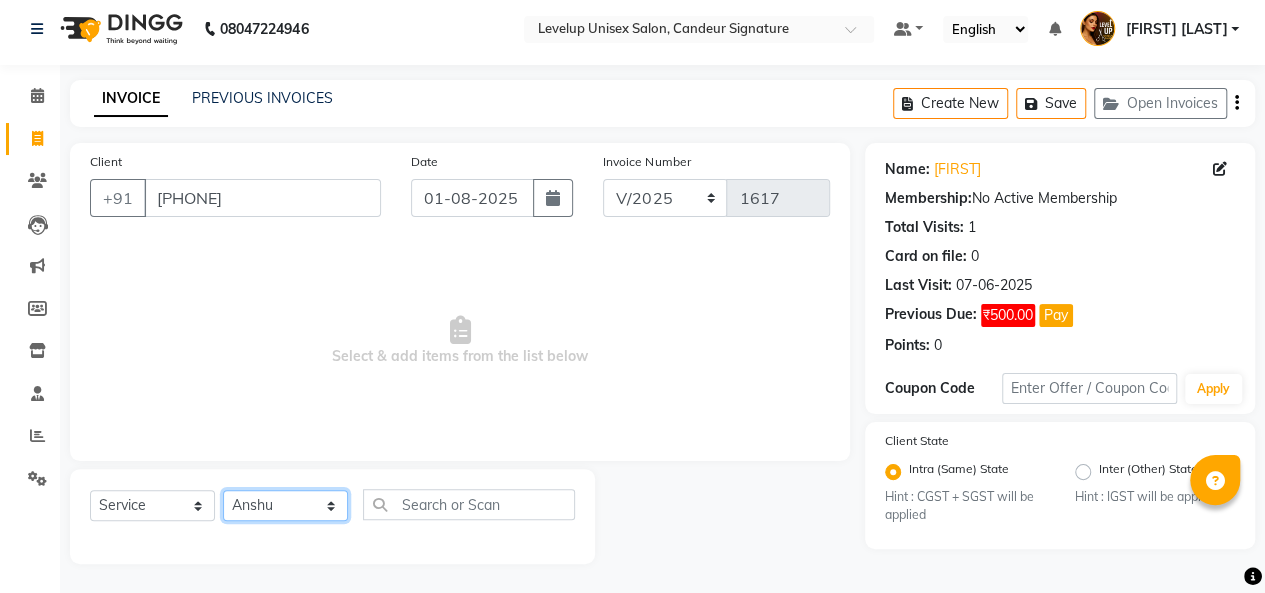 click on "Select Stylist Aadil  Anshu Arman  Furkan Ahmad  Muskan Nishu   Ritesh  Roshni  sameer malik Sanjana    Shadab Sneha Vikash" 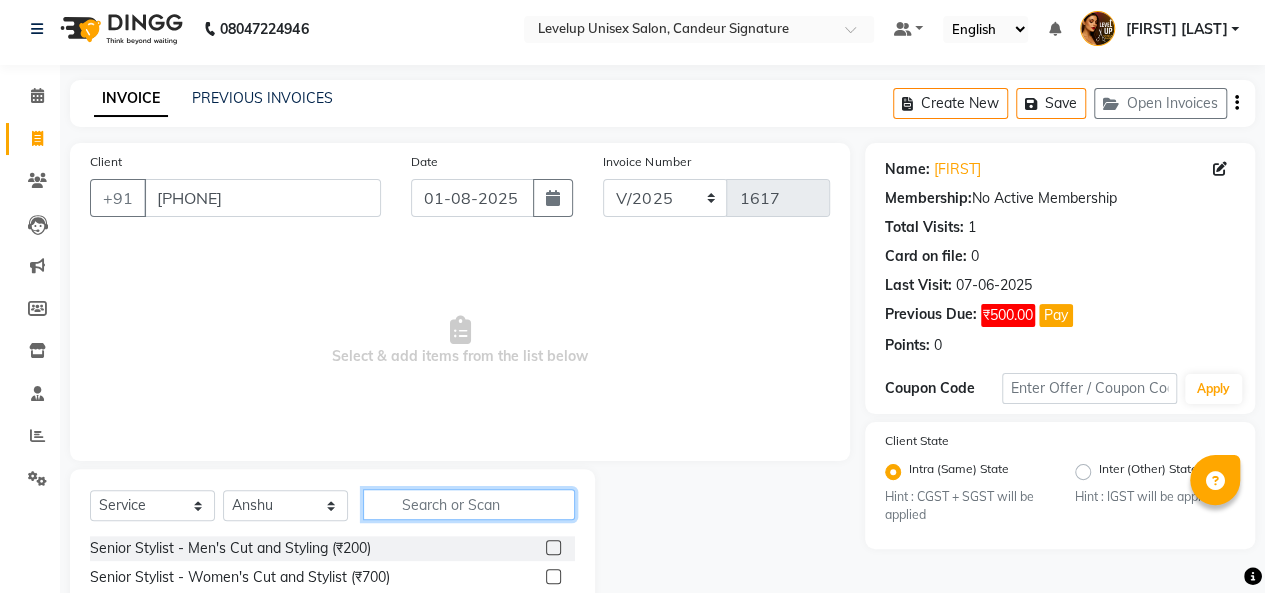 click 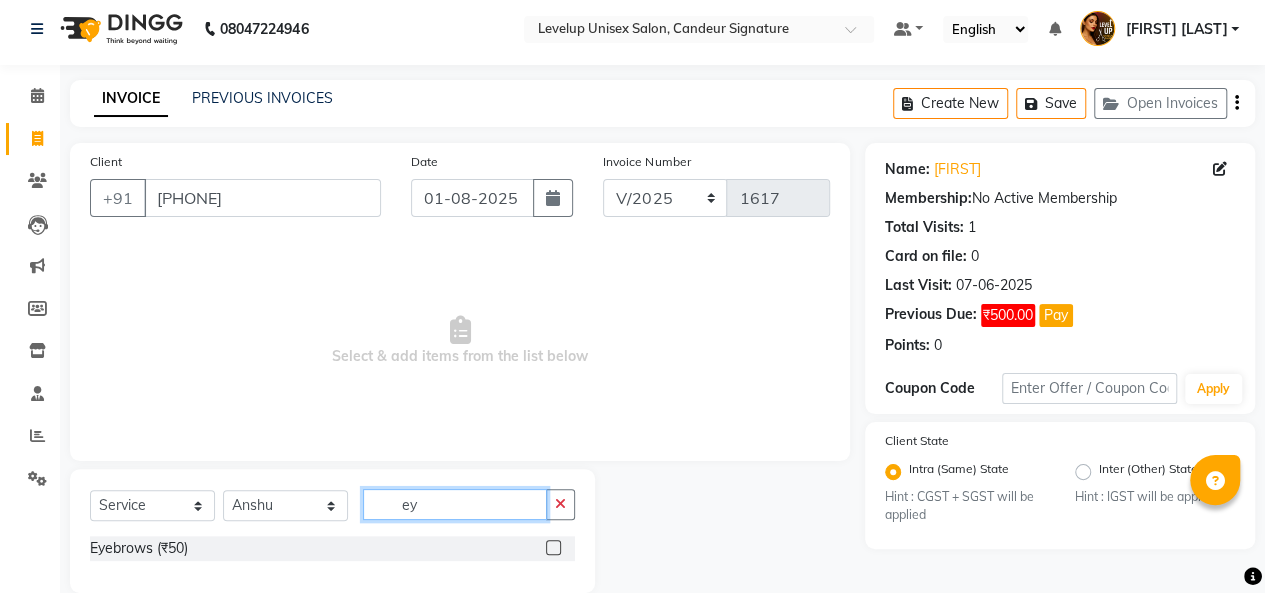 type on "ey" 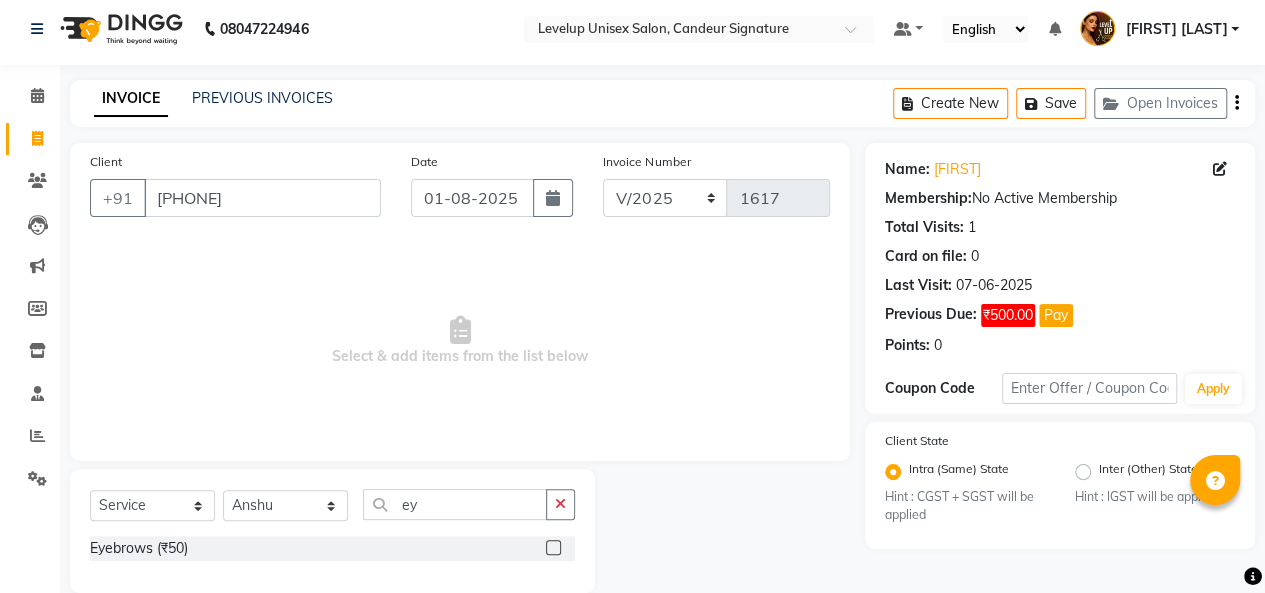 click 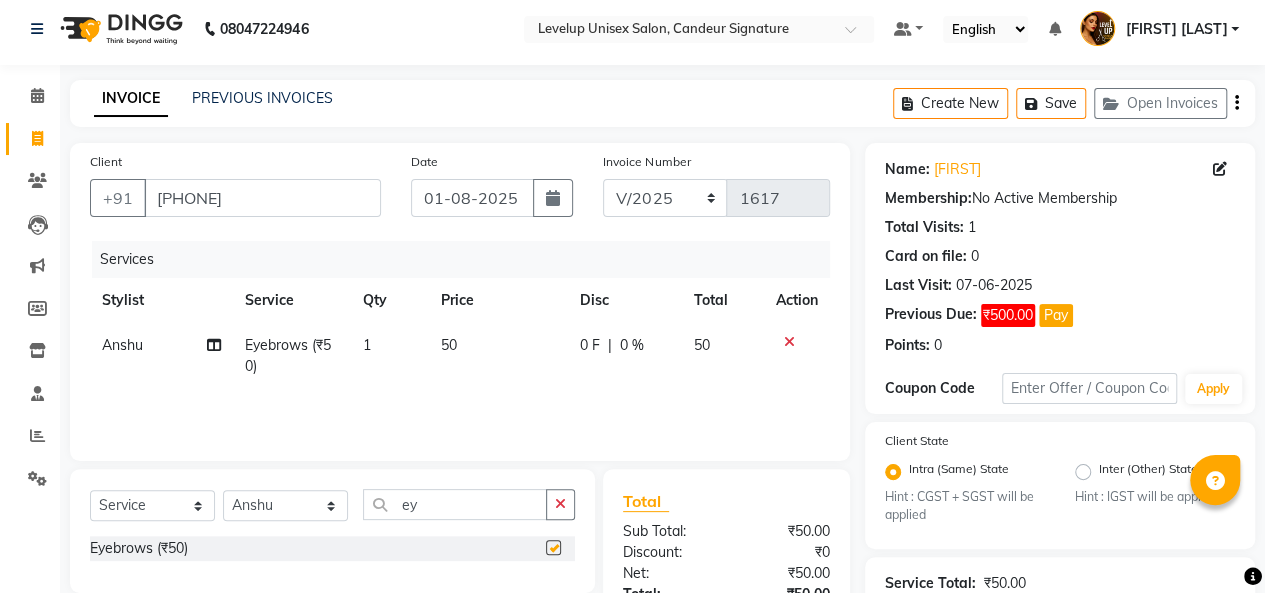 checkbox on "false" 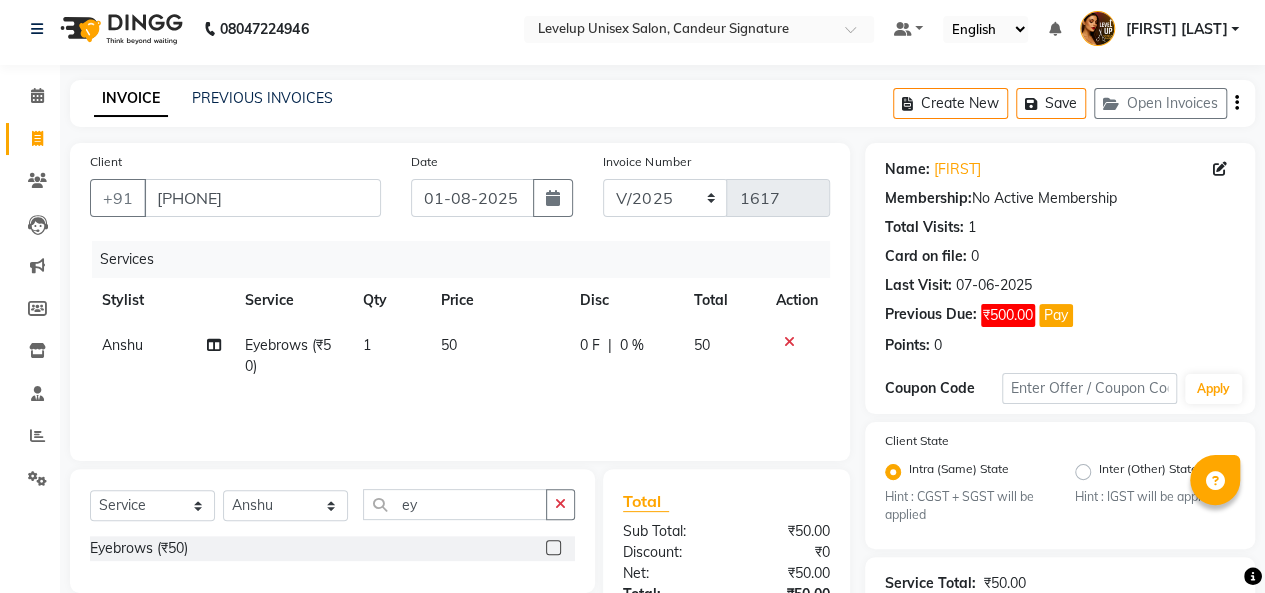 scroll, scrollTop: 242, scrollLeft: 0, axis: vertical 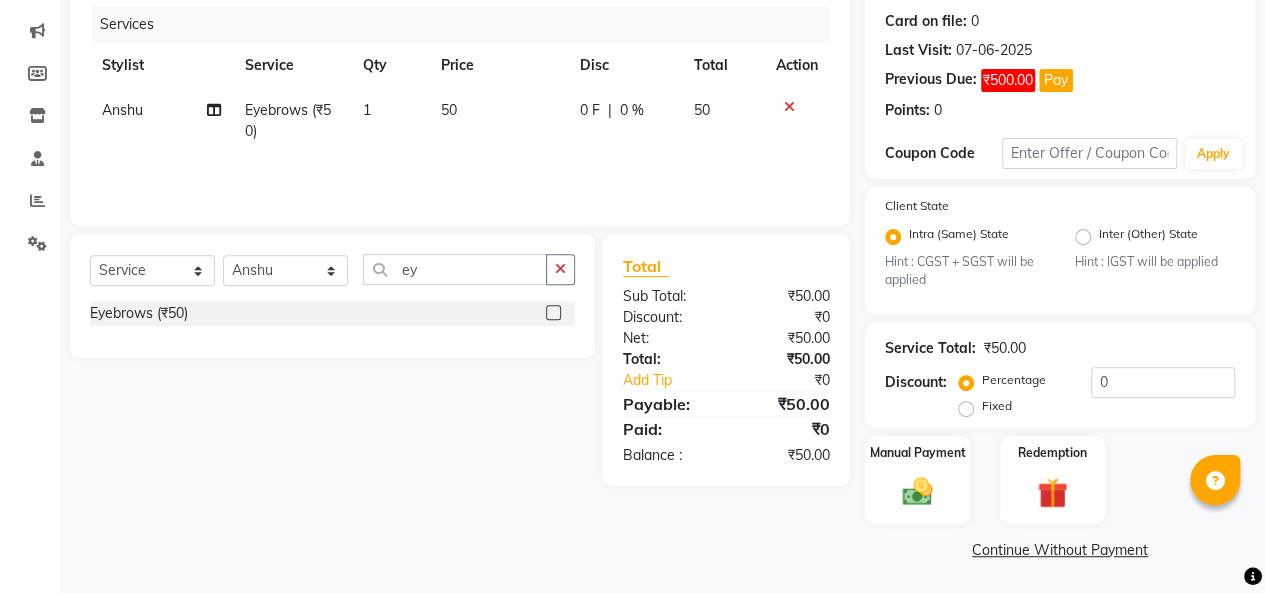 click on "Continue Without Payment" 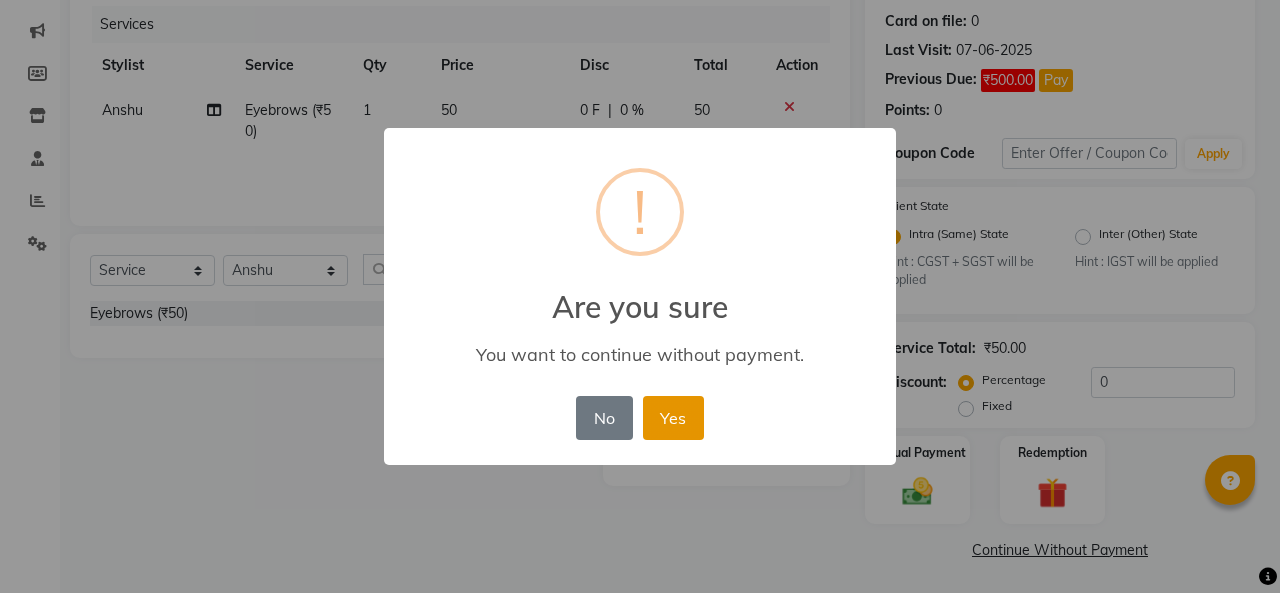 click on "Yes" at bounding box center (673, 418) 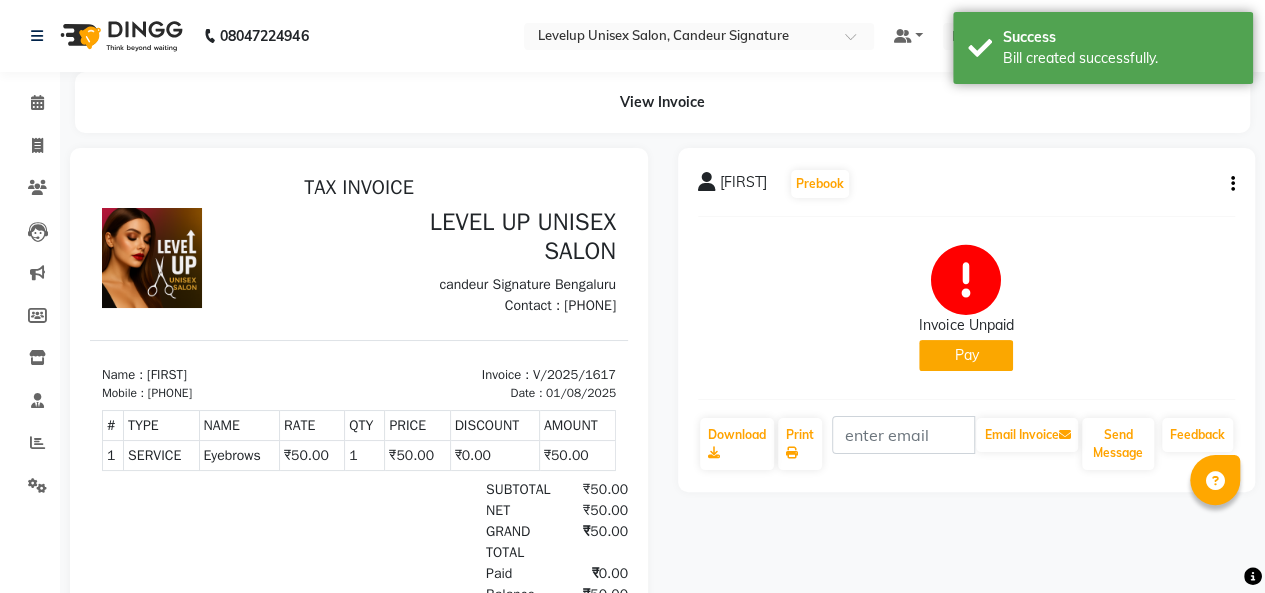 scroll, scrollTop: 0, scrollLeft: 0, axis: both 